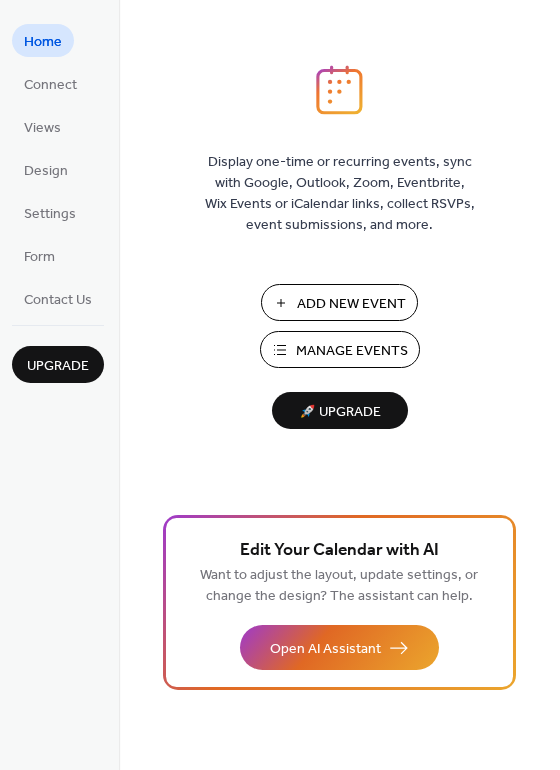 scroll, scrollTop: 0, scrollLeft: 0, axis: both 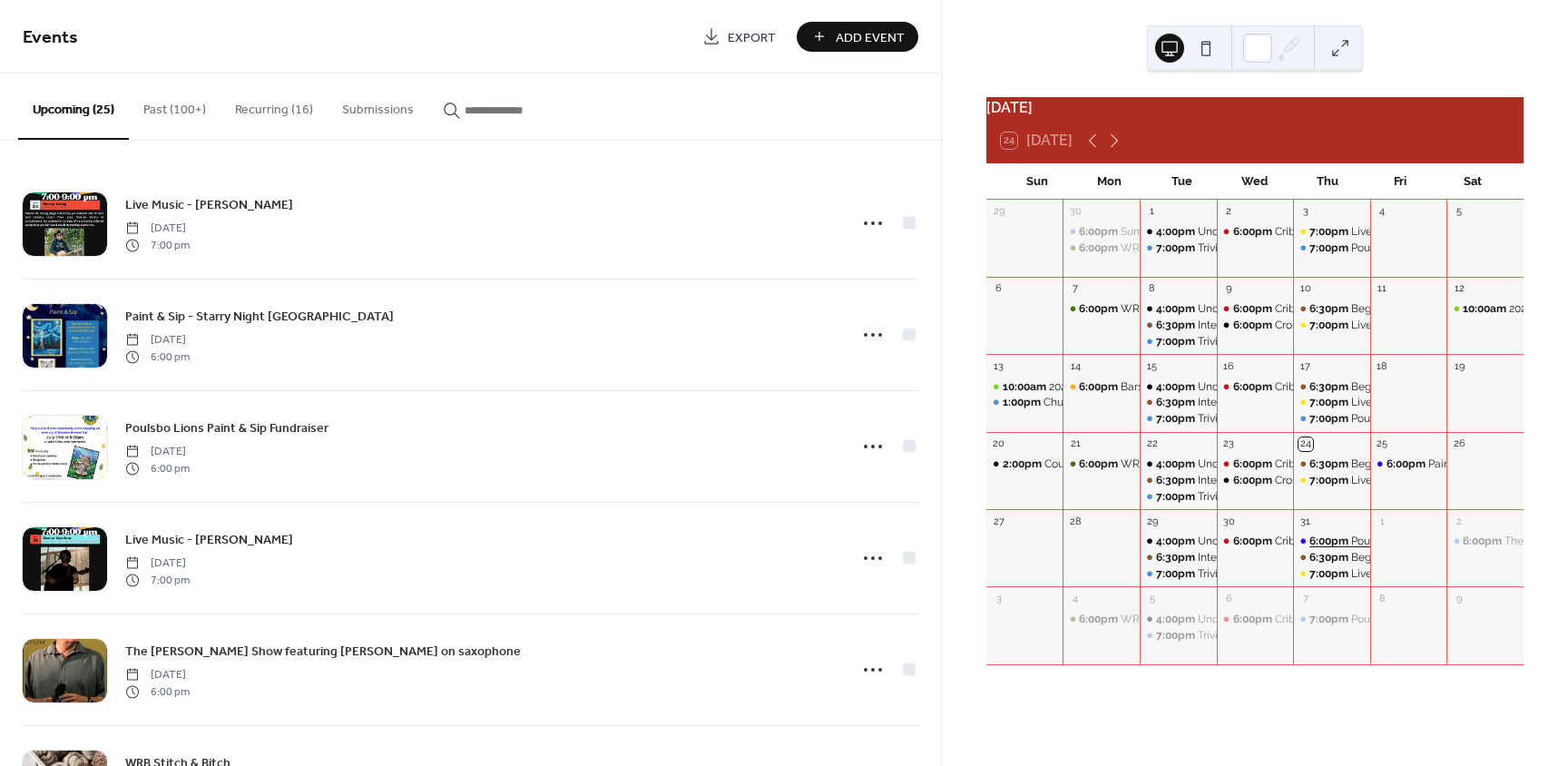 click on "6:00pm" at bounding box center [1330, 541] 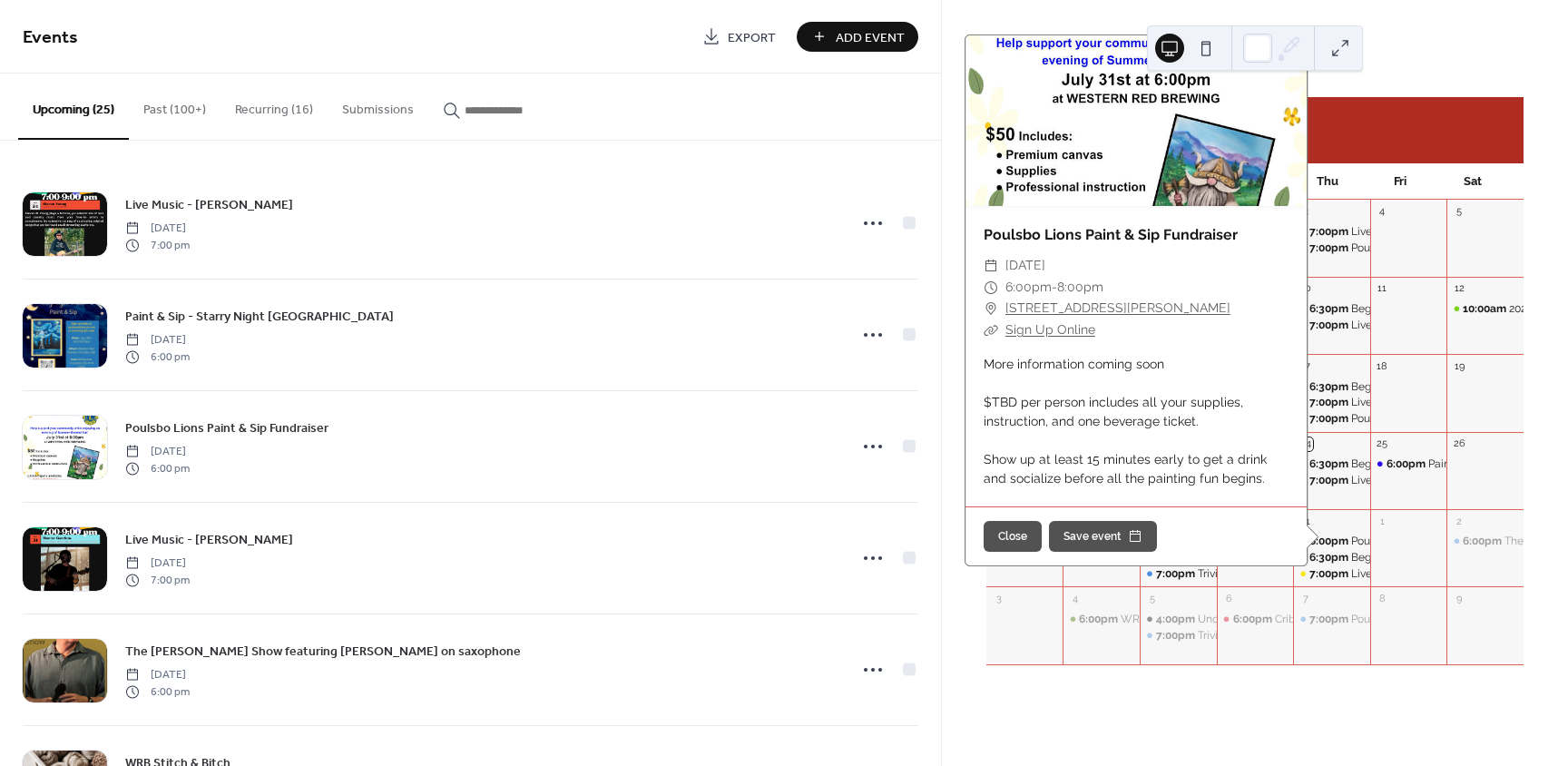 click on "Sign Up Online" at bounding box center [1050, 329] 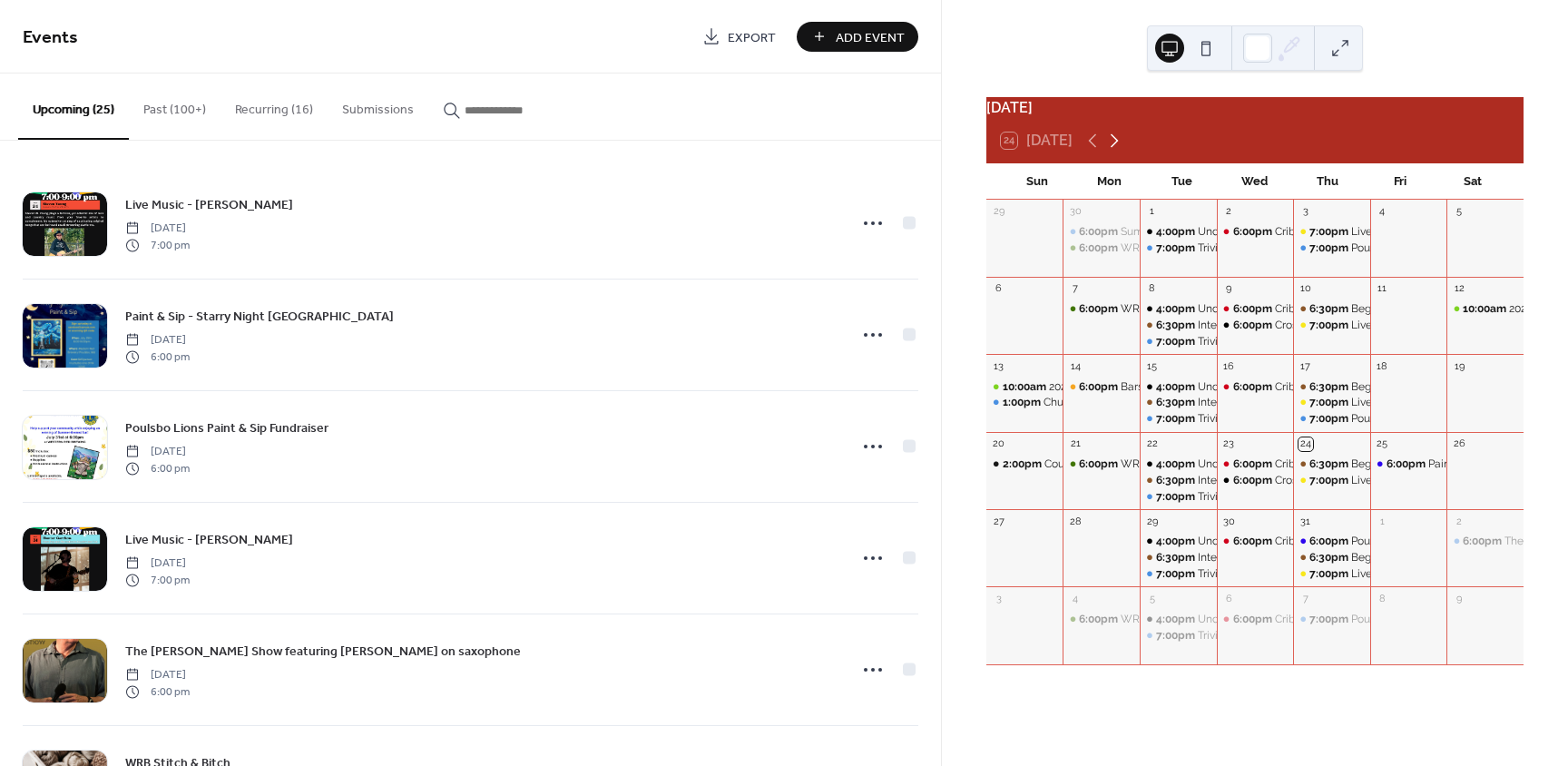 click 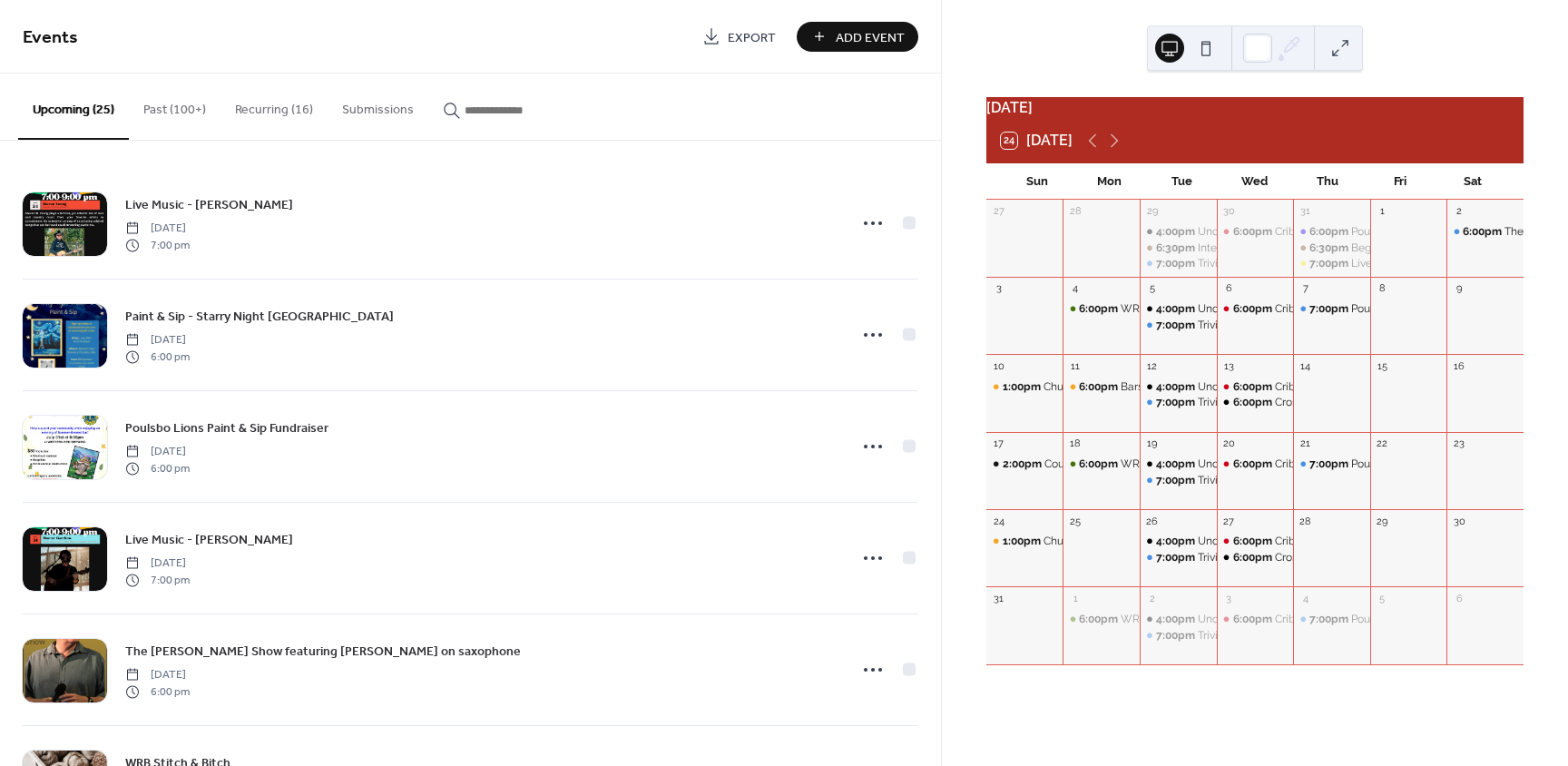 click on "Add Event" at bounding box center (870, 37) 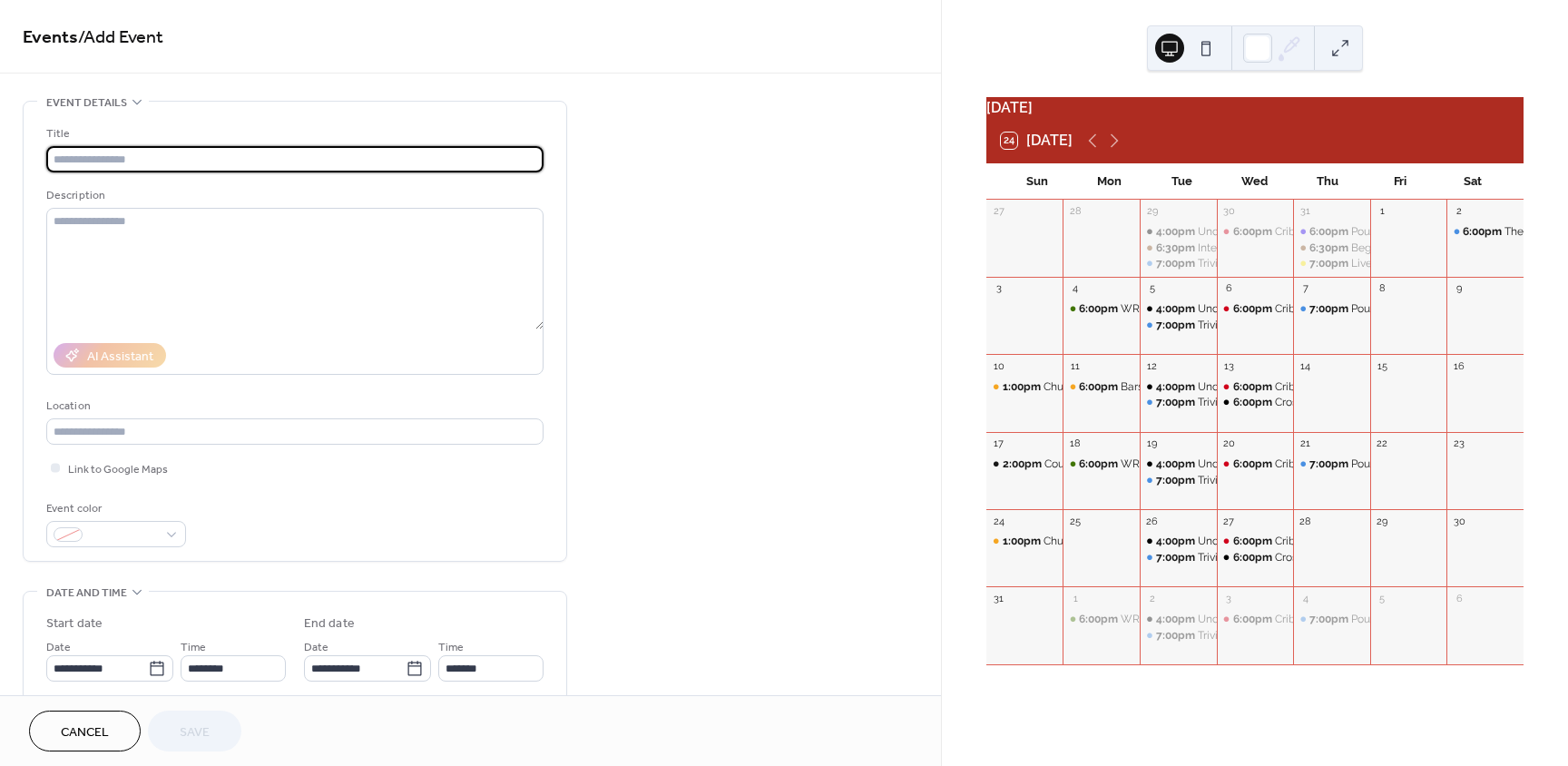 click at bounding box center [295, 159] 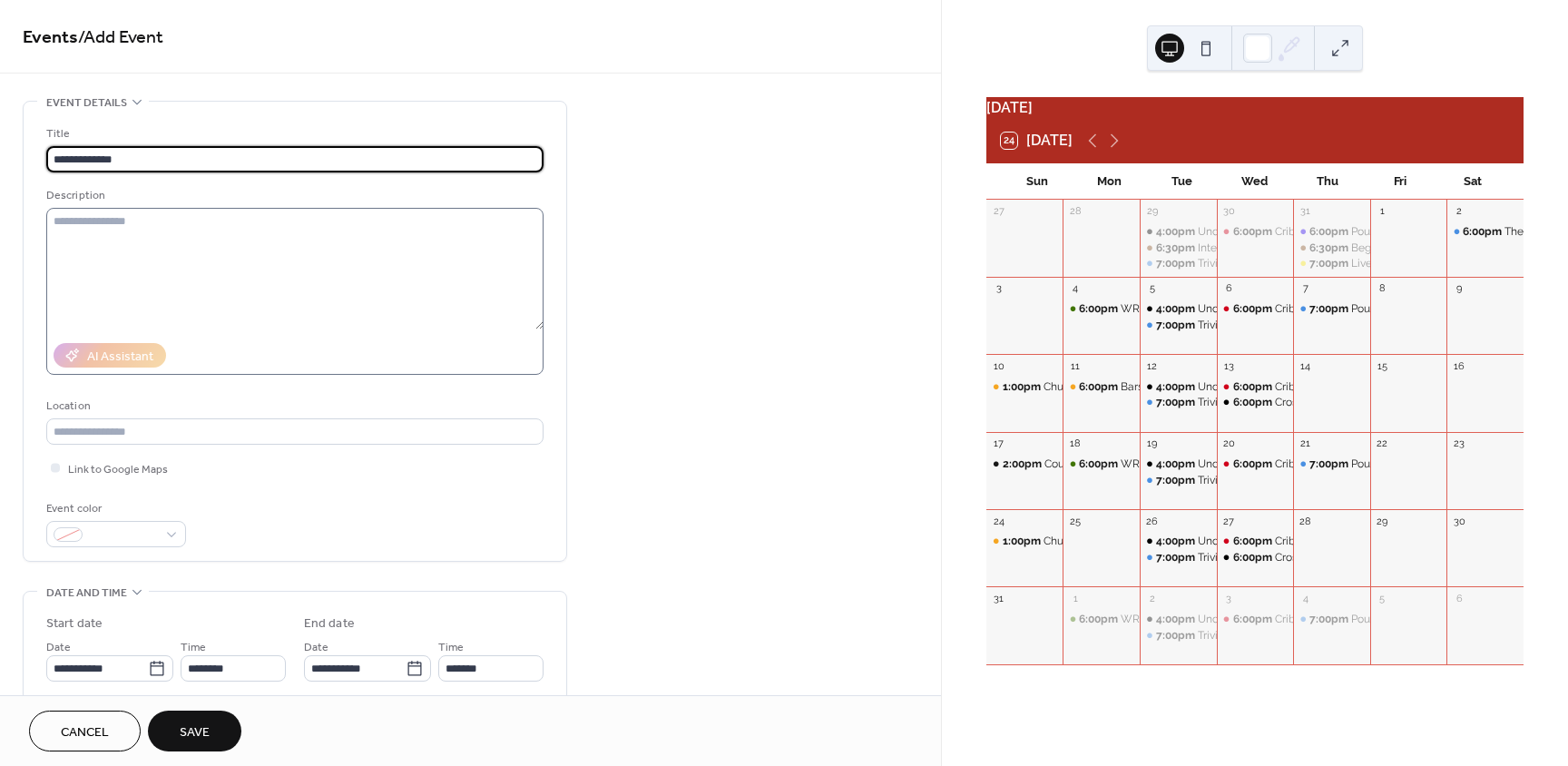 type on "**********" 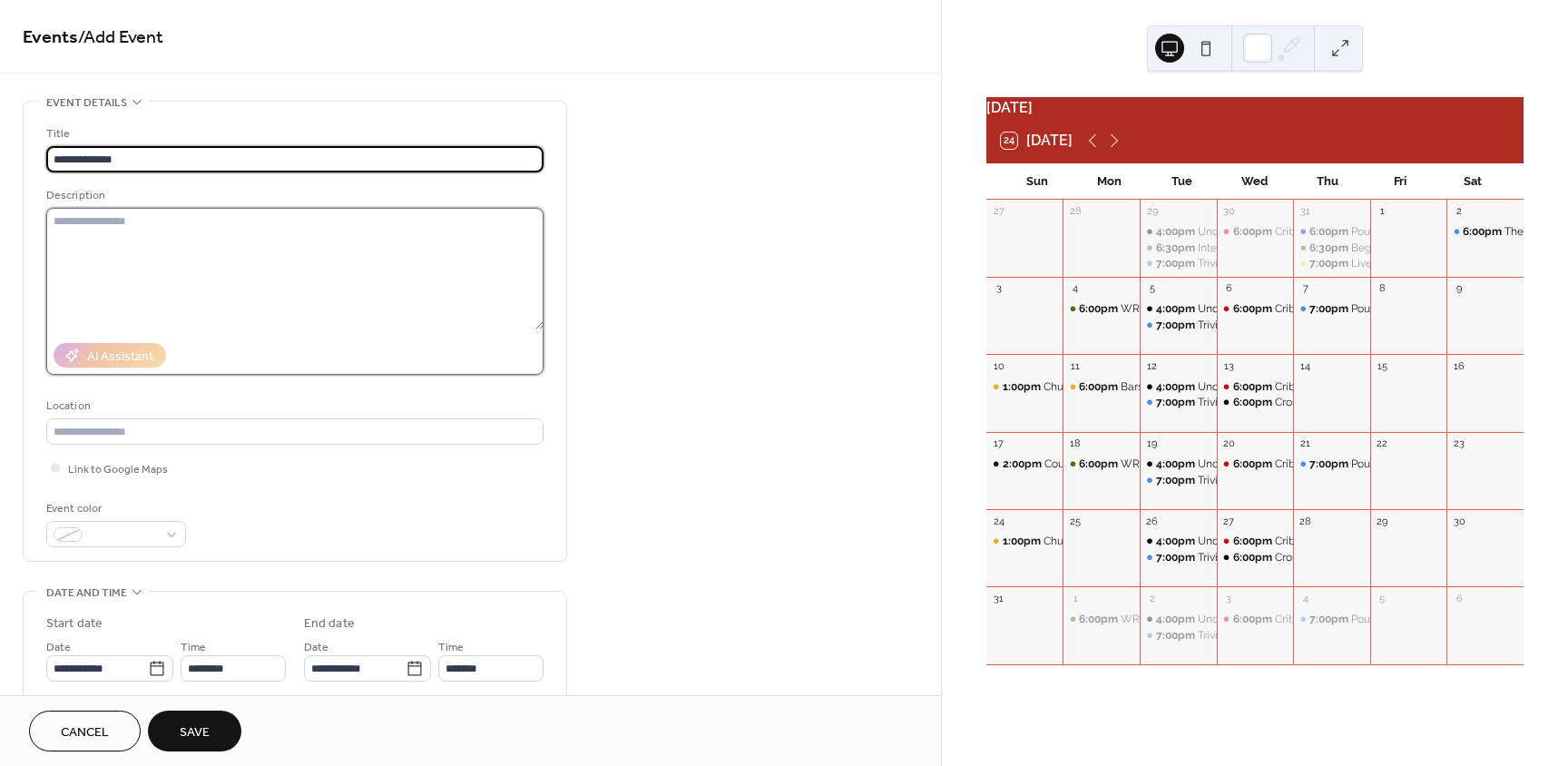 click at bounding box center (295, 269) 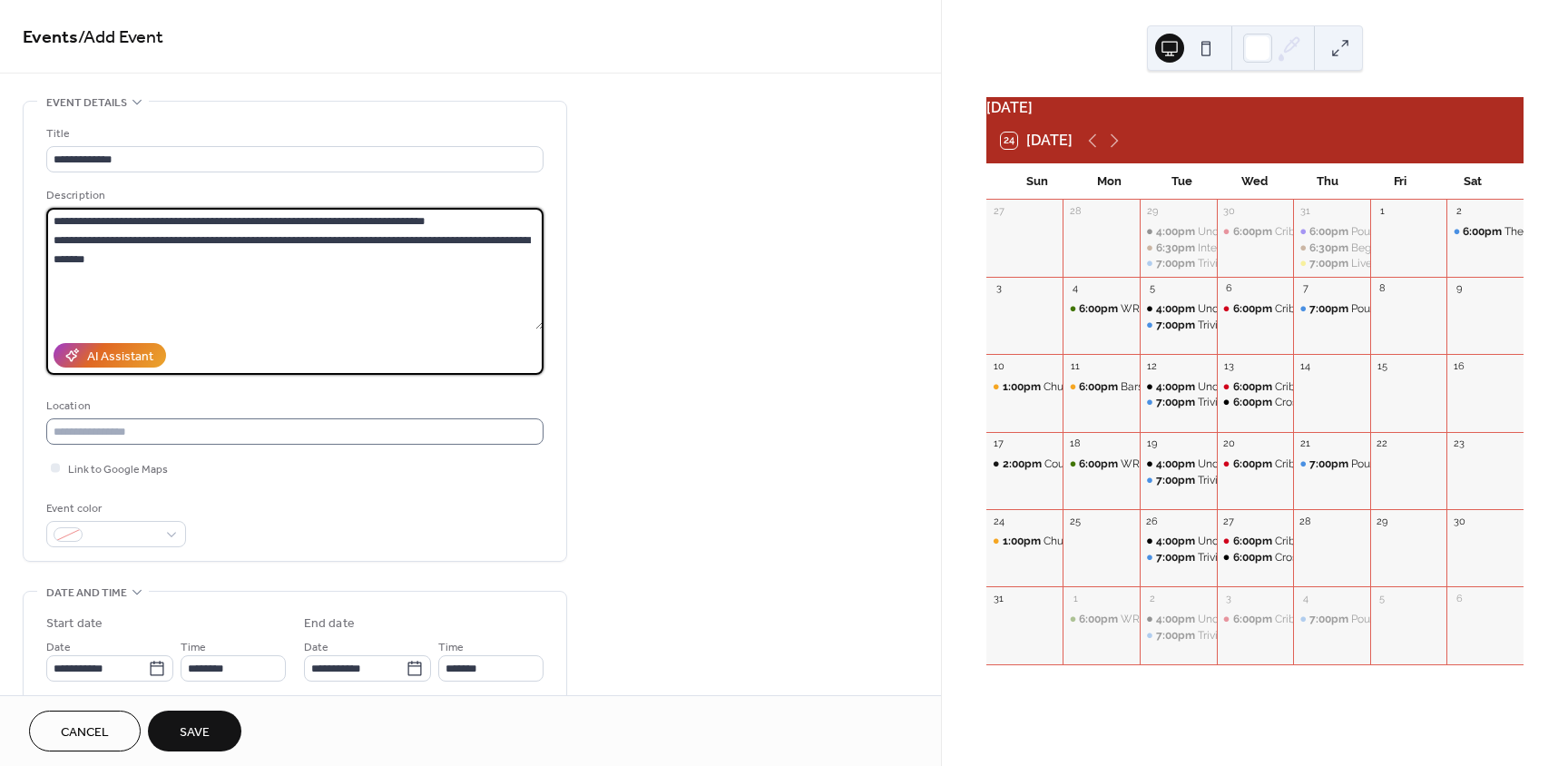 type on "**********" 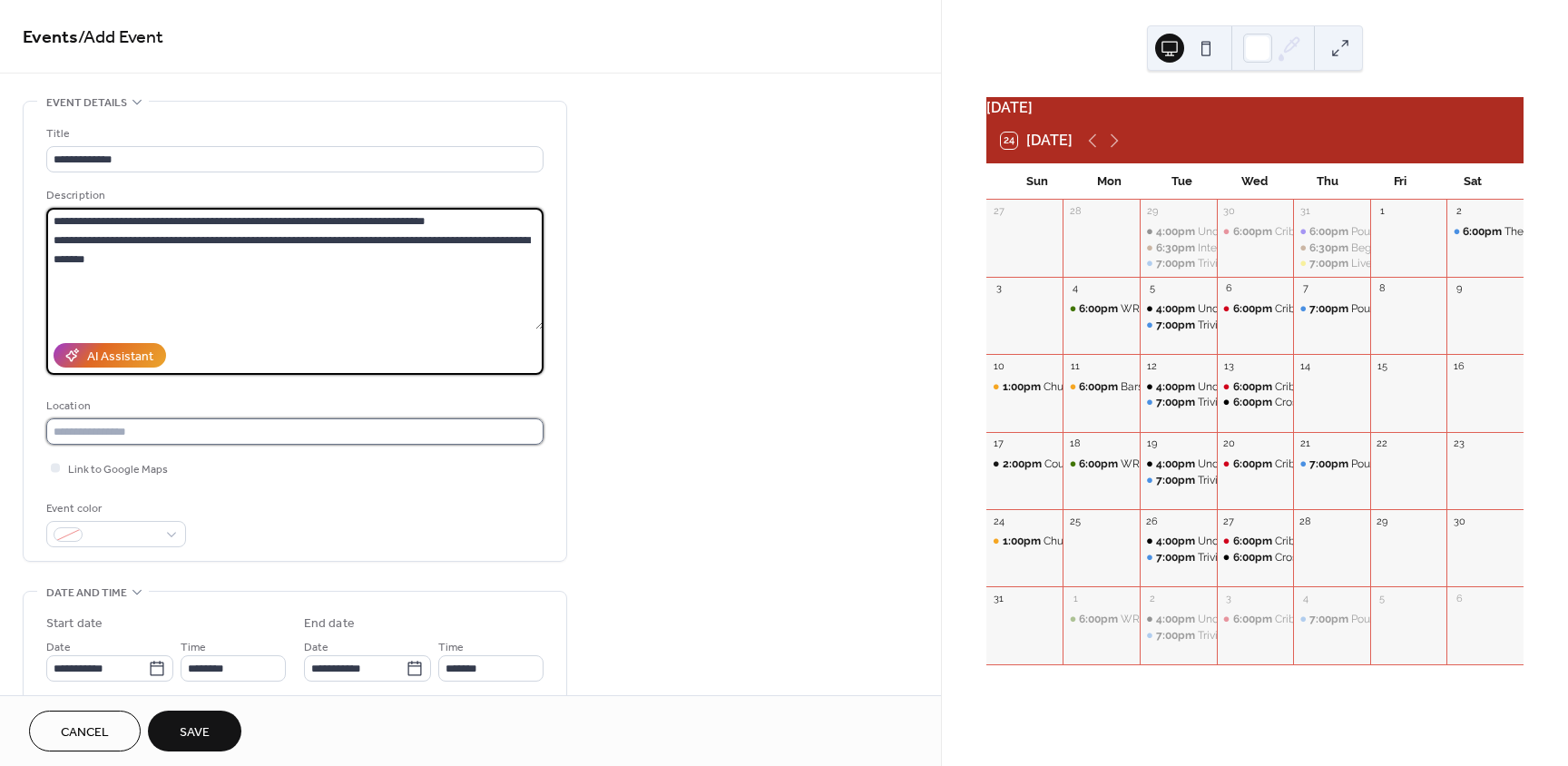 click at bounding box center [295, 431] 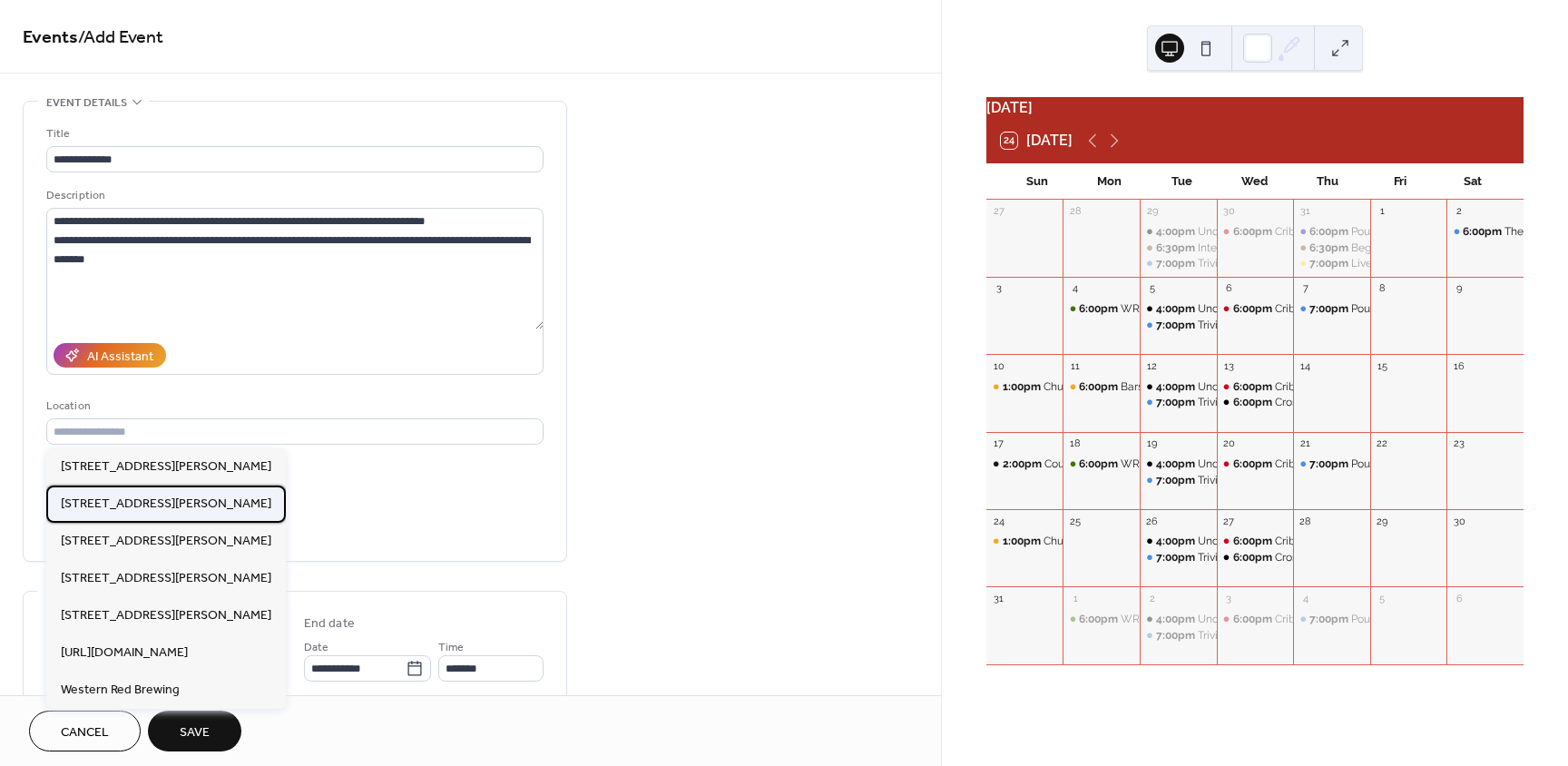 click on "[STREET_ADDRESS][PERSON_NAME]" at bounding box center (166, 504) 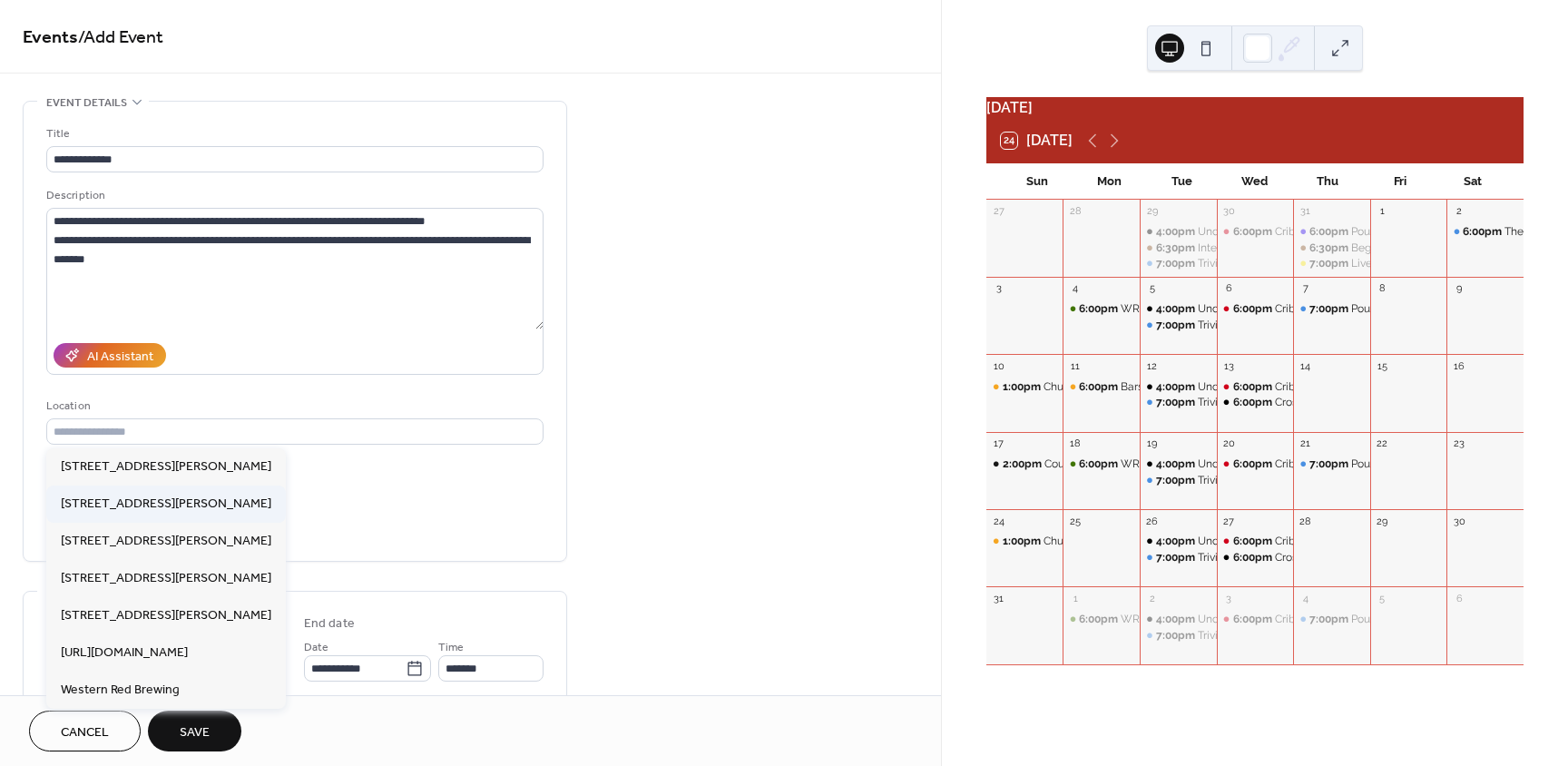 type on "**********" 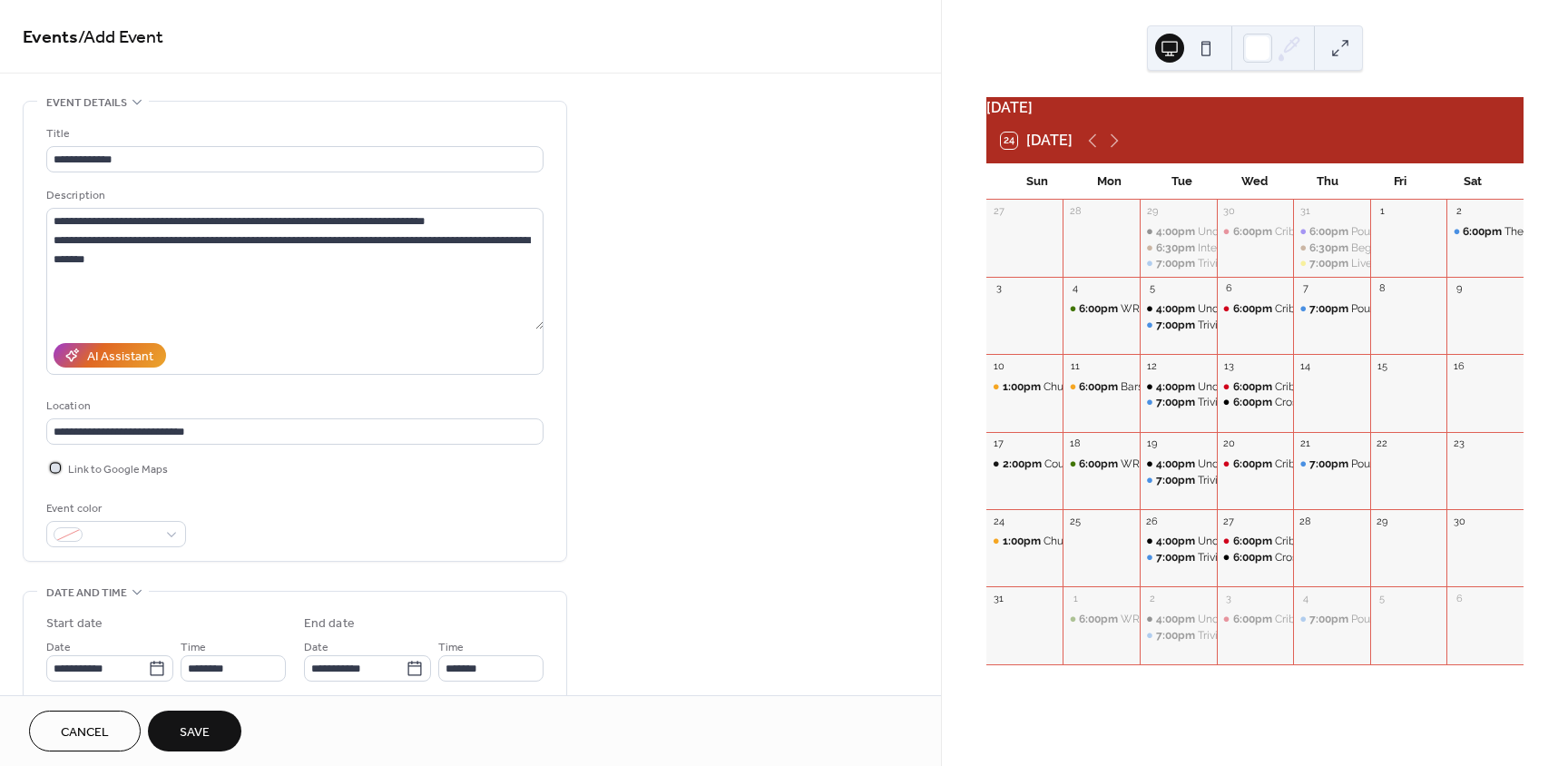 click at bounding box center (55, 467) 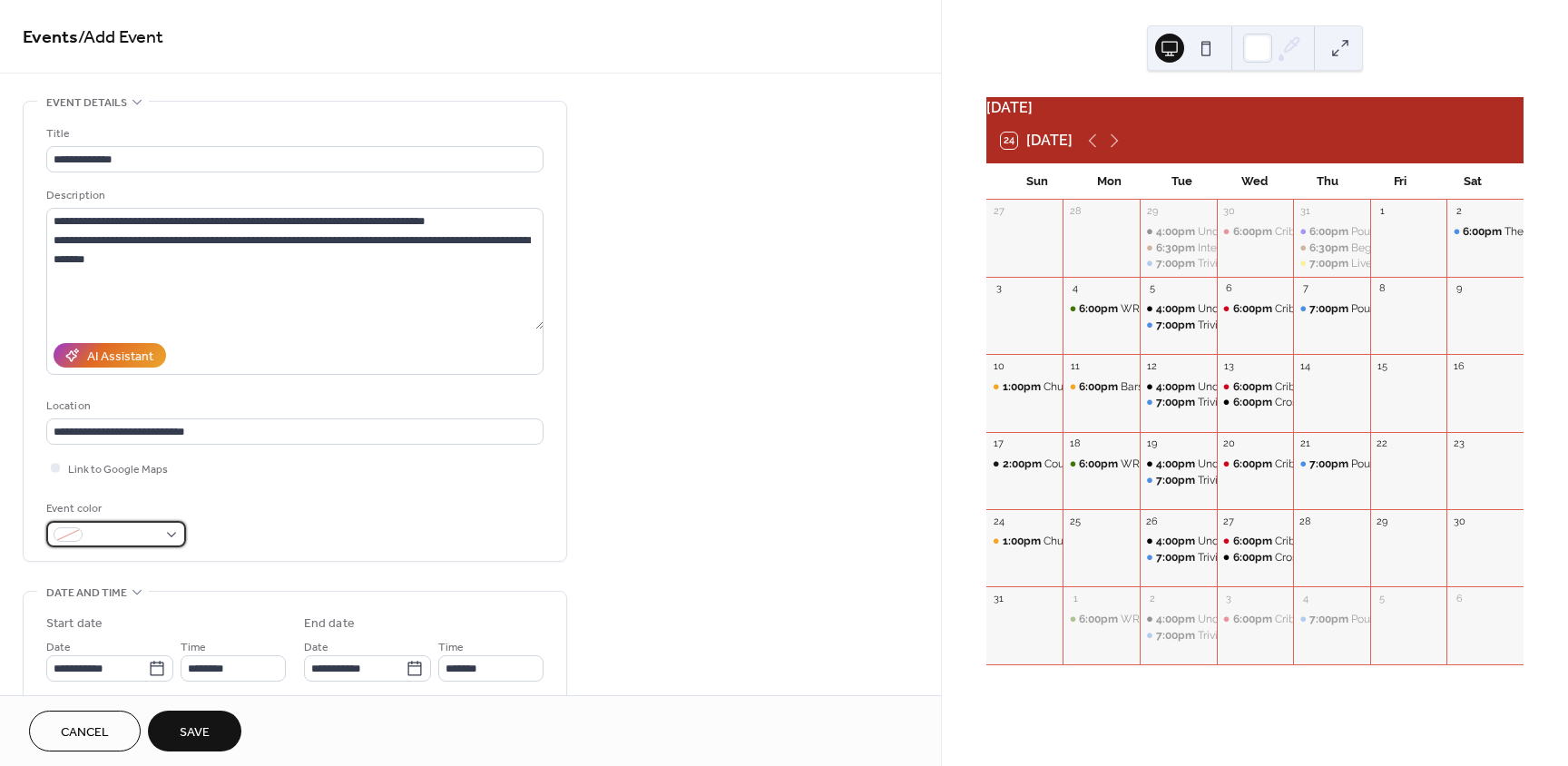 click at bounding box center (123, 535) 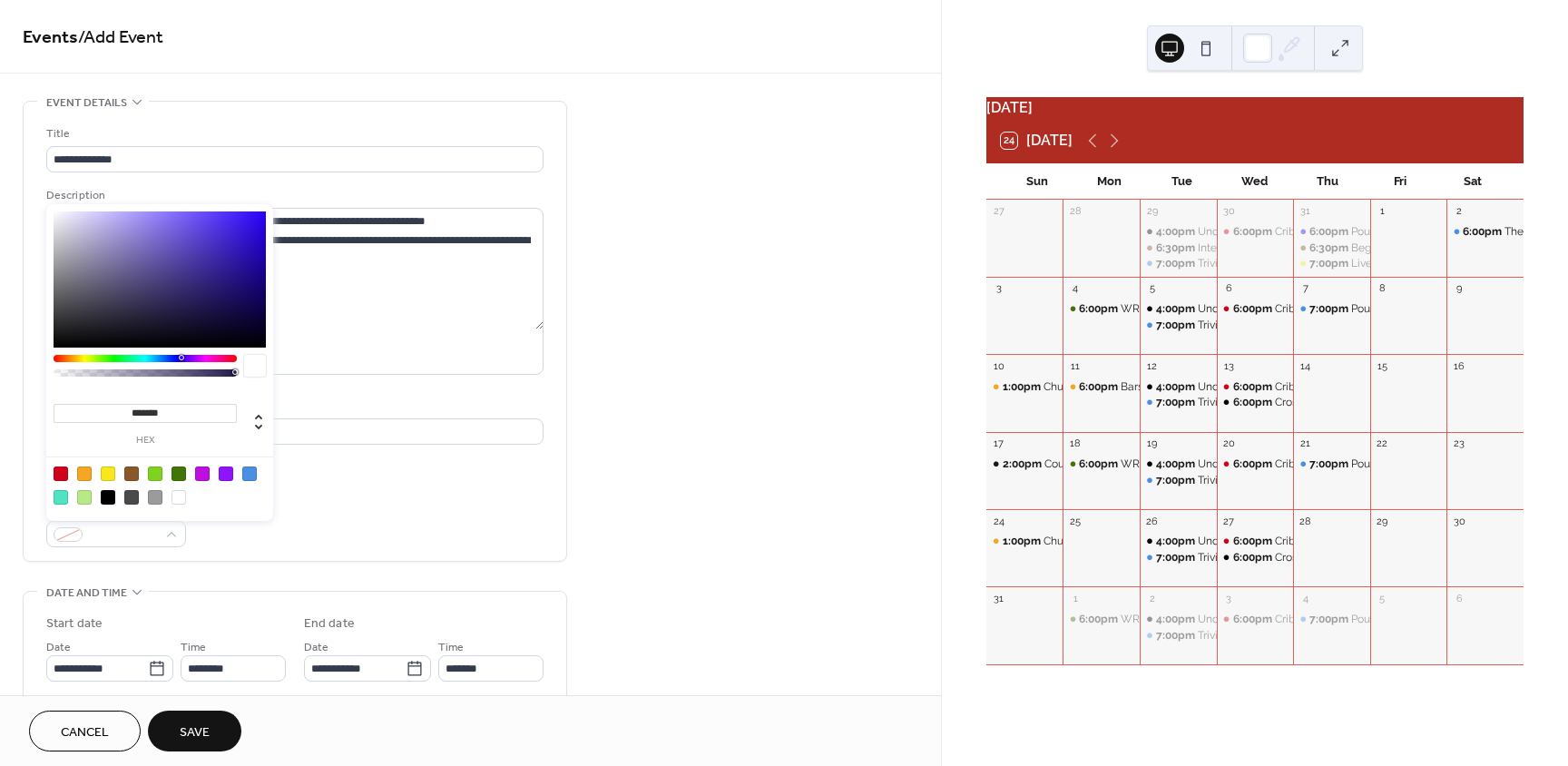 click at bounding box center (155, 497) 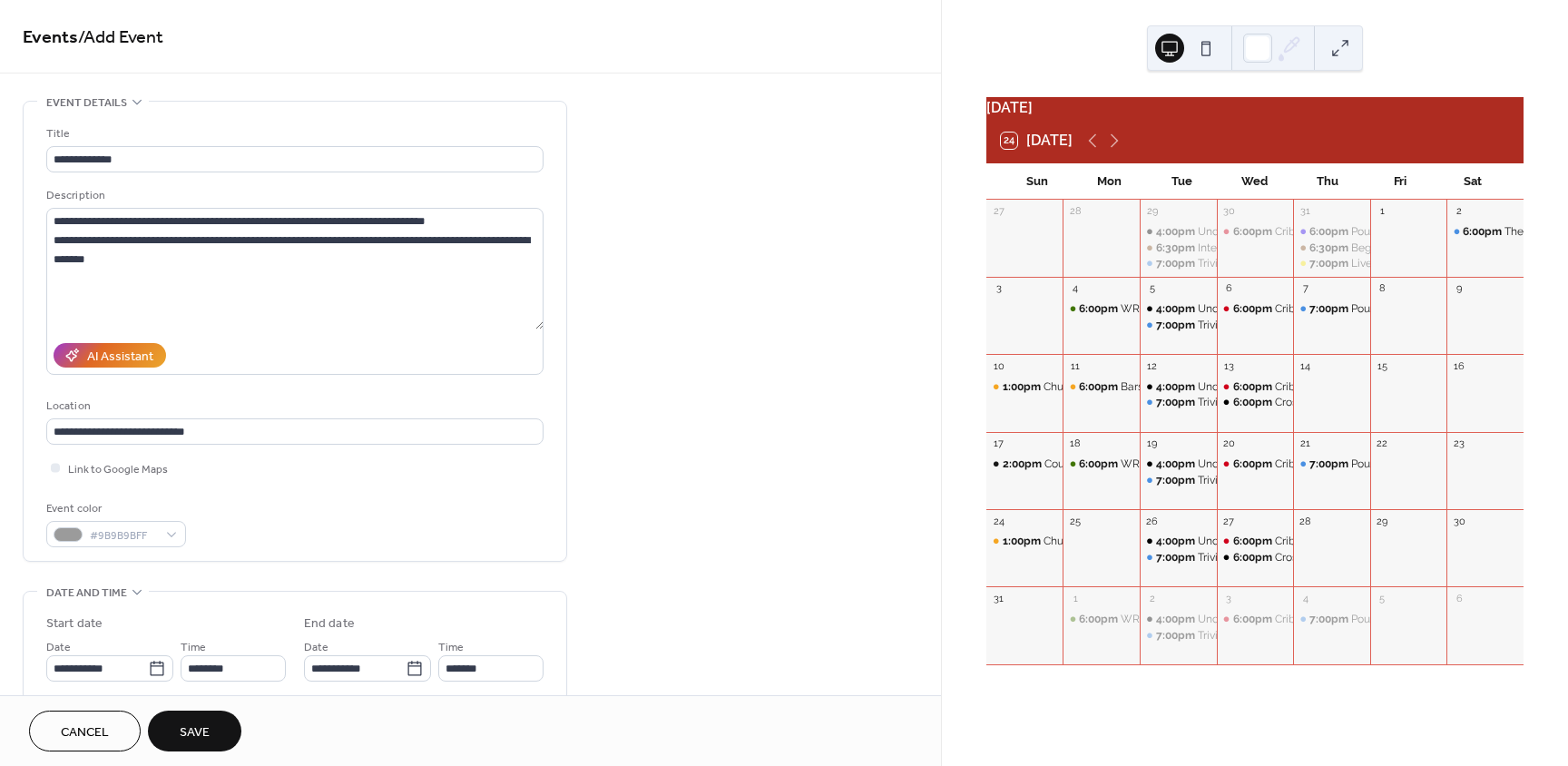 click on "Event color #9B9B9BFF" at bounding box center [295, 523] 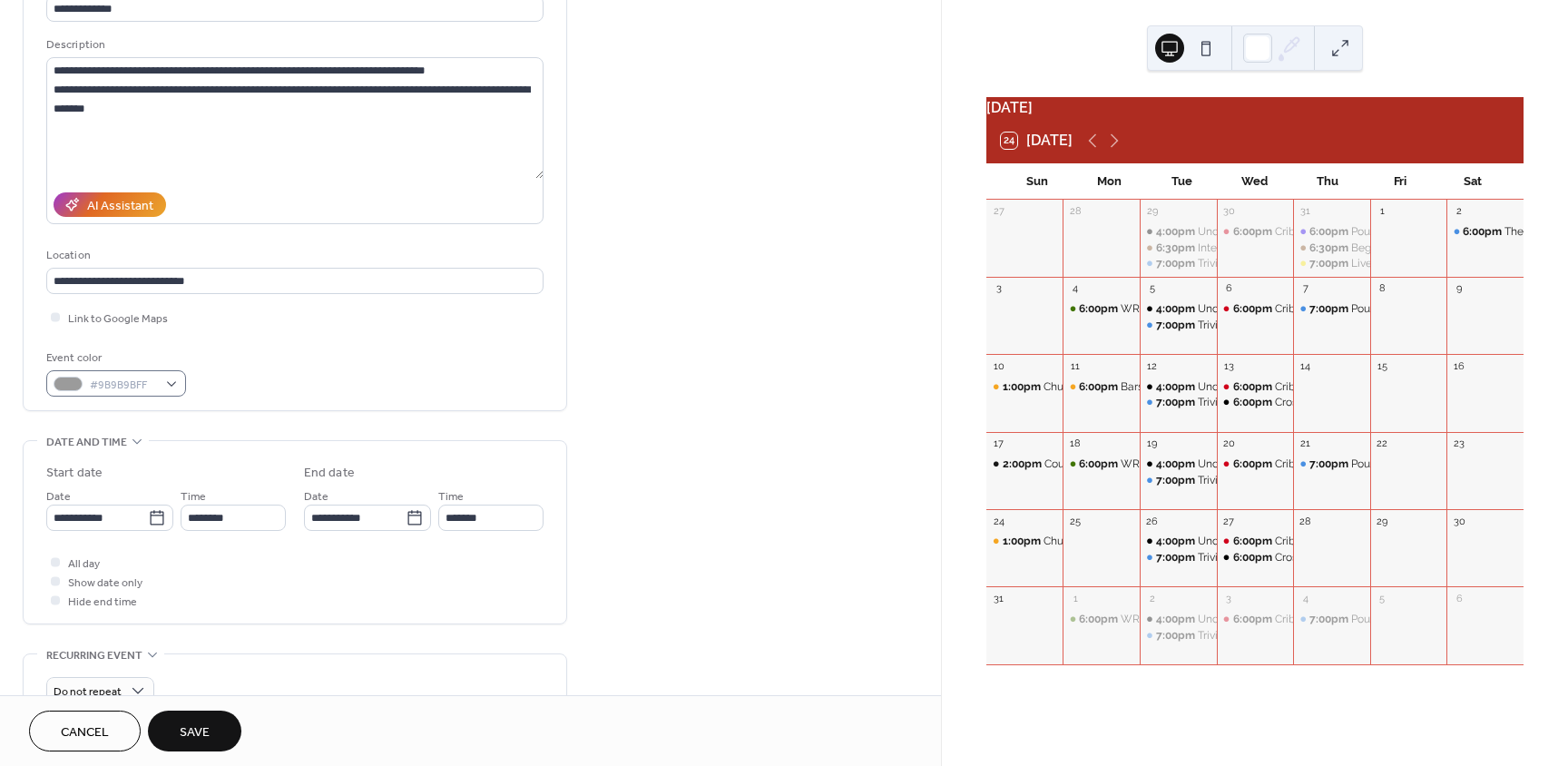 scroll, scrollTop: 203, scrollLeft: 0, axis: vertical 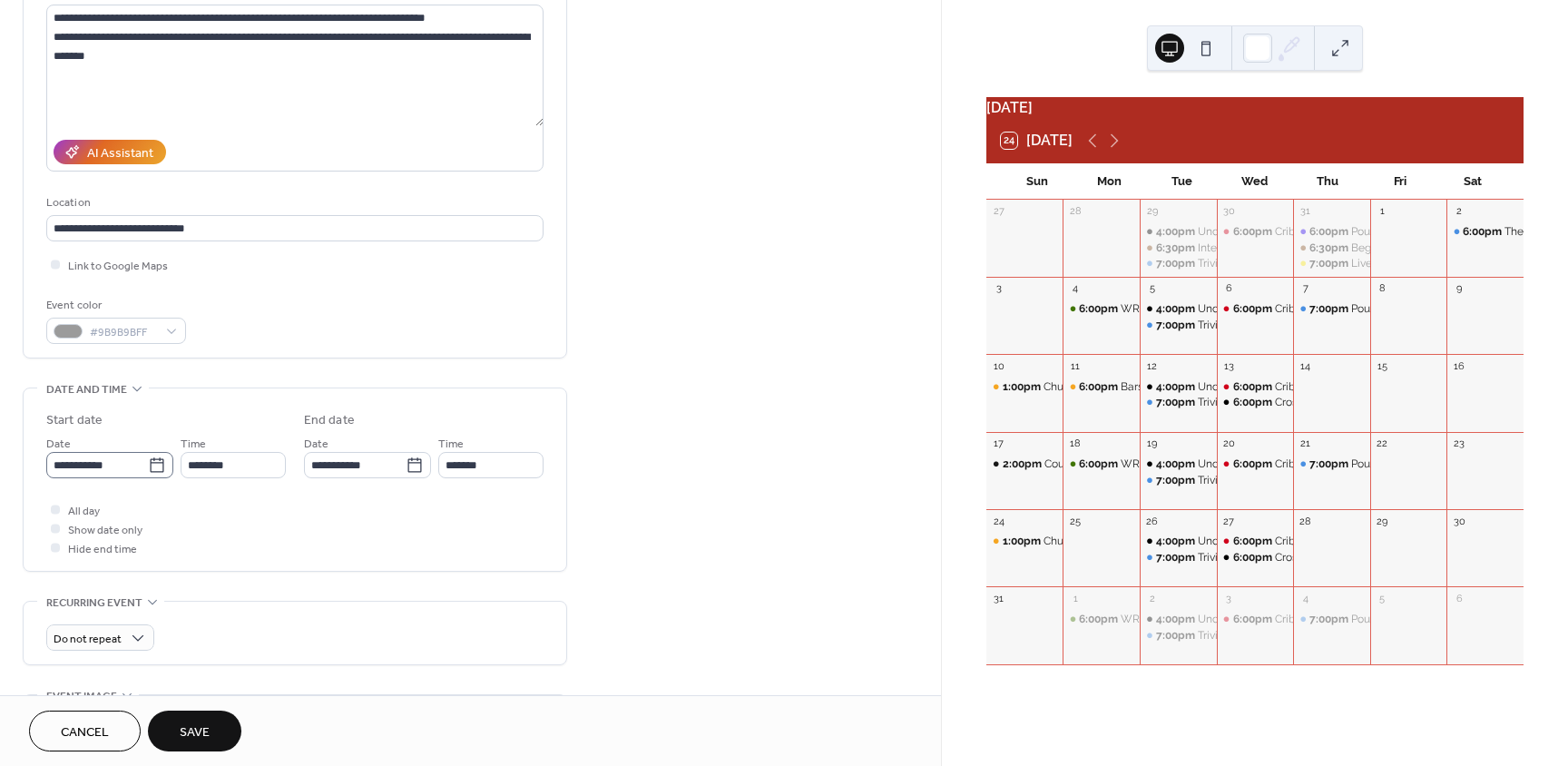 click 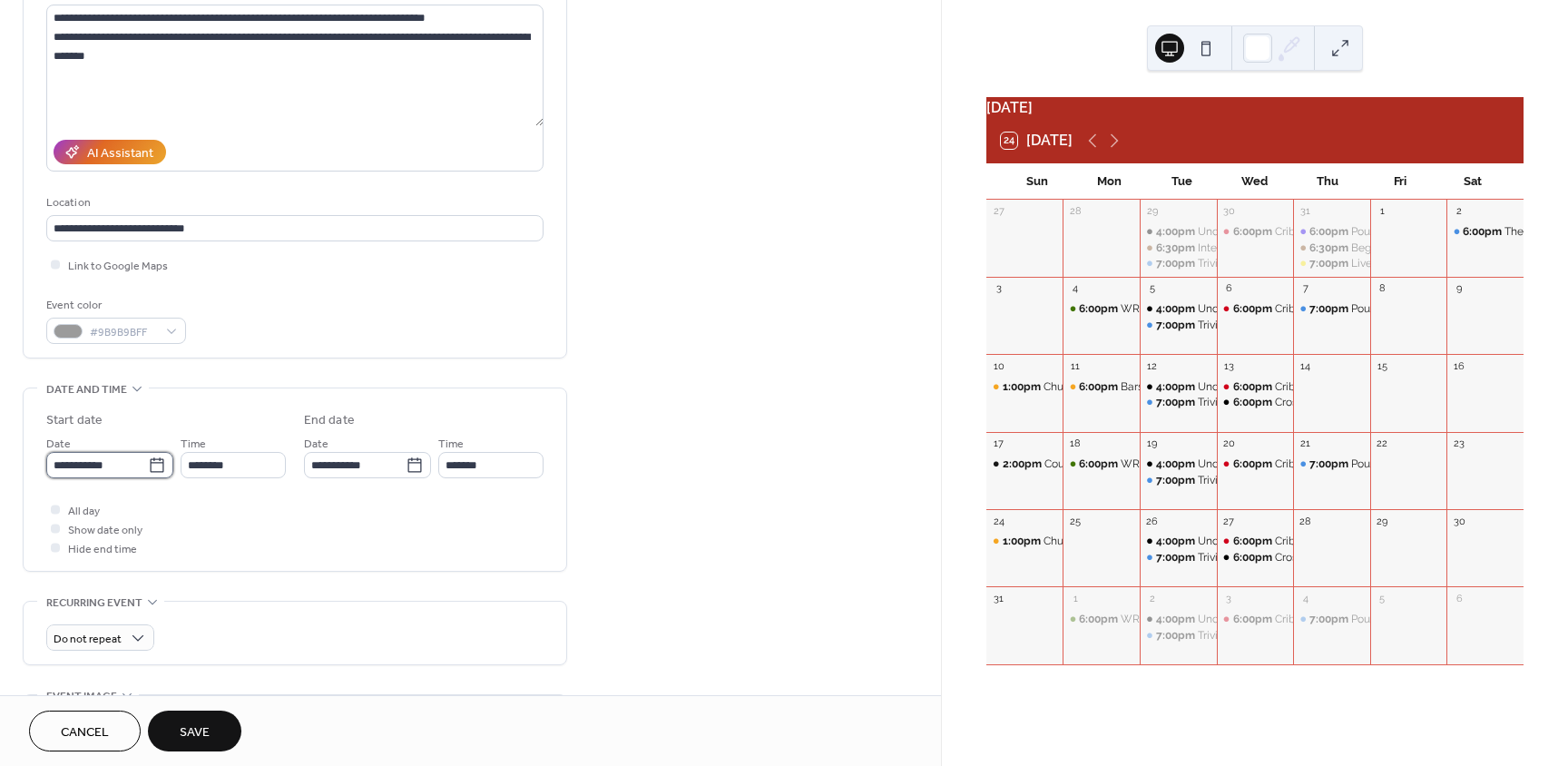 click on "**********" at bounding box center [97, 465] 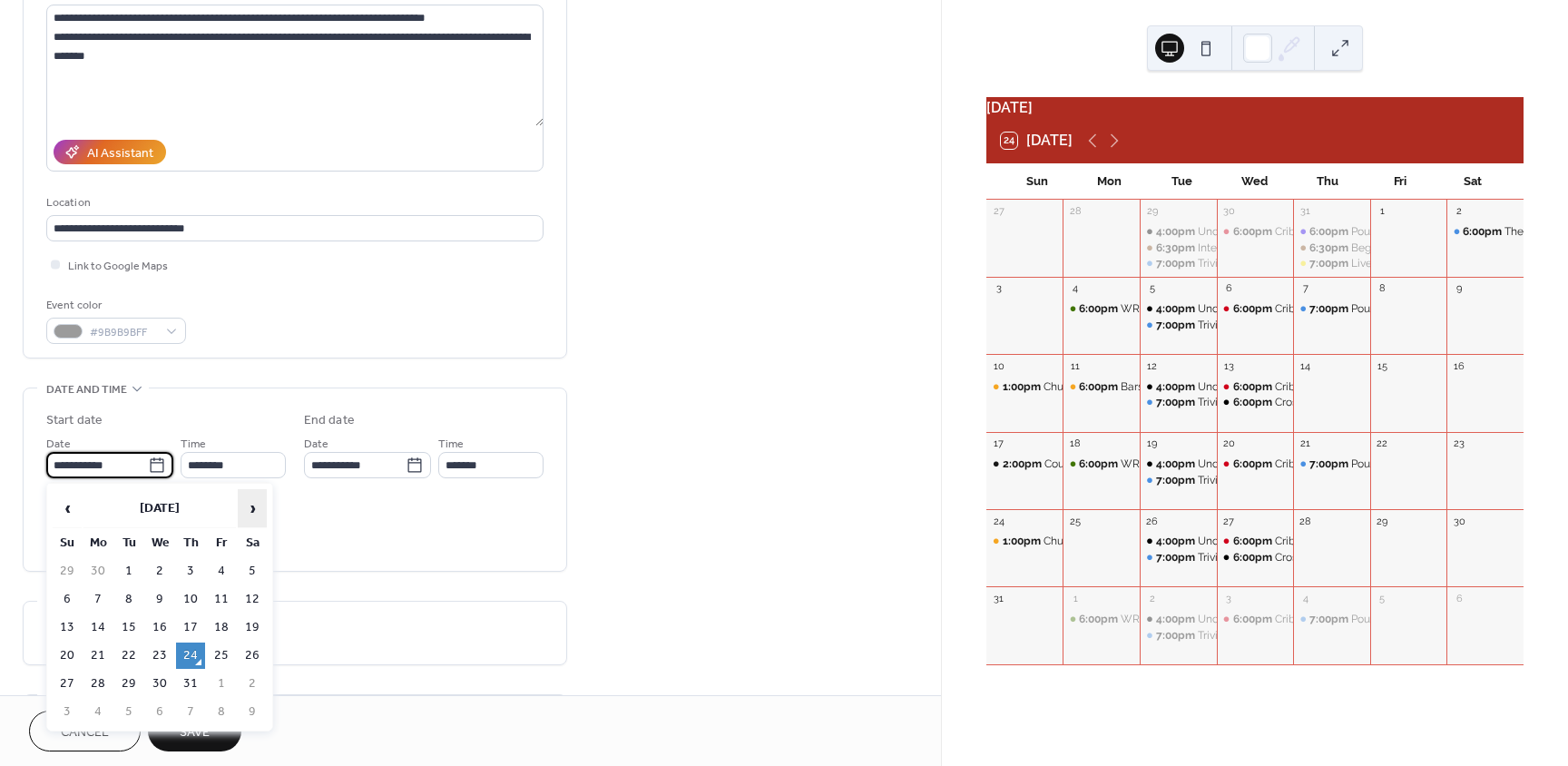 click on "›" at bounding box center [252, 508] 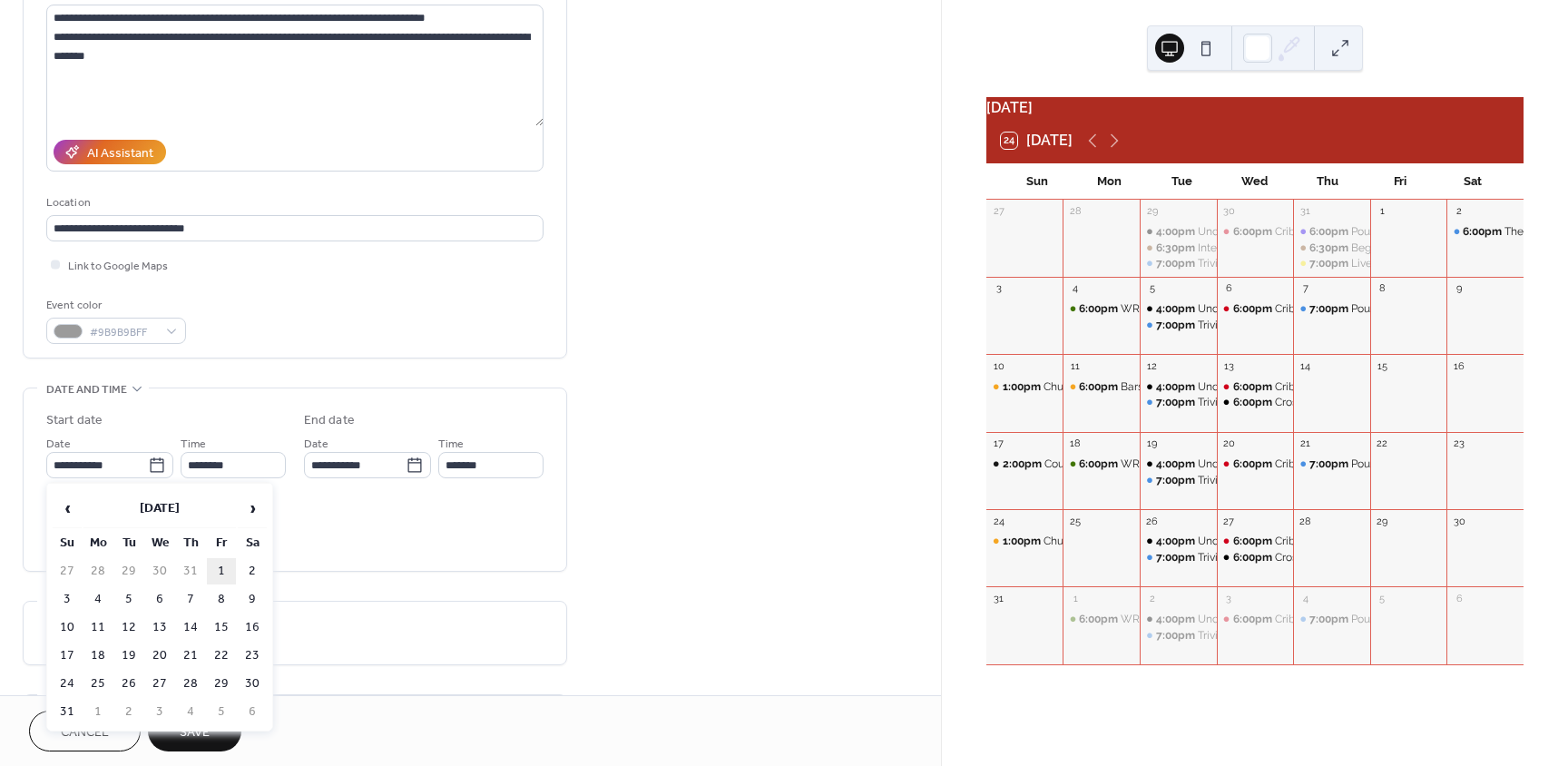 click on "1" at bounding box center [221, 571] 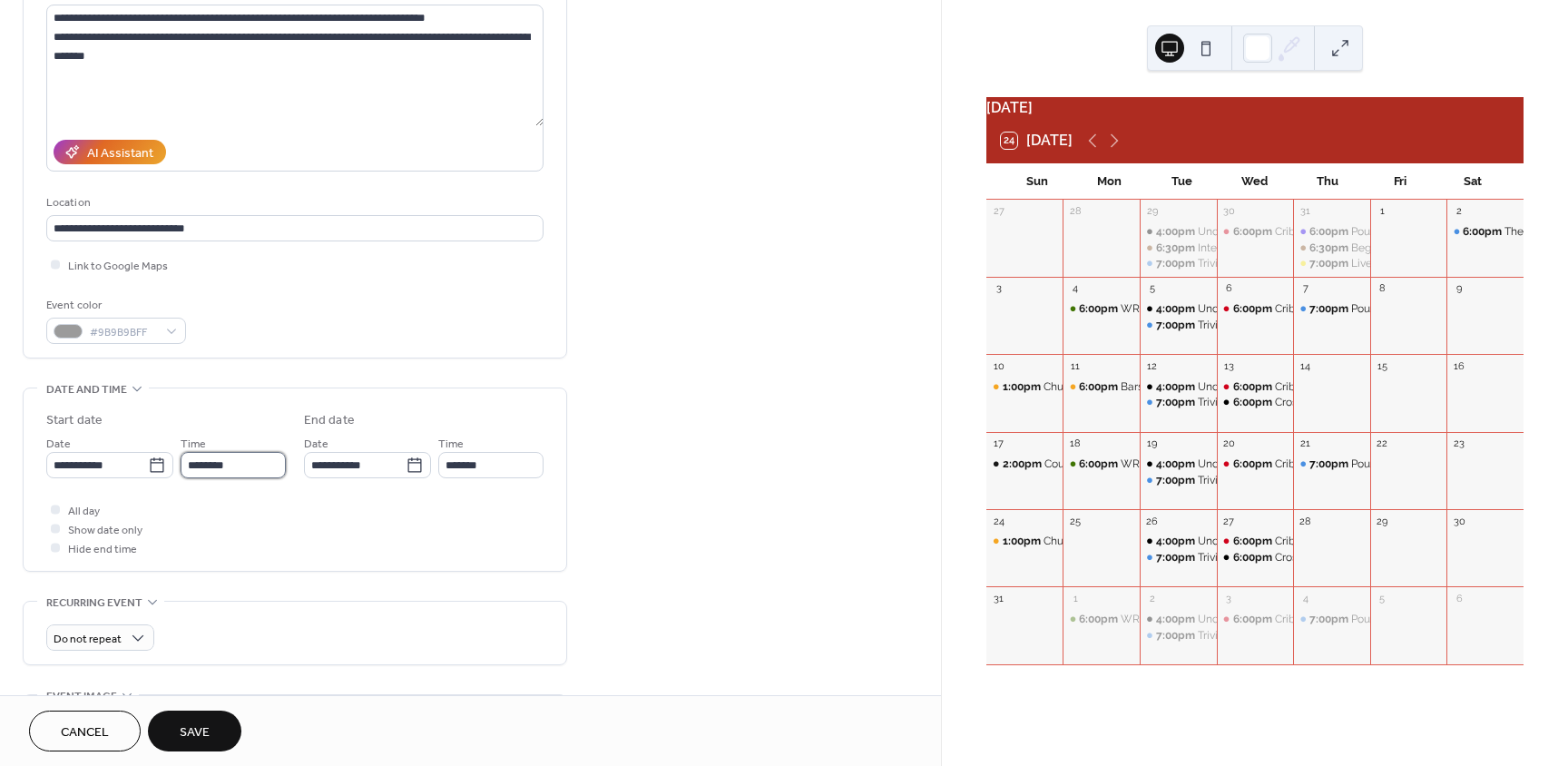 click on "********" at bounding box center (233, 465) 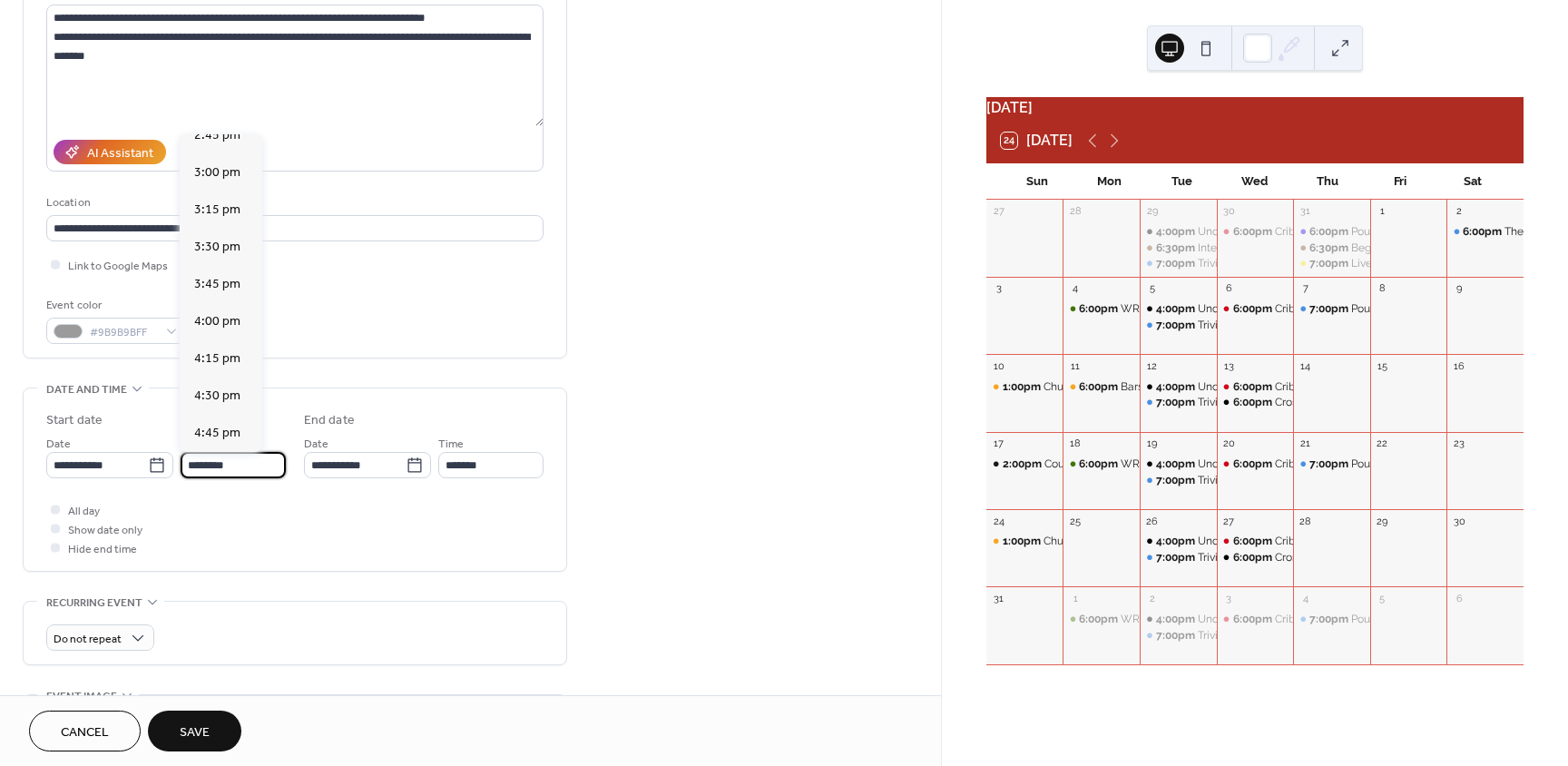 scroll, scrollTop: 2214, scrollLeft: 0, axis: vertical 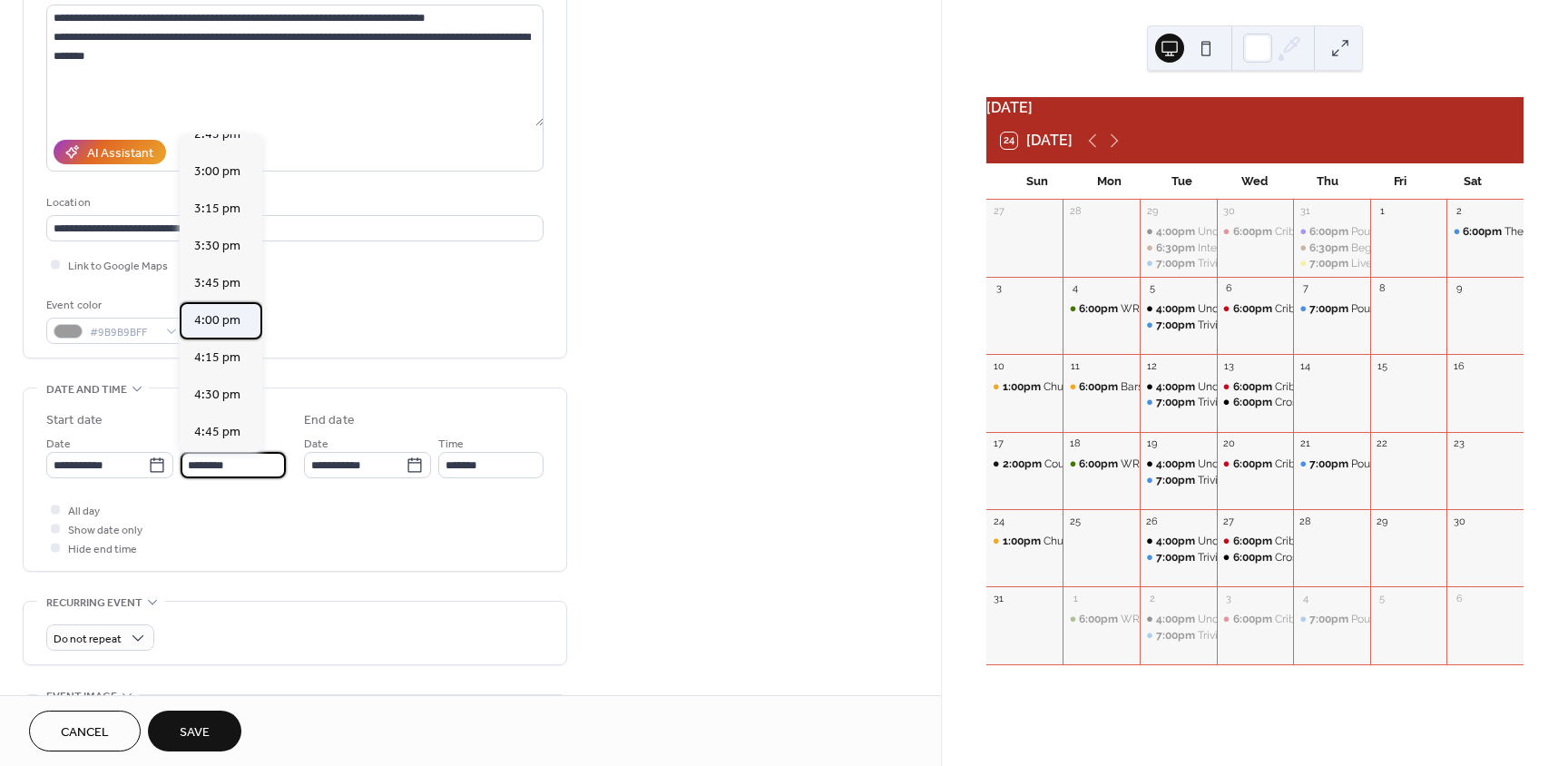 click on "4:00 pm" at bounding box center (217, 320) 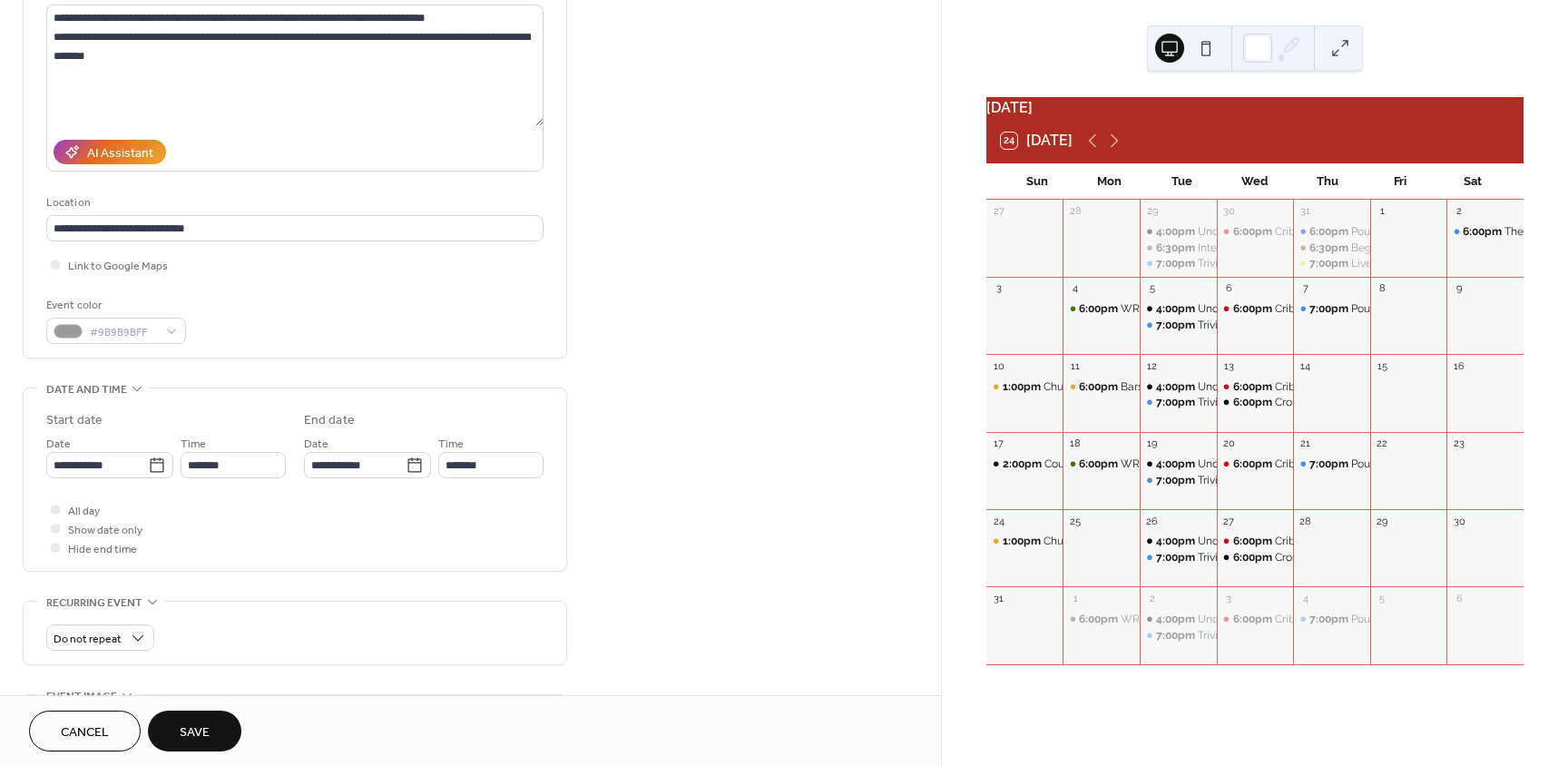 type on "*******" 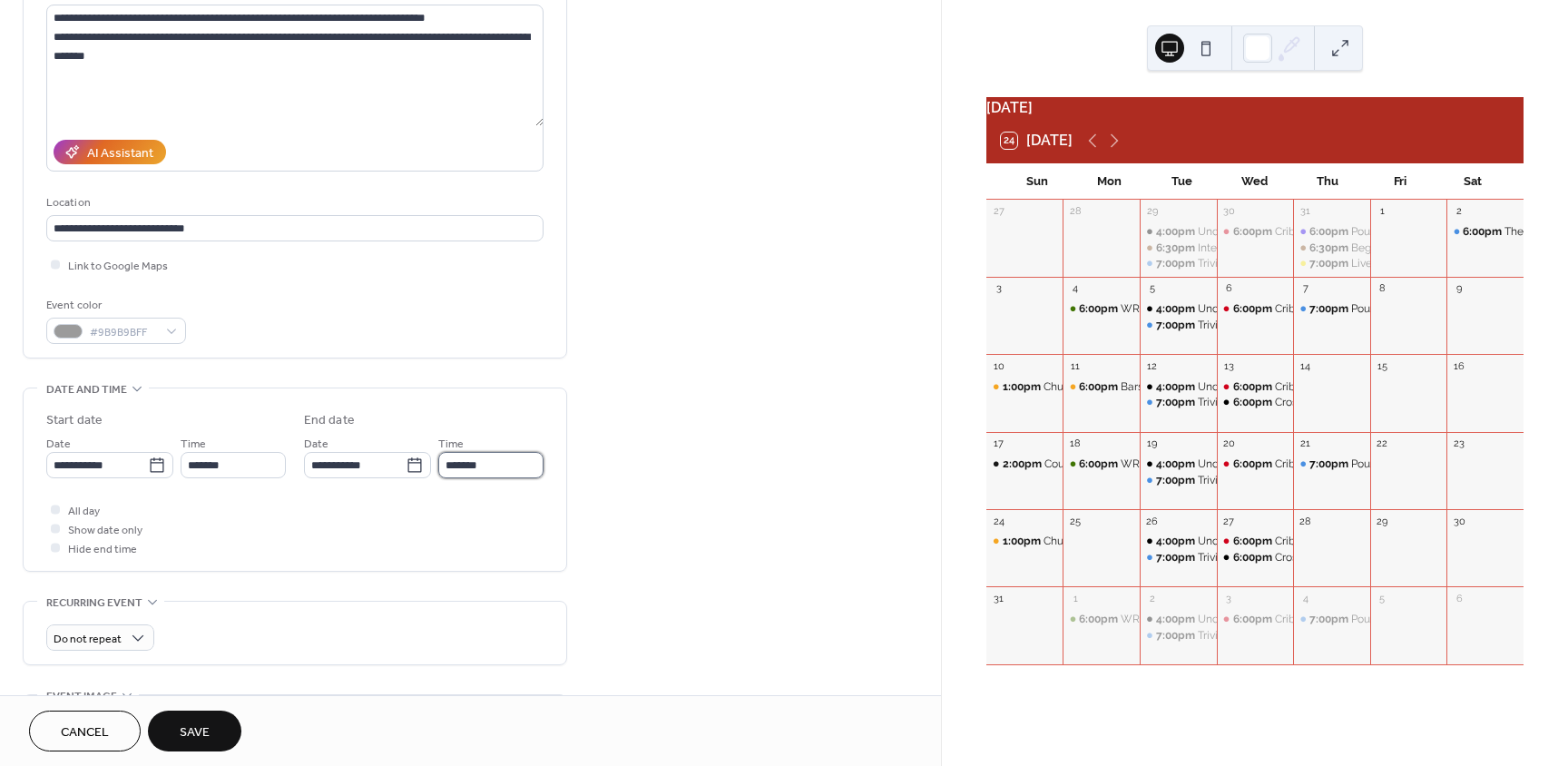 click on "*******" at bounding box center [491, 465] 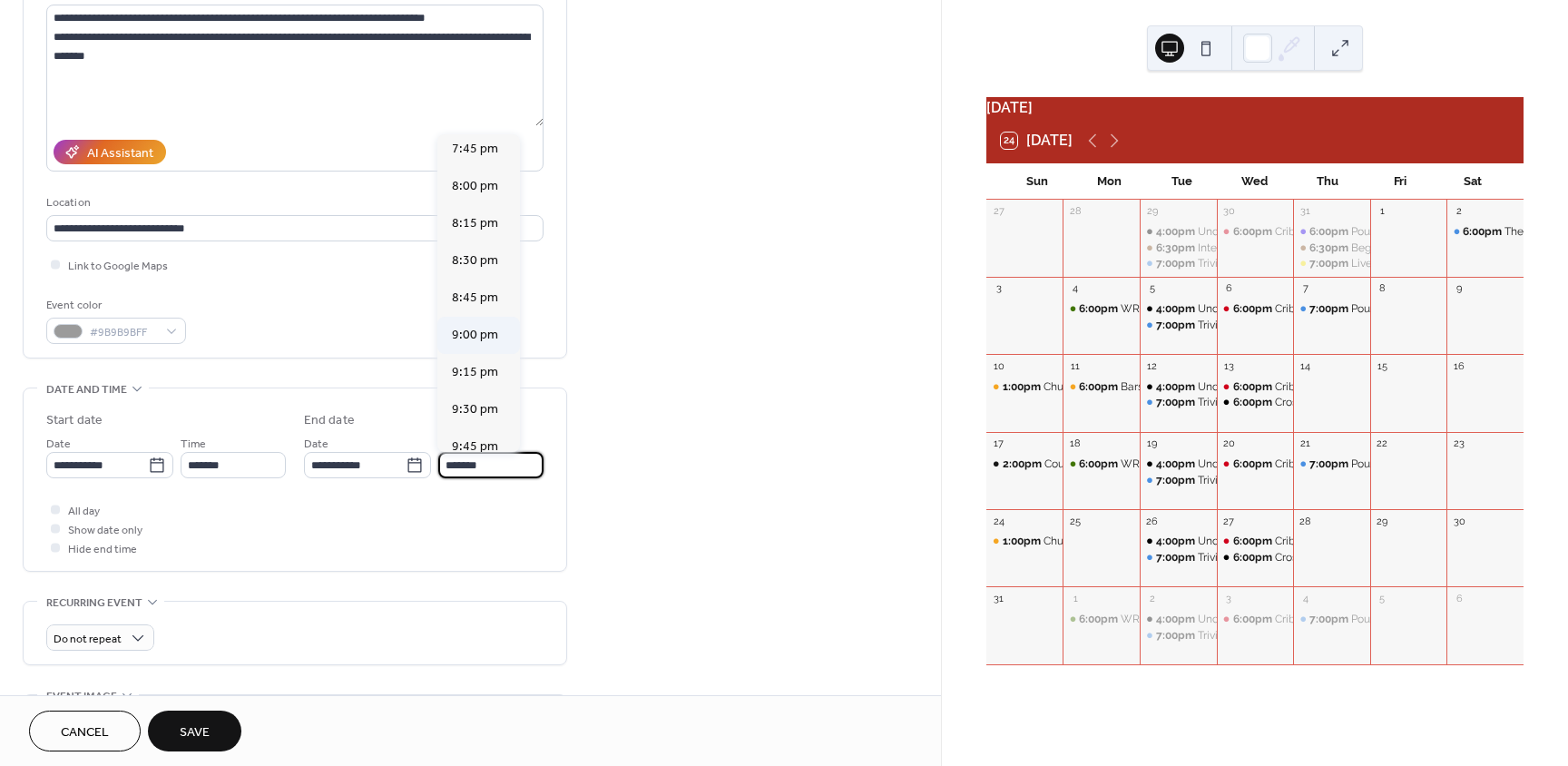 scroll, scrollTop: 525, scrollLeft: 0, axis: vertical 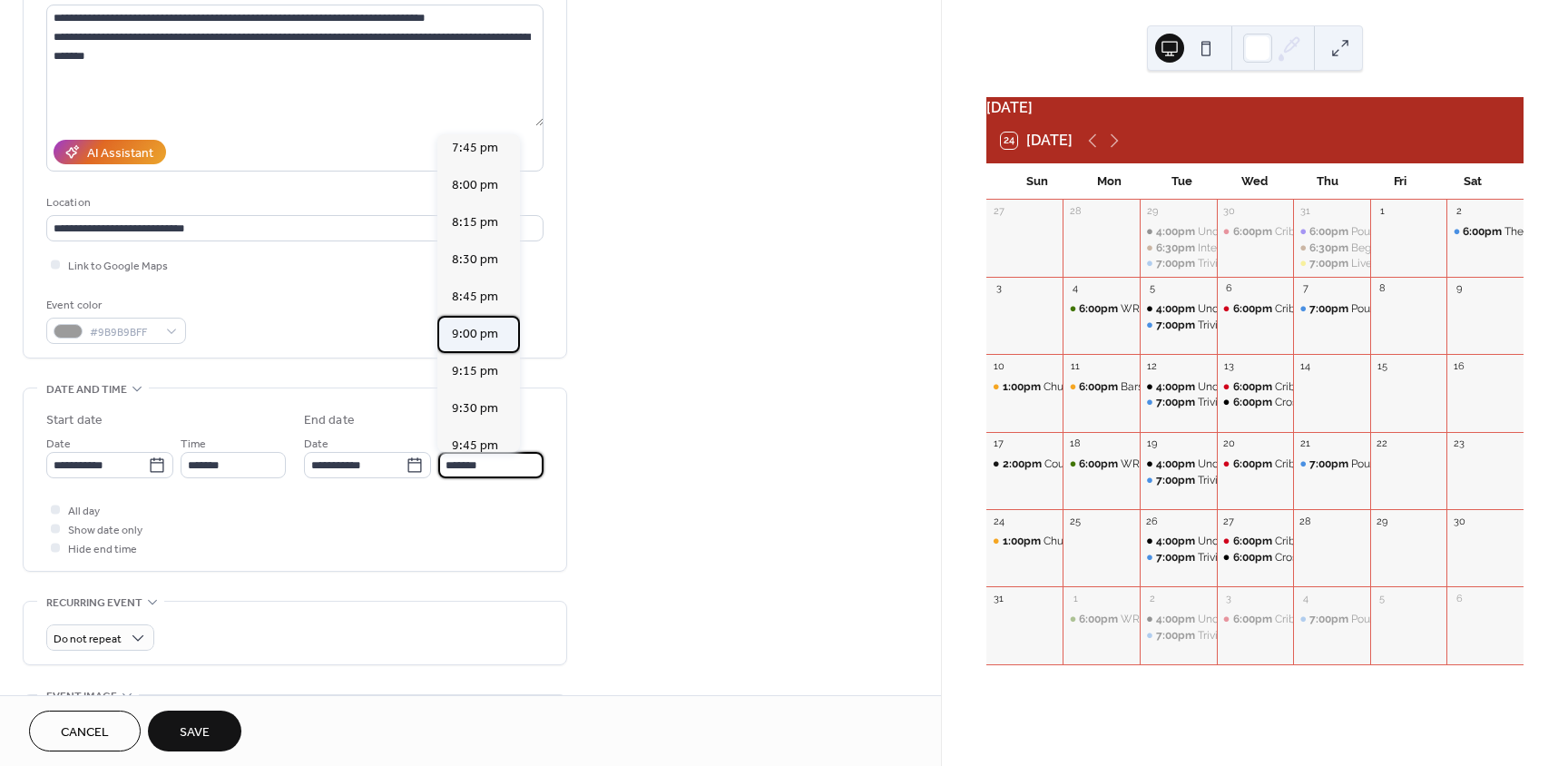click on "9:00 pm" at bounding box center (475, 334) 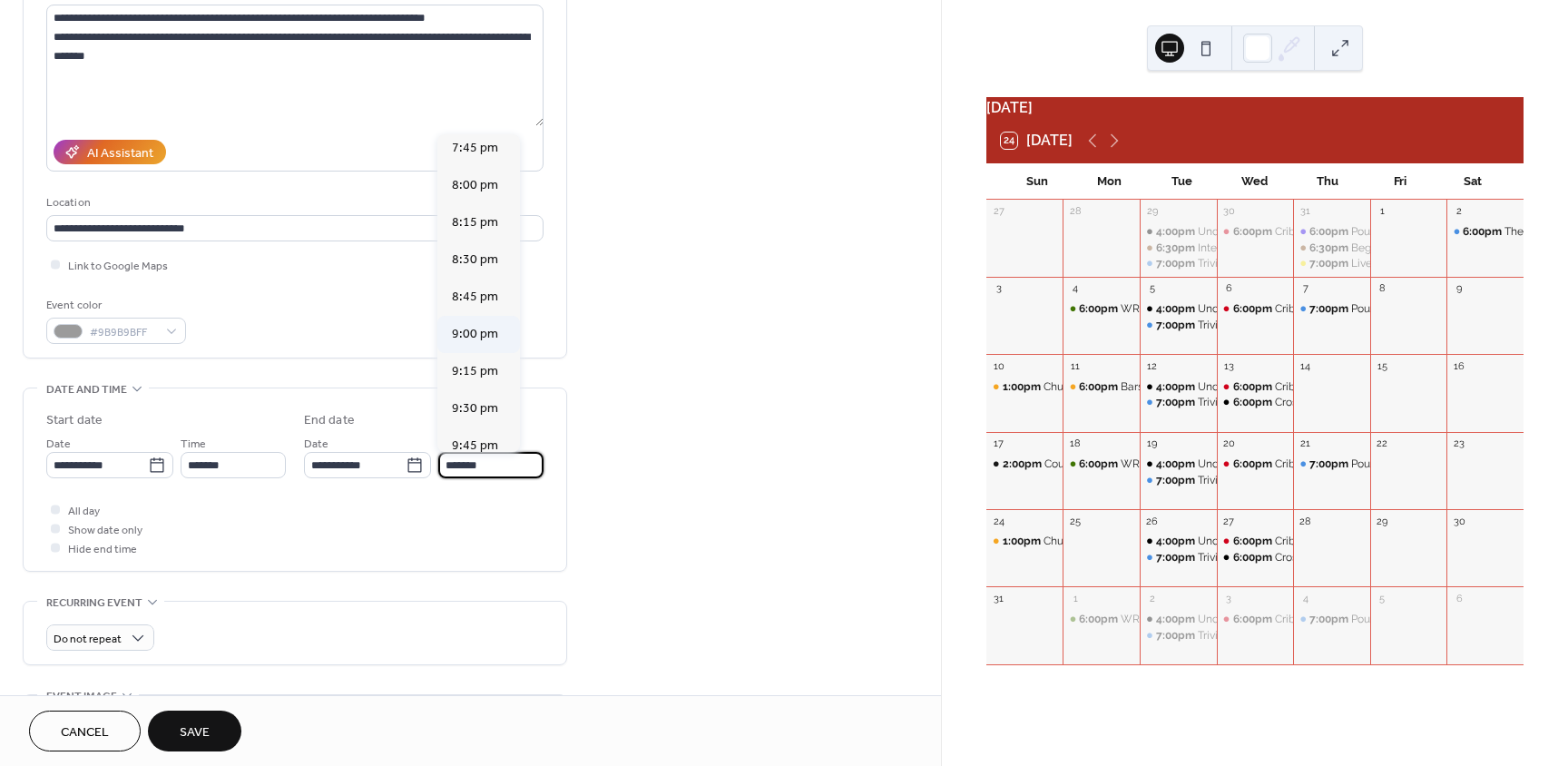 type on "*******" 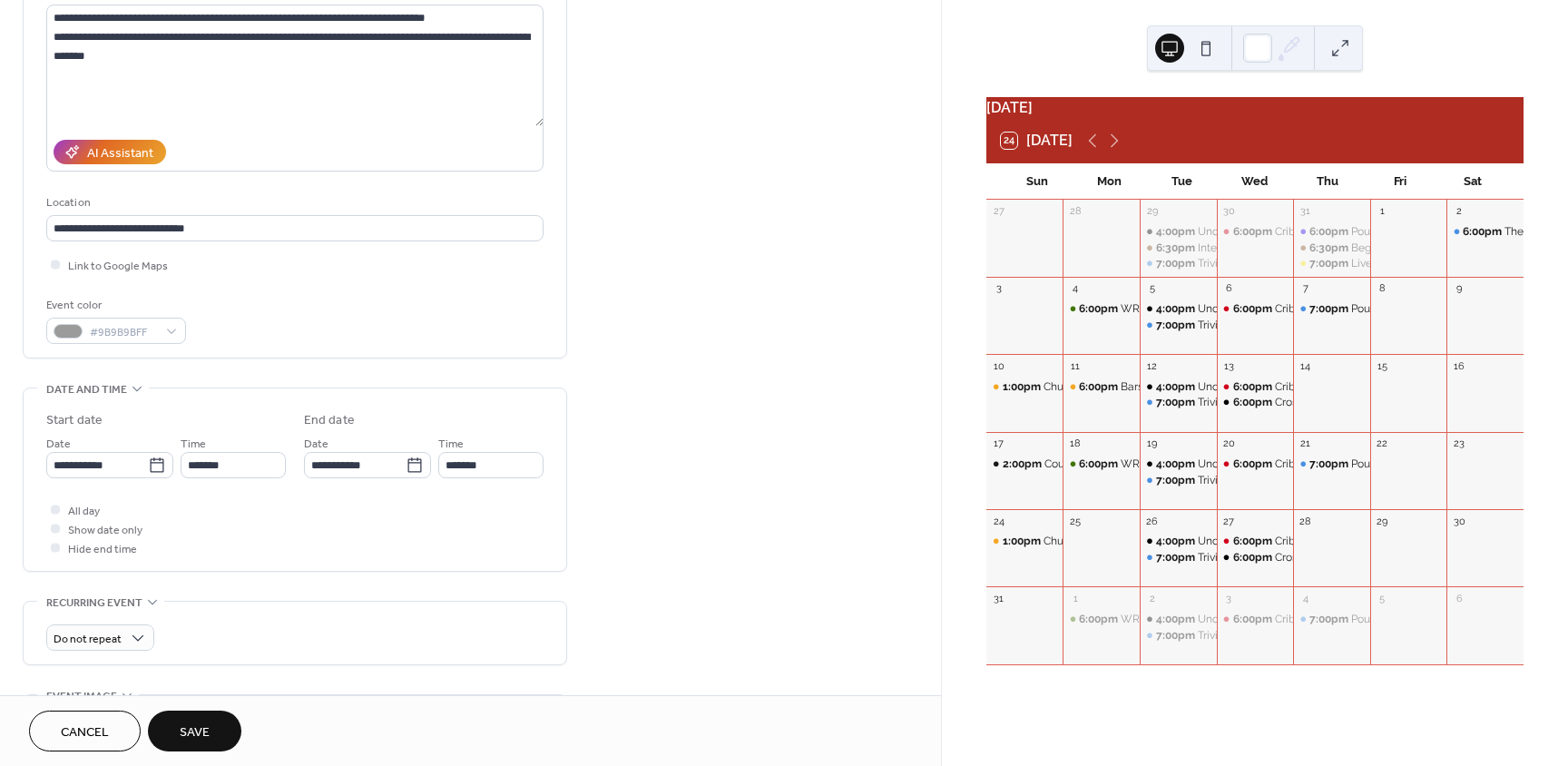 click on "All day Show date only Hide end time" at bounding box center [295, 528] 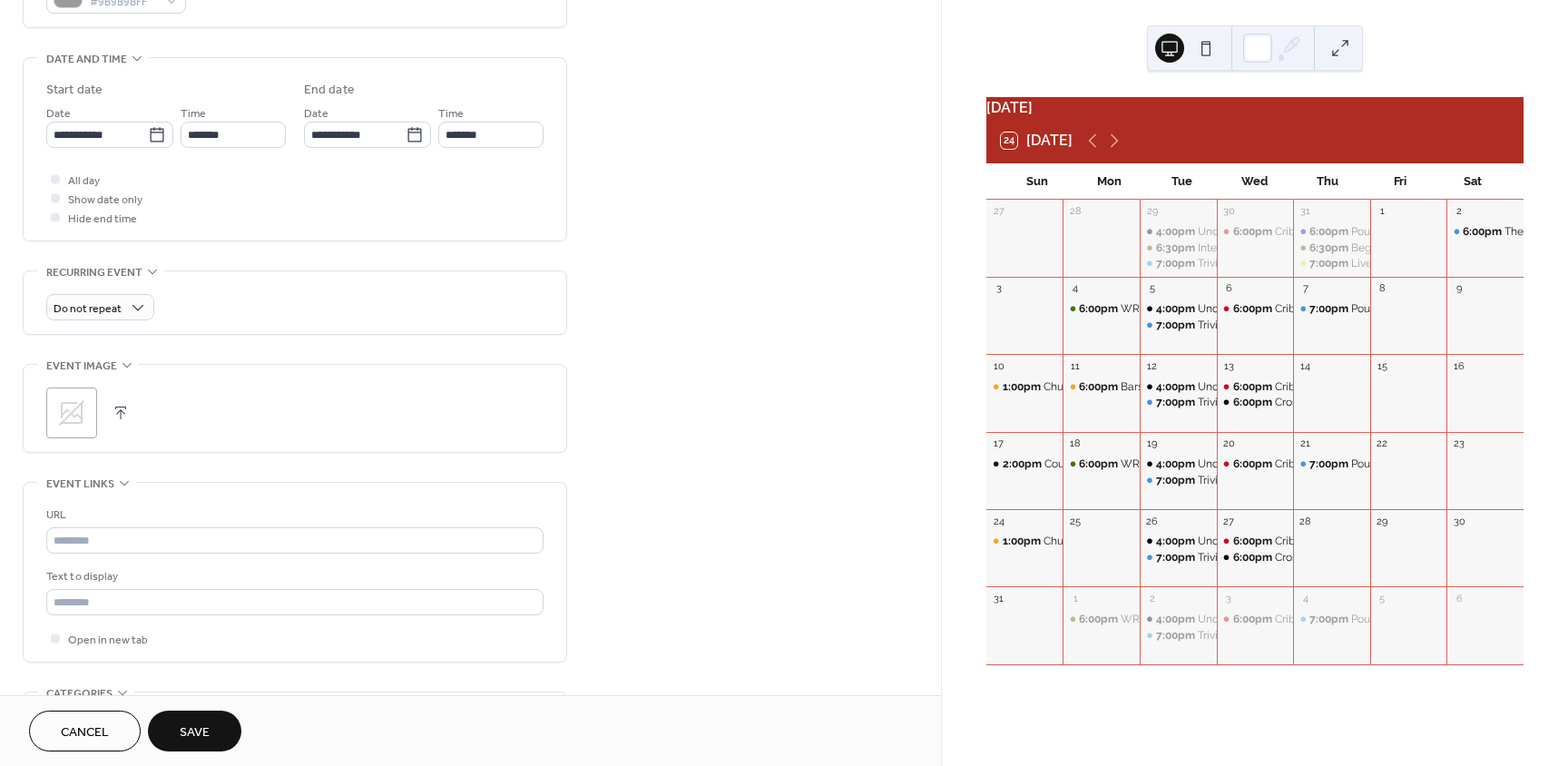 scroll, scrollTop: 535, scrollLeft: 0, axis: vertical 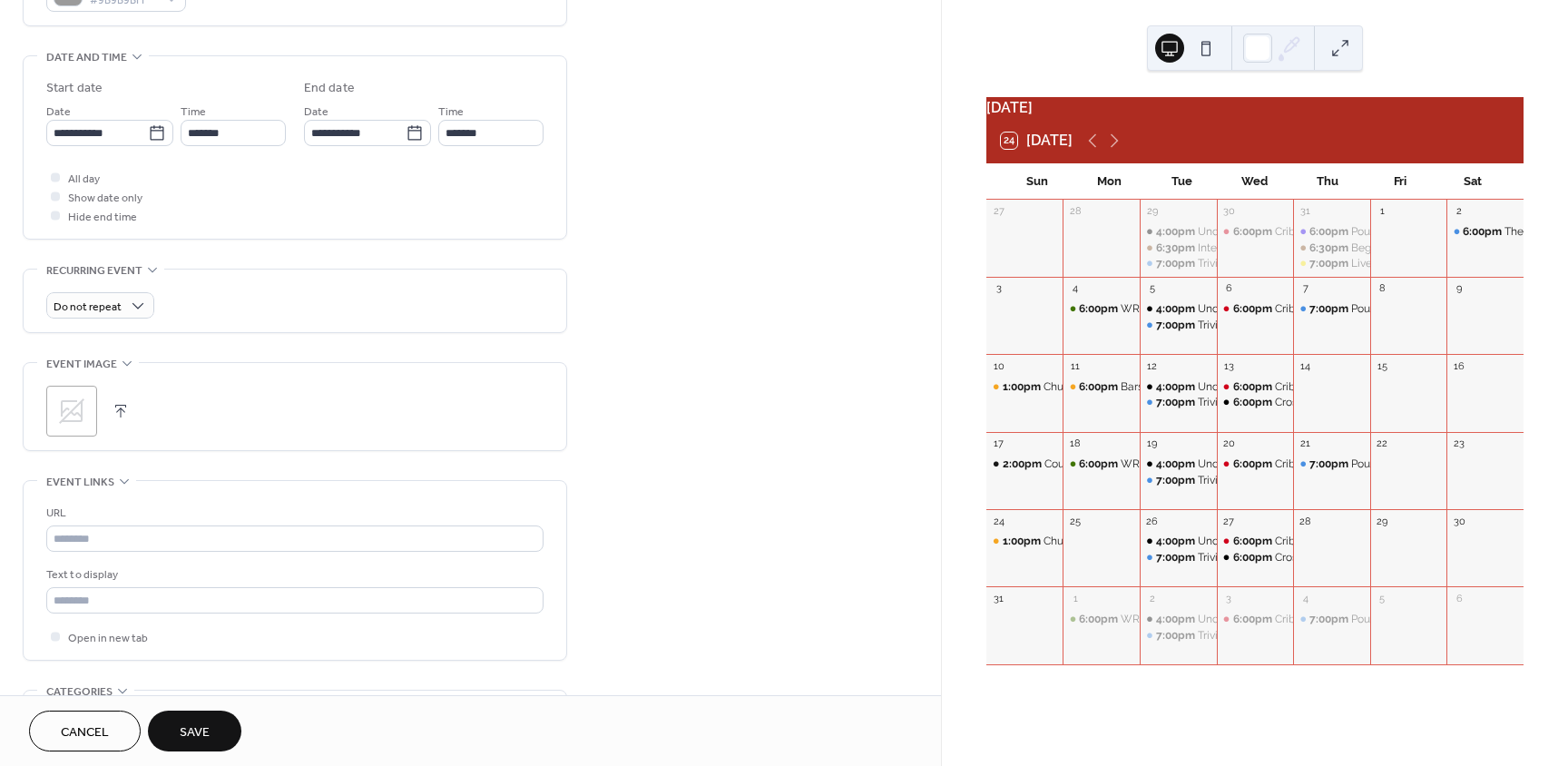 click 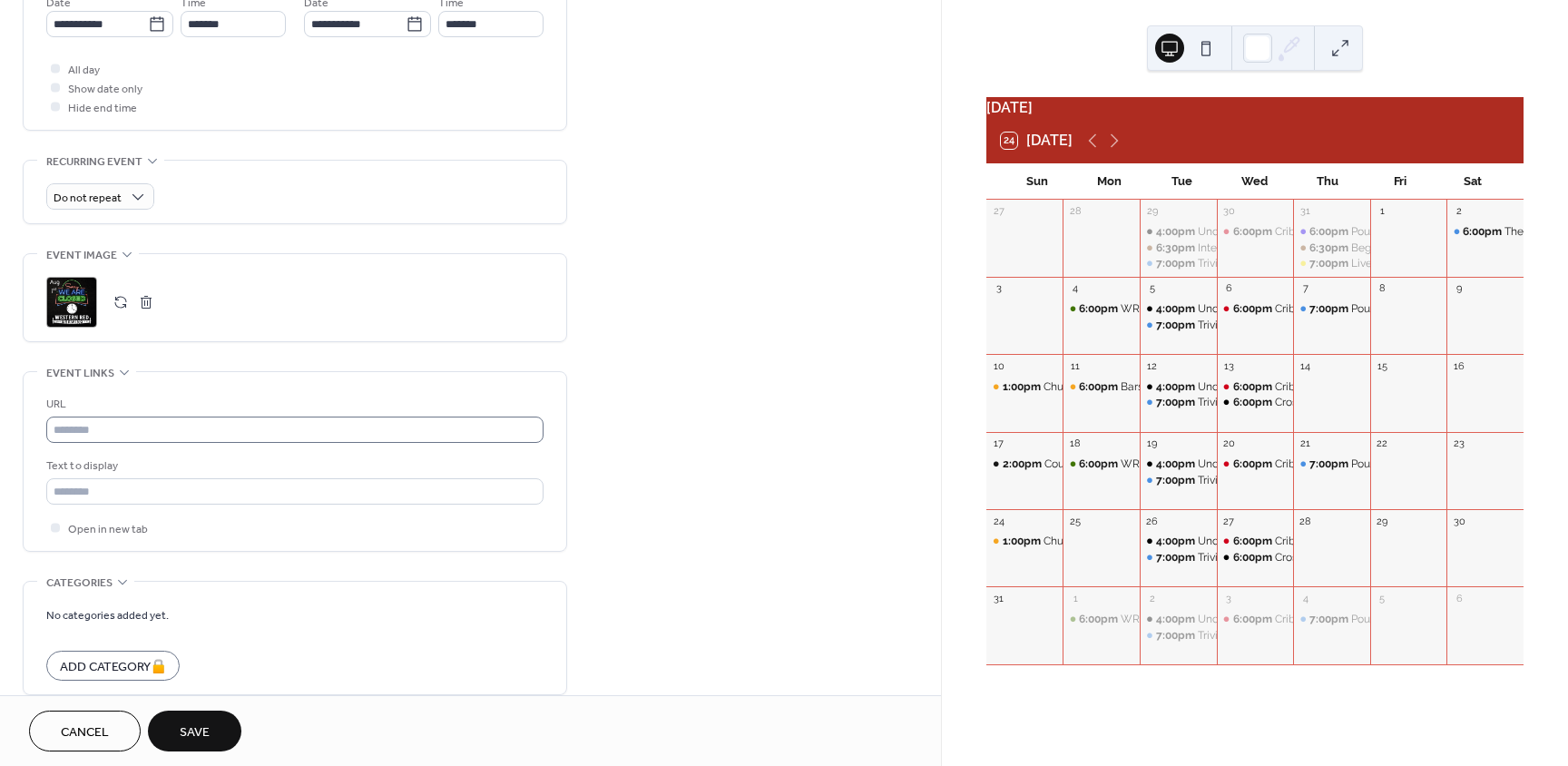 scroll, scrollTop: 662, scrollLeft: 0, axis: vertical 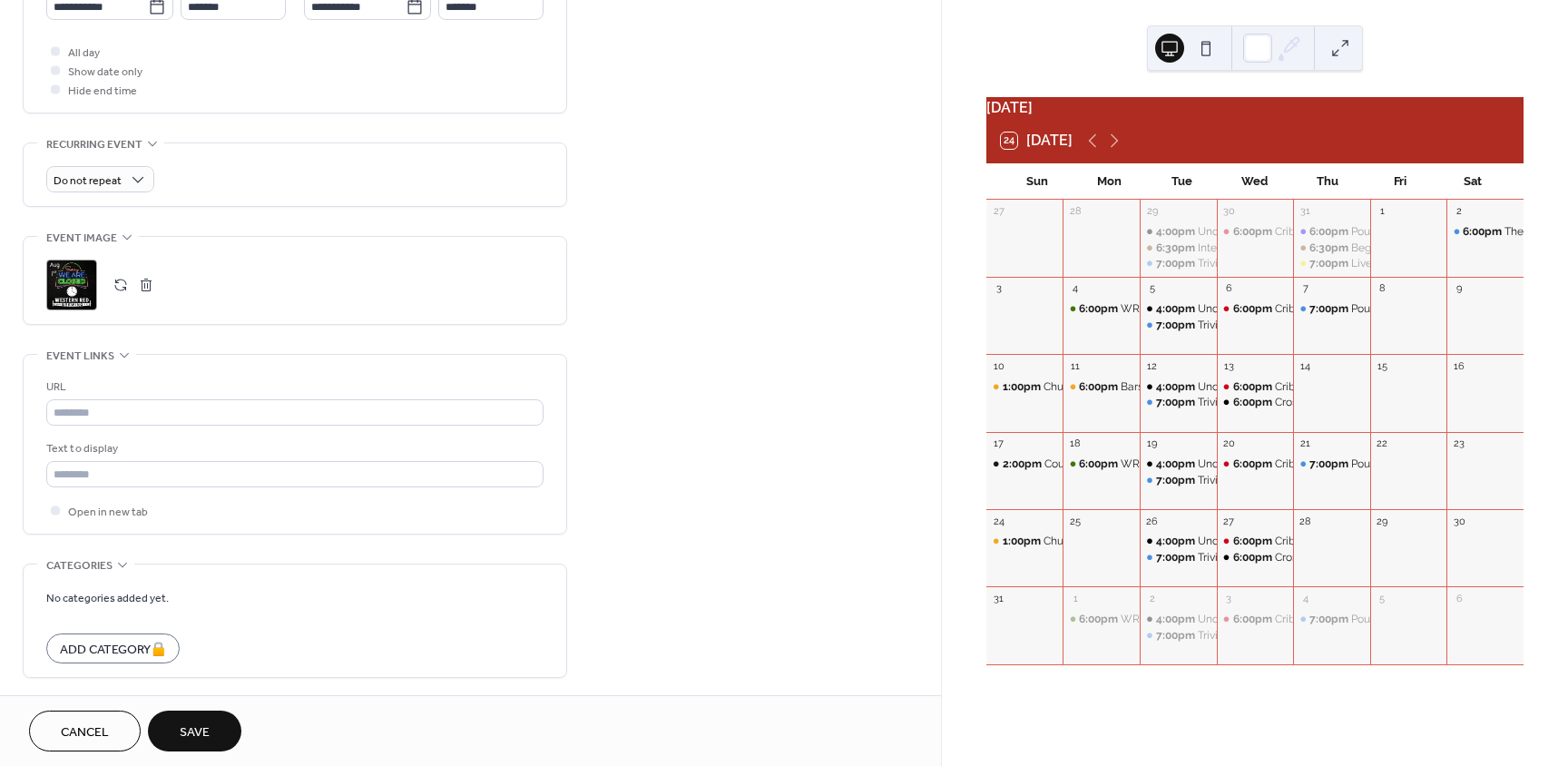 click on "Save" at bounding box center (194, 732) 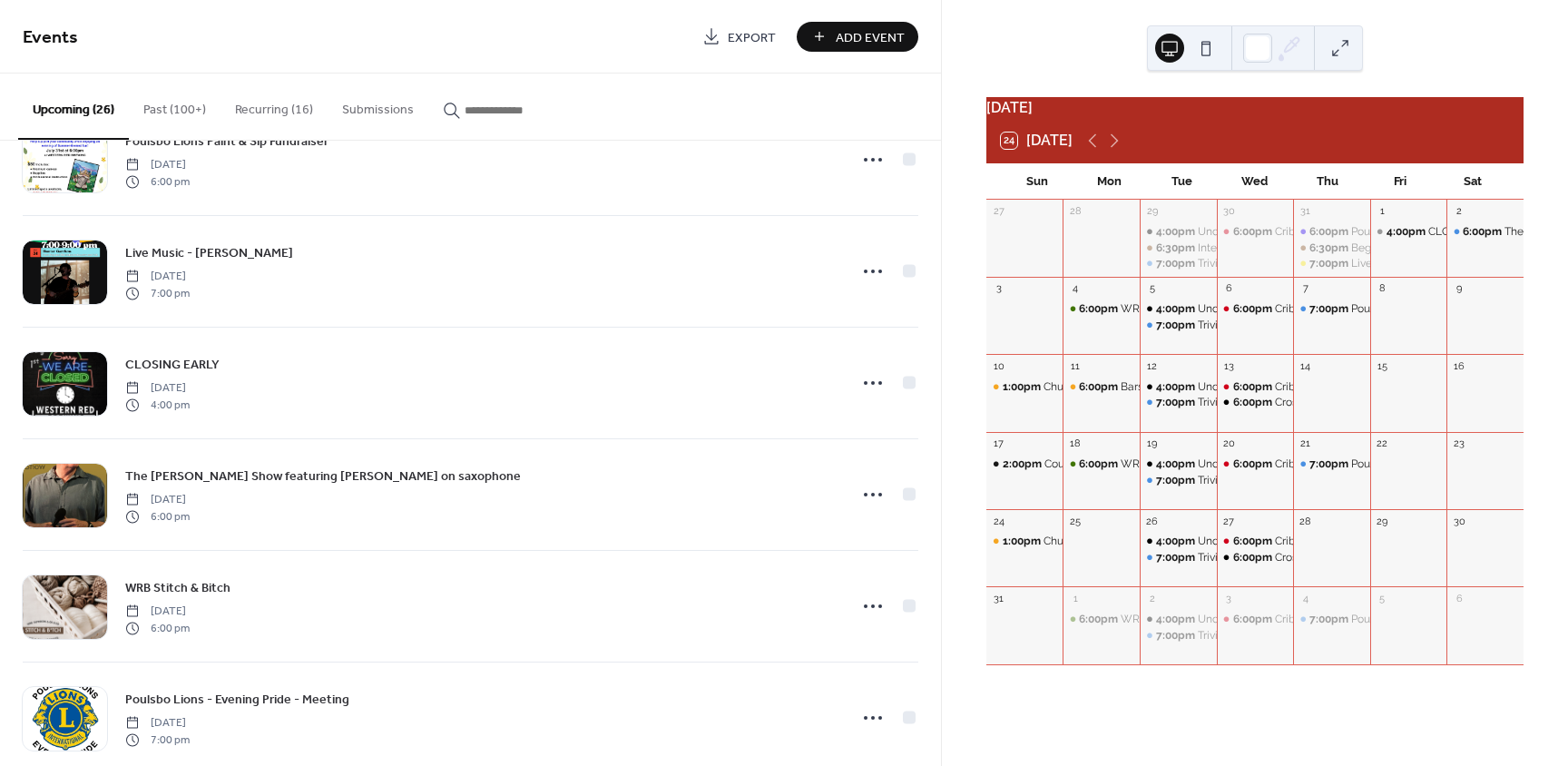 scroll, scrollTop: 288, scrollLeft: 0, axis: vertical 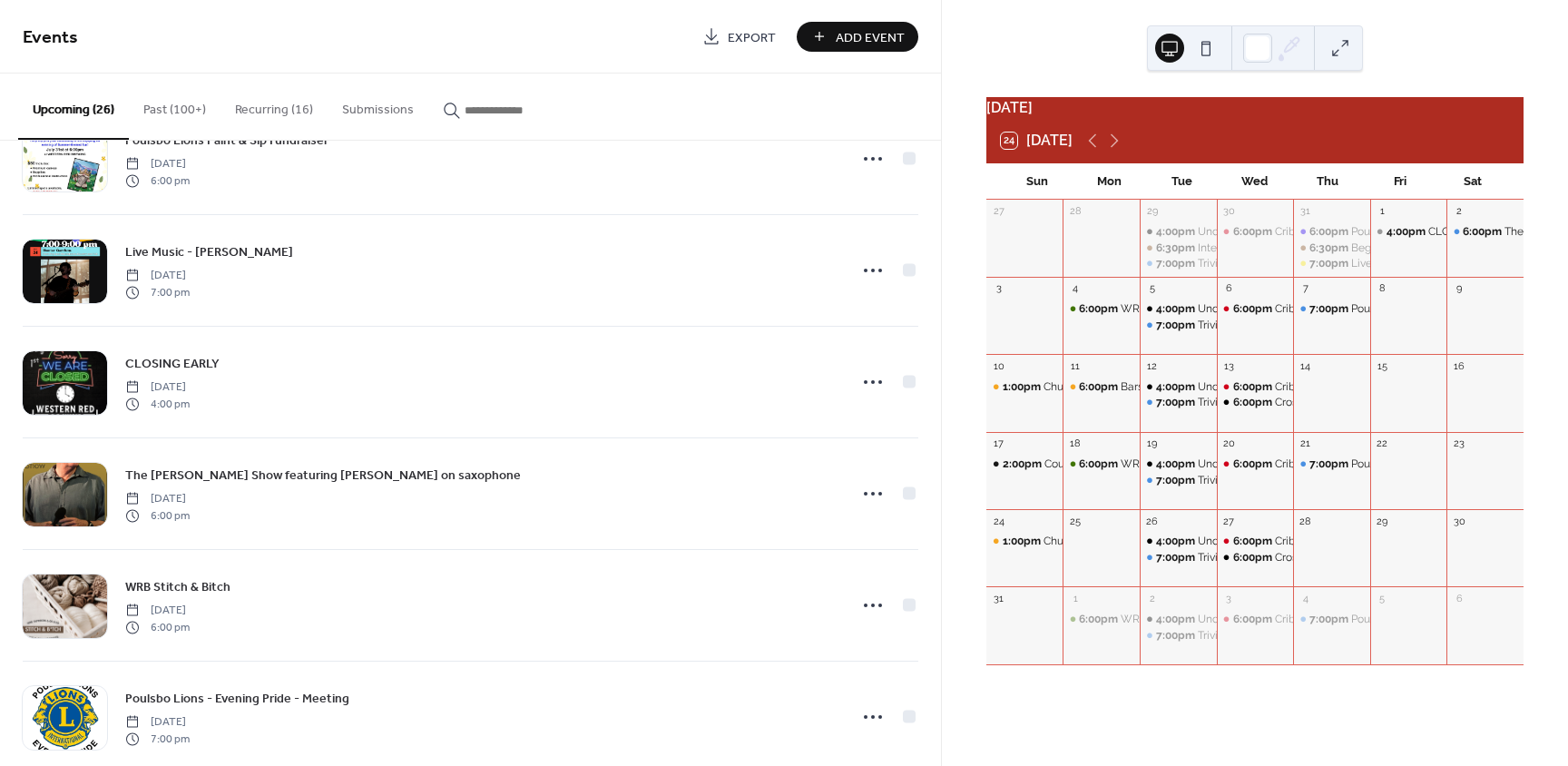 click on "Recurring (16)" at bounding box center [274, 105] 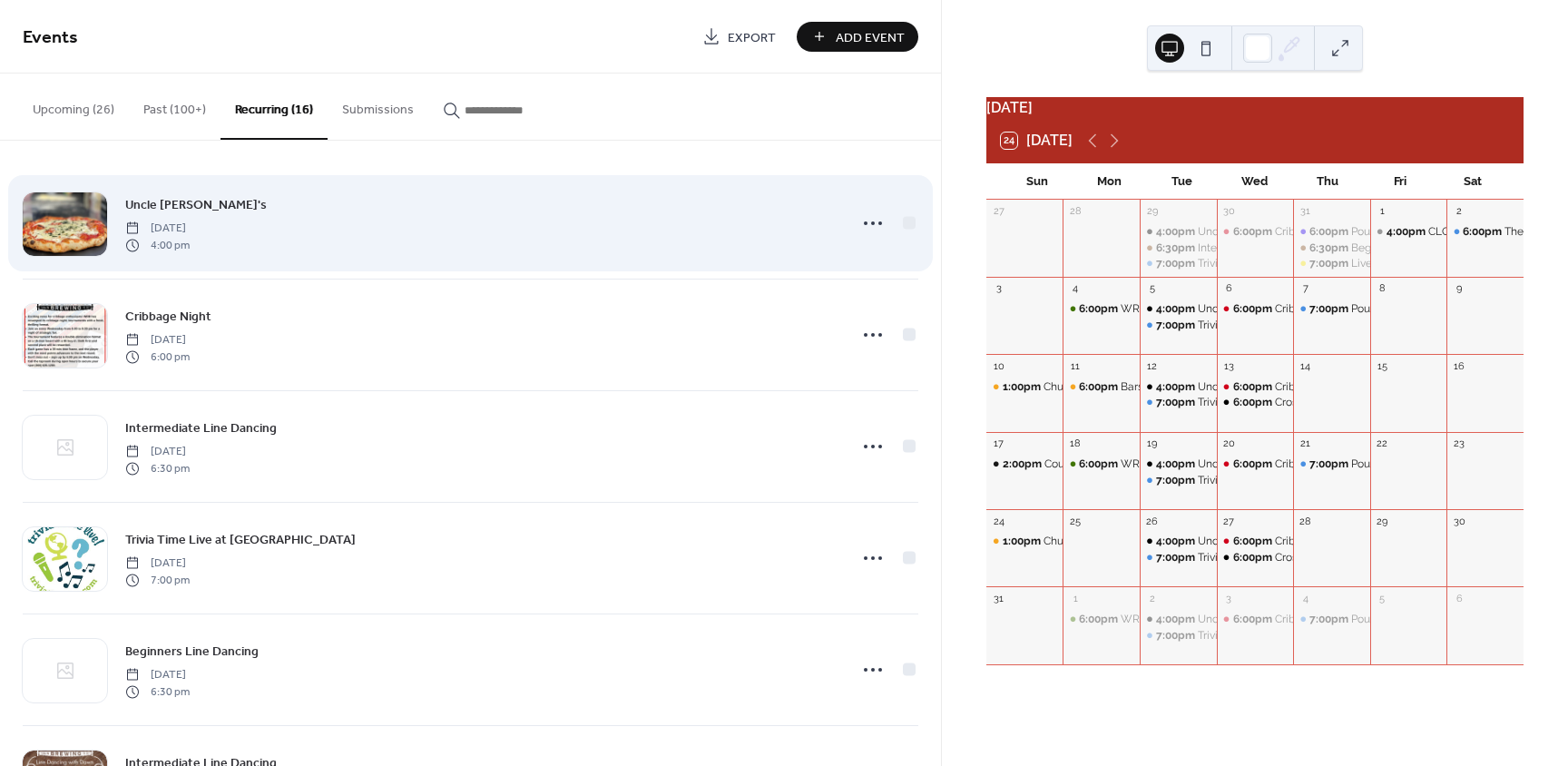 click on "Uncle [PERSON_NAME]'s" at bounding box center [196, 205] 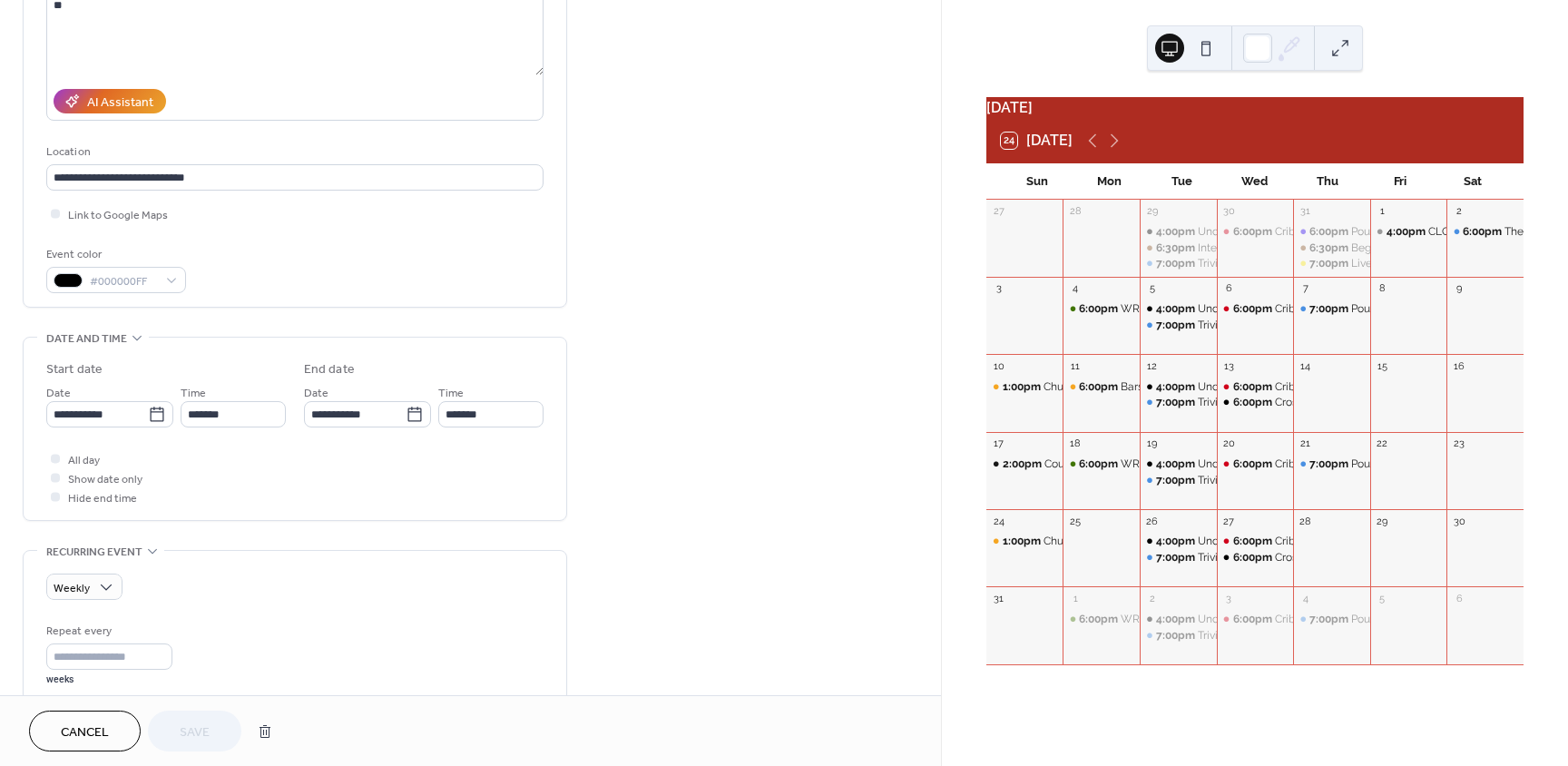 scroll, scrollTop: 313, scrollLeft: 0, axis: vertical 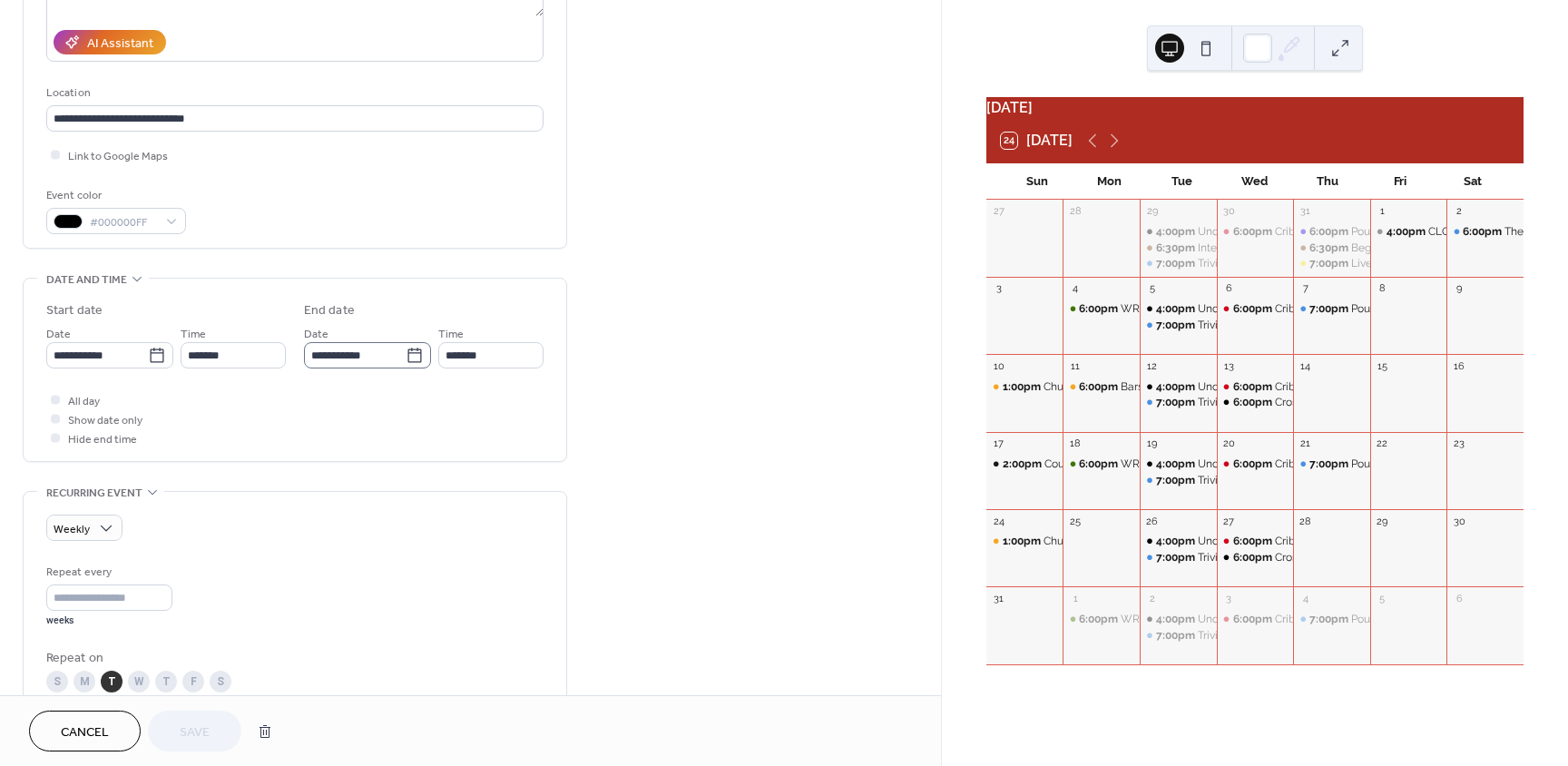 click 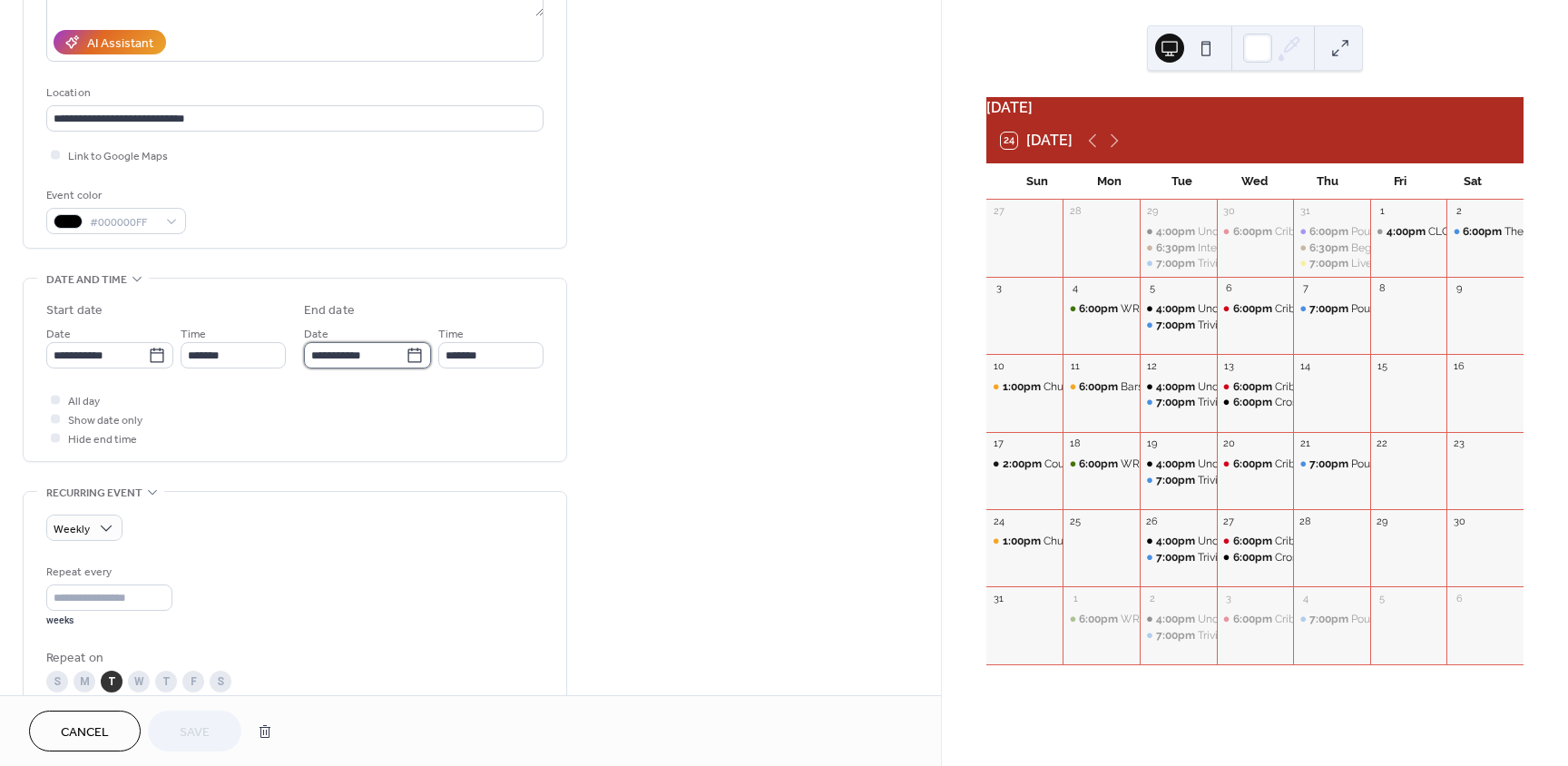 click on "**********" at bounding box center (355, 355) 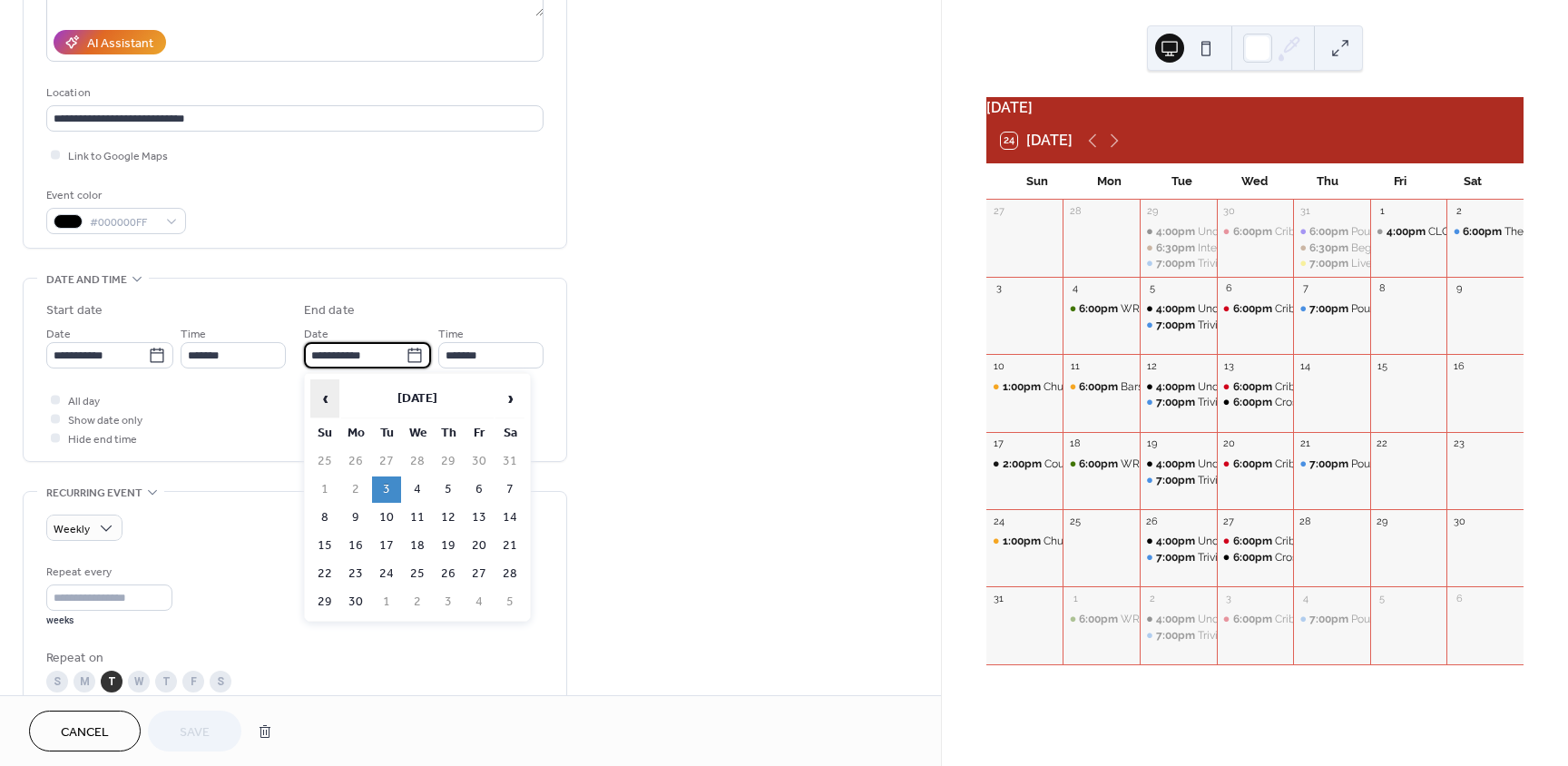 click on "‹" at bounding box center [325, 398] 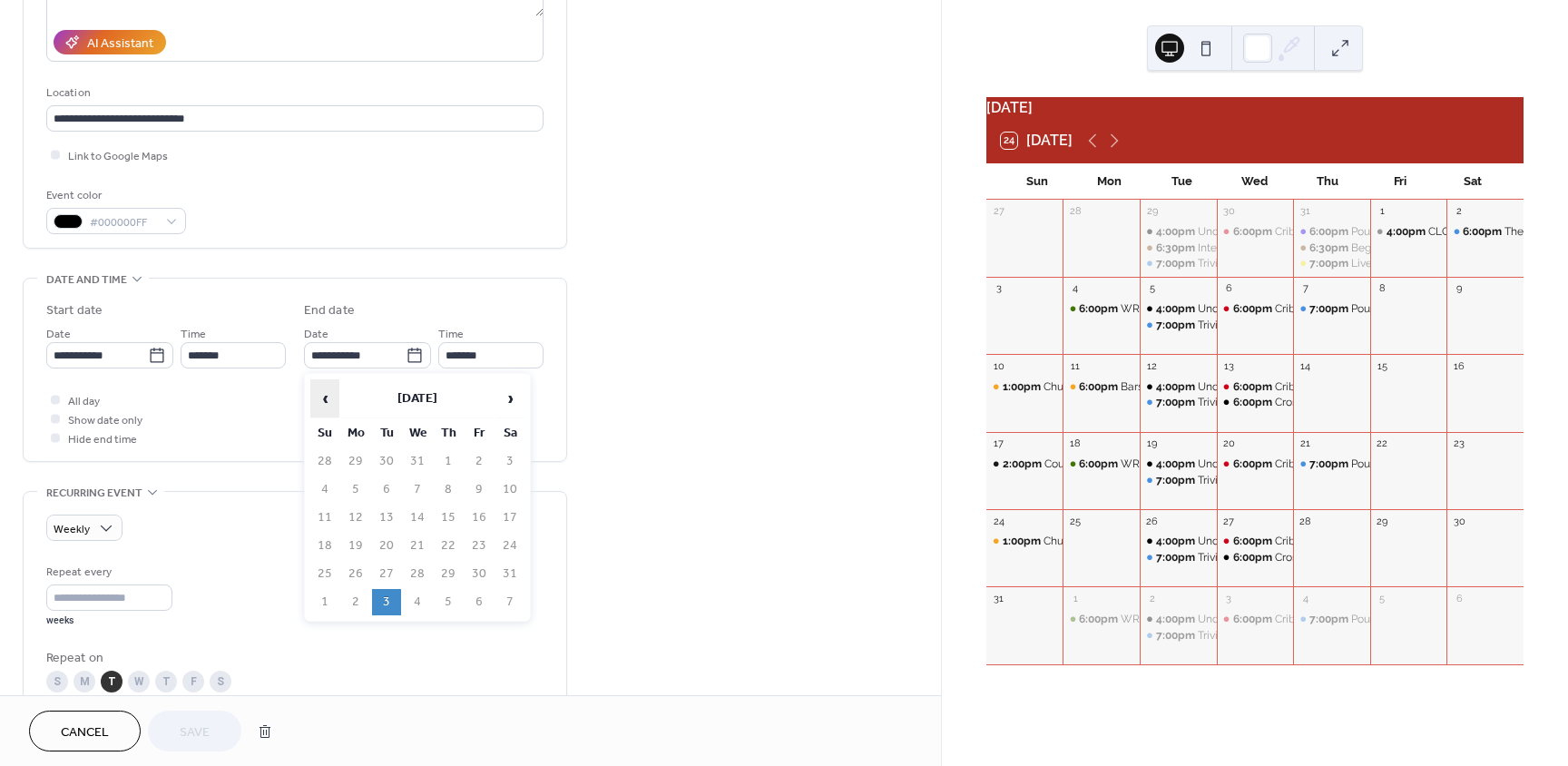 click on "‹" at bounding box center (325, 398) 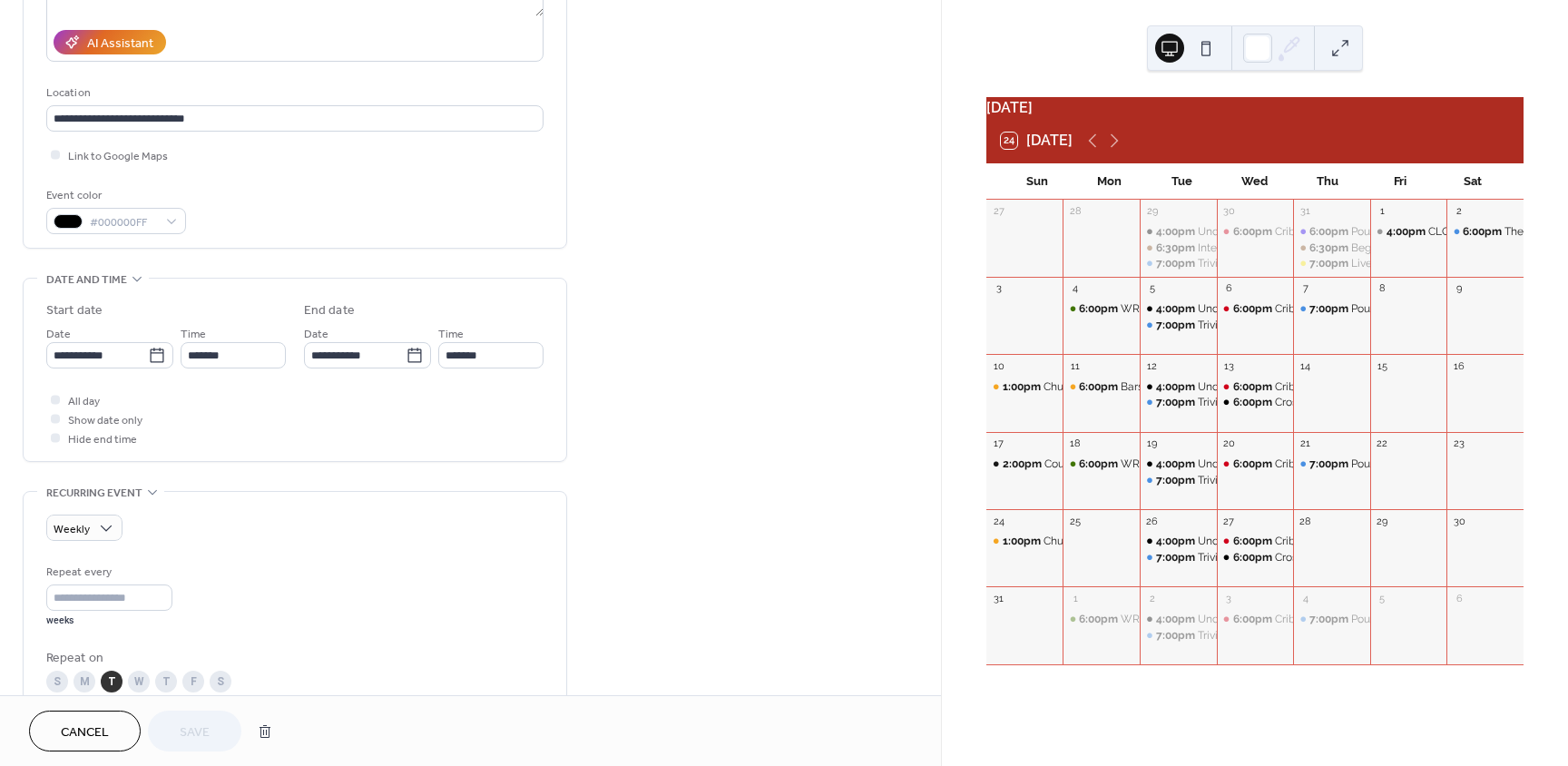 click on "**********" at bounding box center (470, 608) 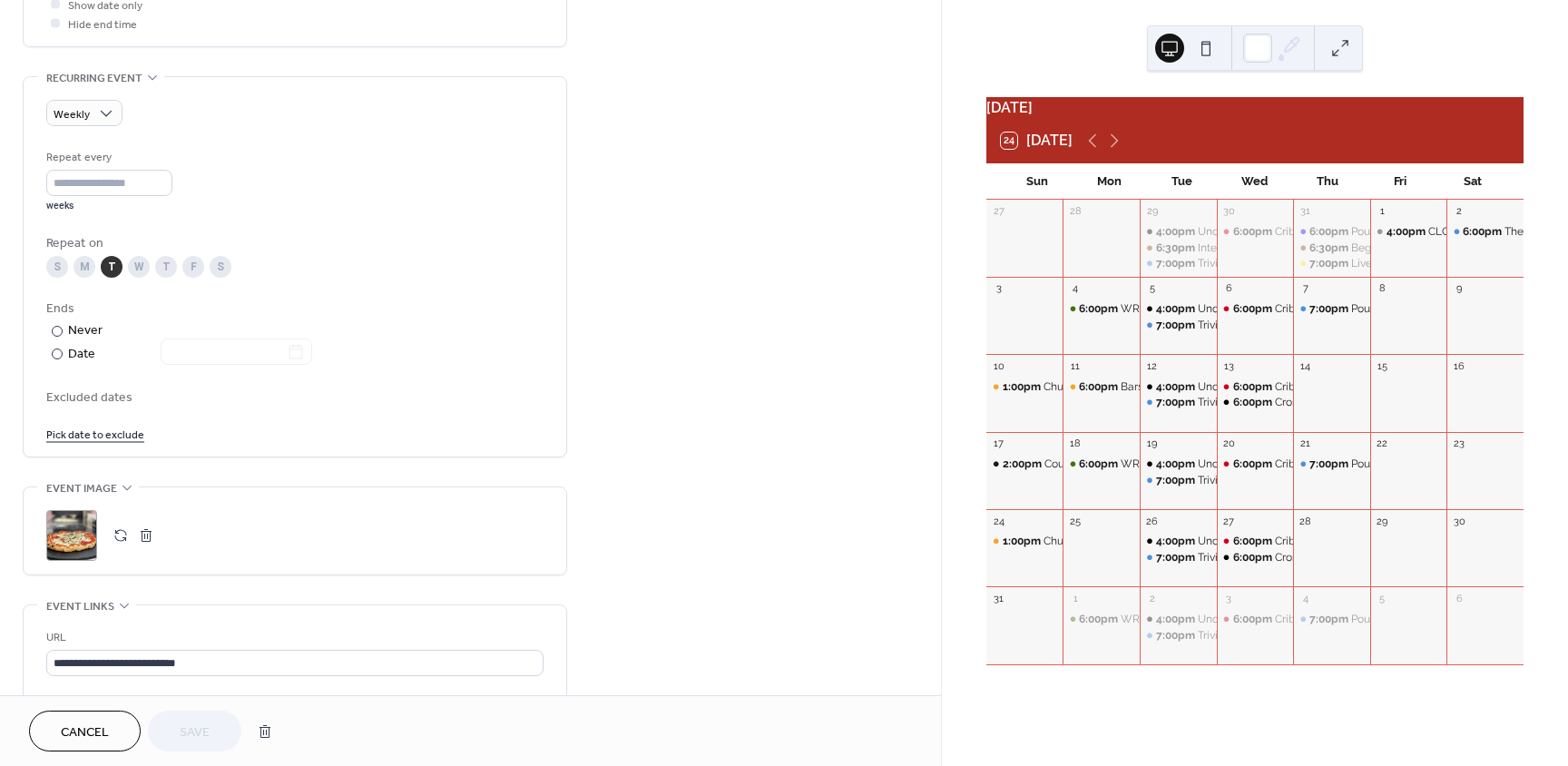 scroll, scrollTop: 1046, scrollLeft: 0, axis: vertical 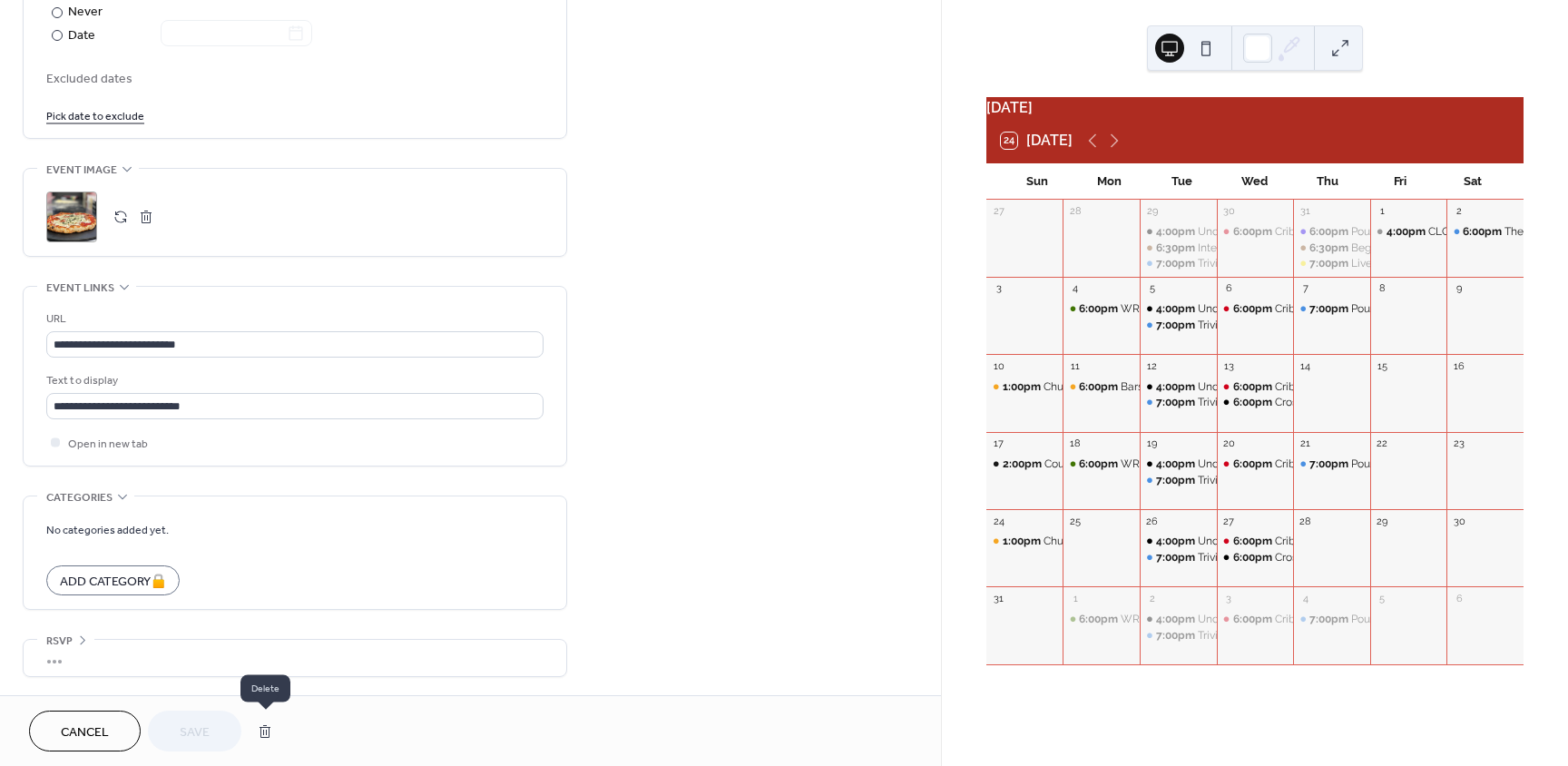 click at bounding box center (265, 732) 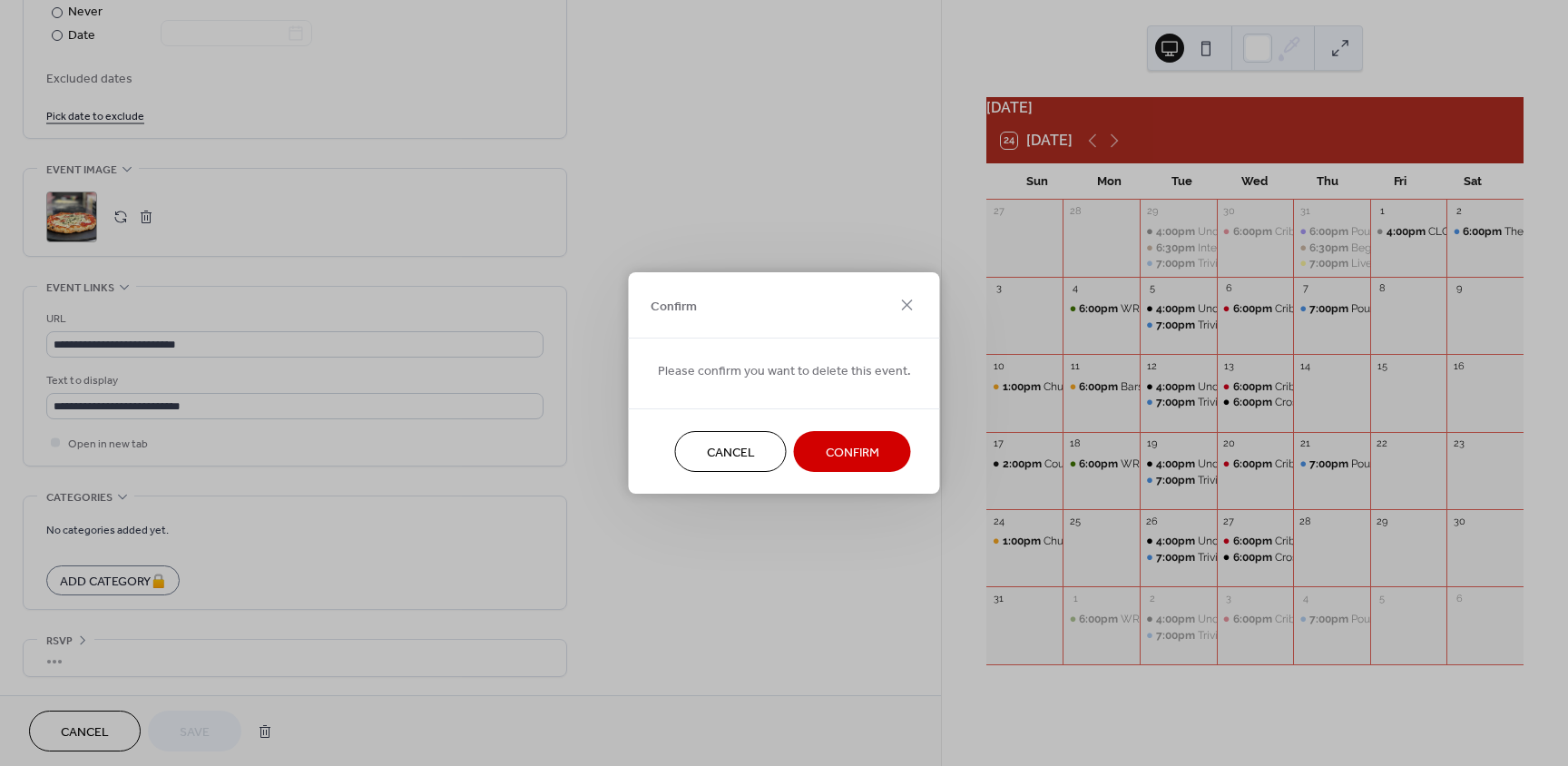 click on "Confirm" at bounding box center [852, 453] 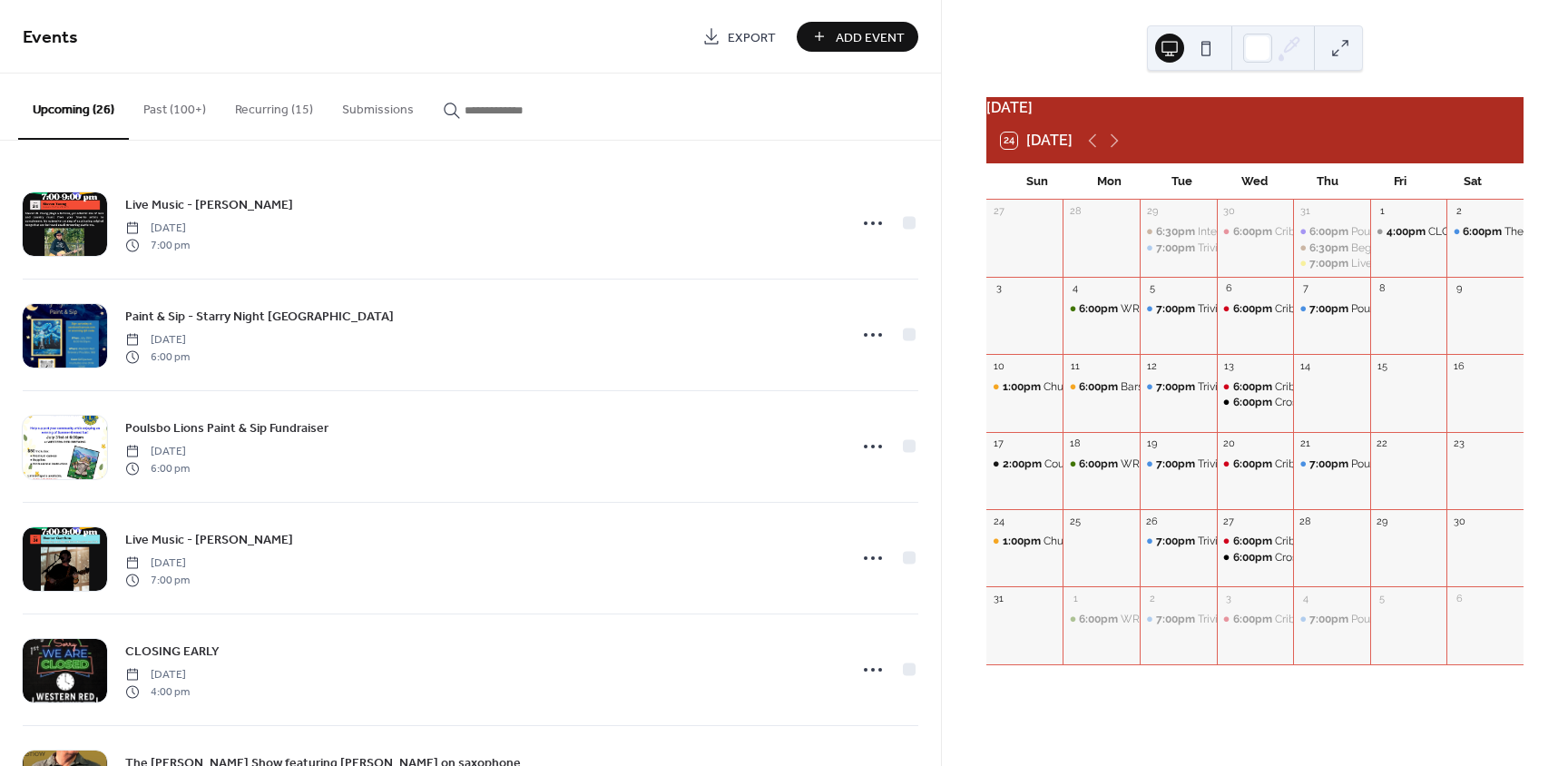 click on "Recurring (15)" at bounding box center (274, 105) 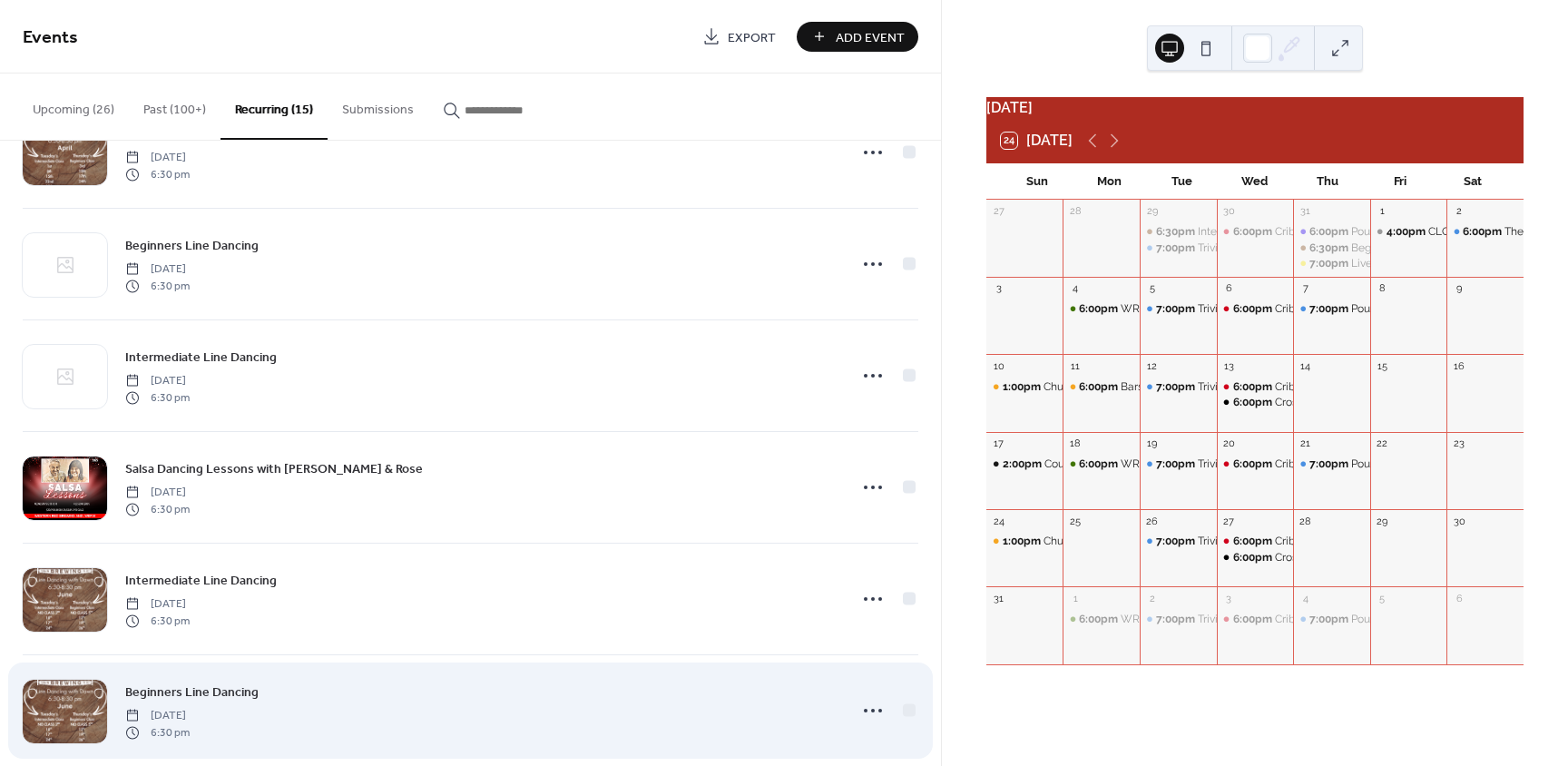 scroll, scrollTop: 843, scrollLeft: 0, axis: vertical 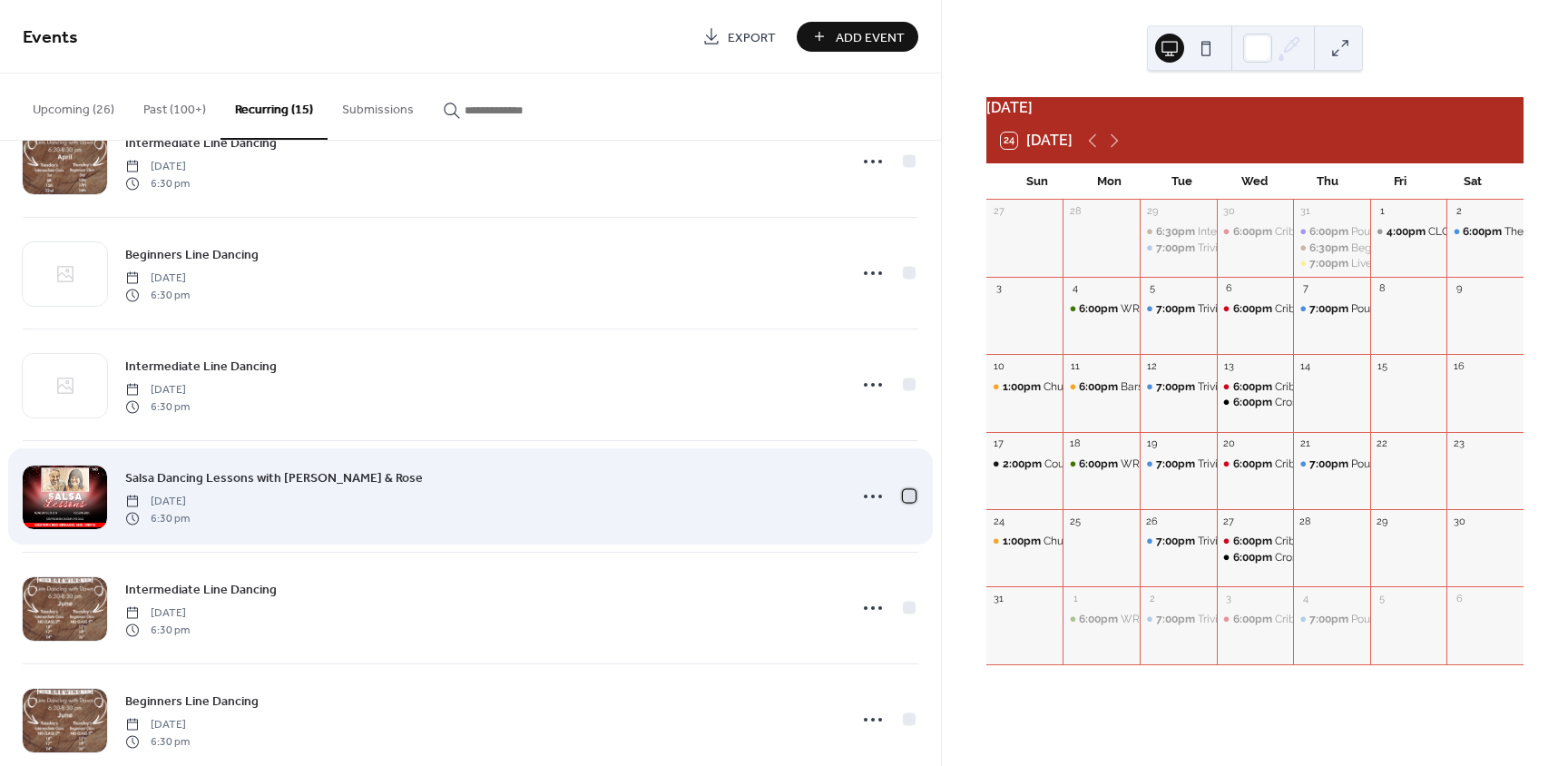 click at bounding box center (909, 496) 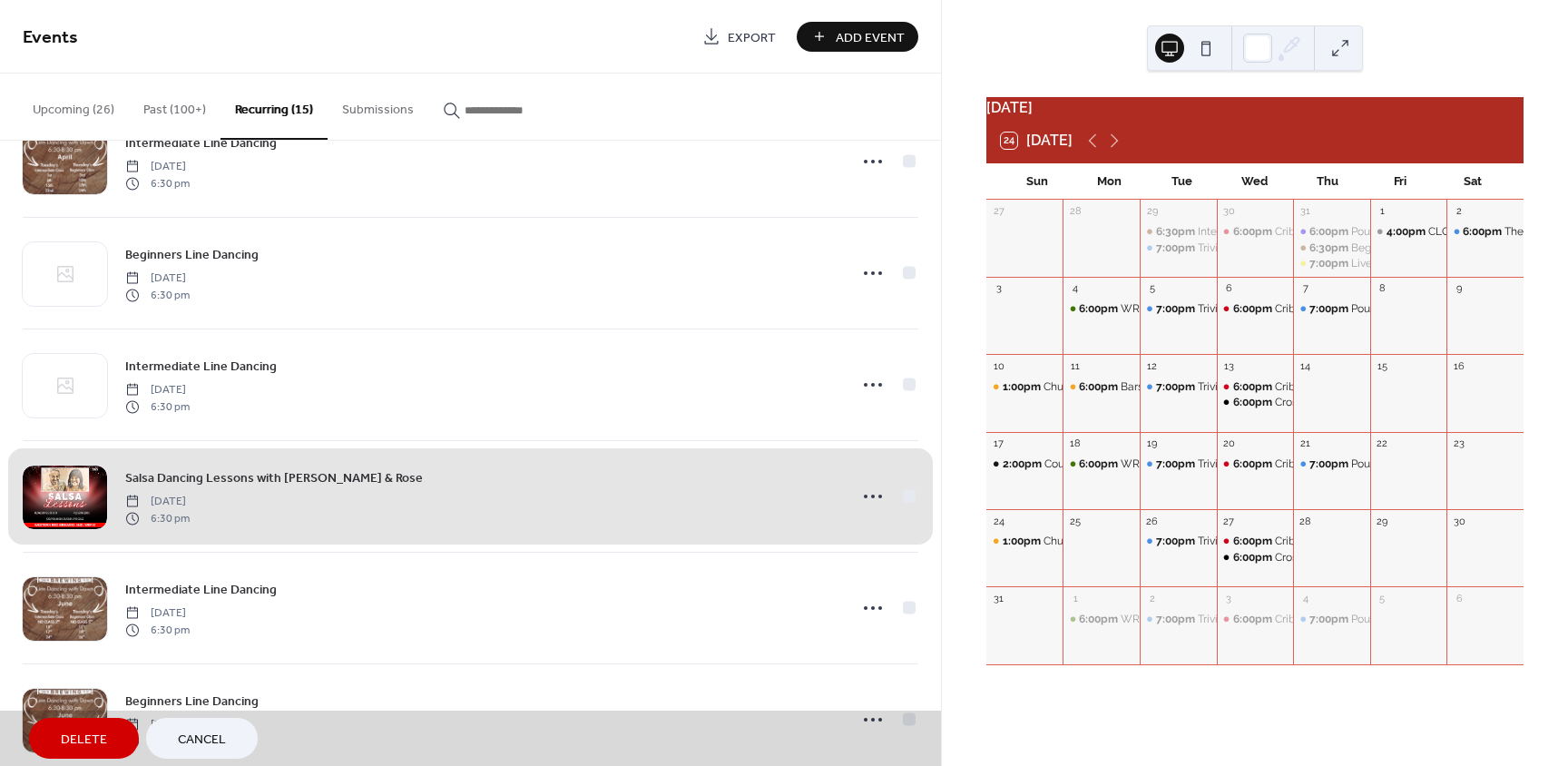 click on "Delete" at bounding box center [83, 740] 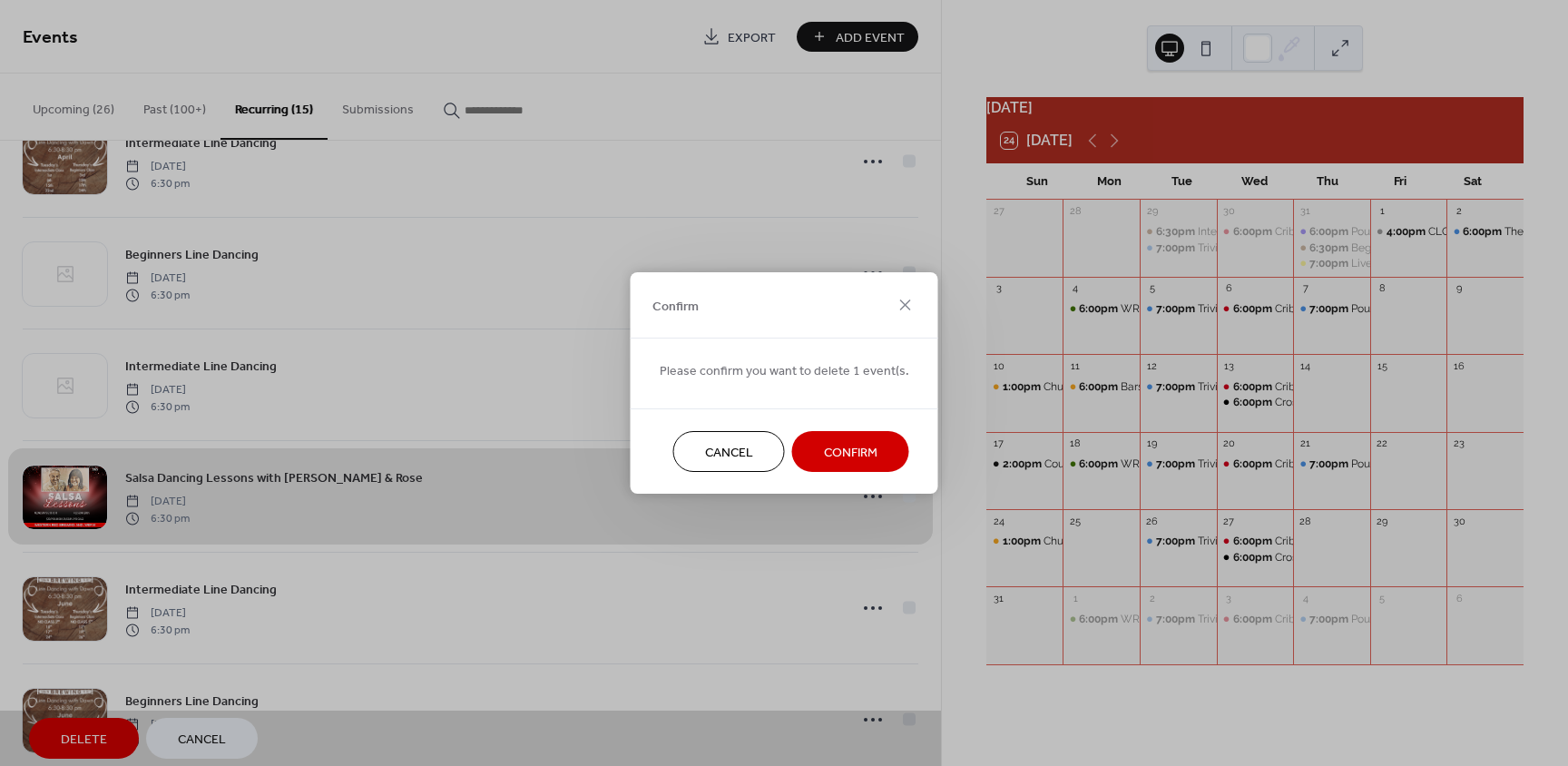 click on "Confirm" at bounding box center [850, 453] 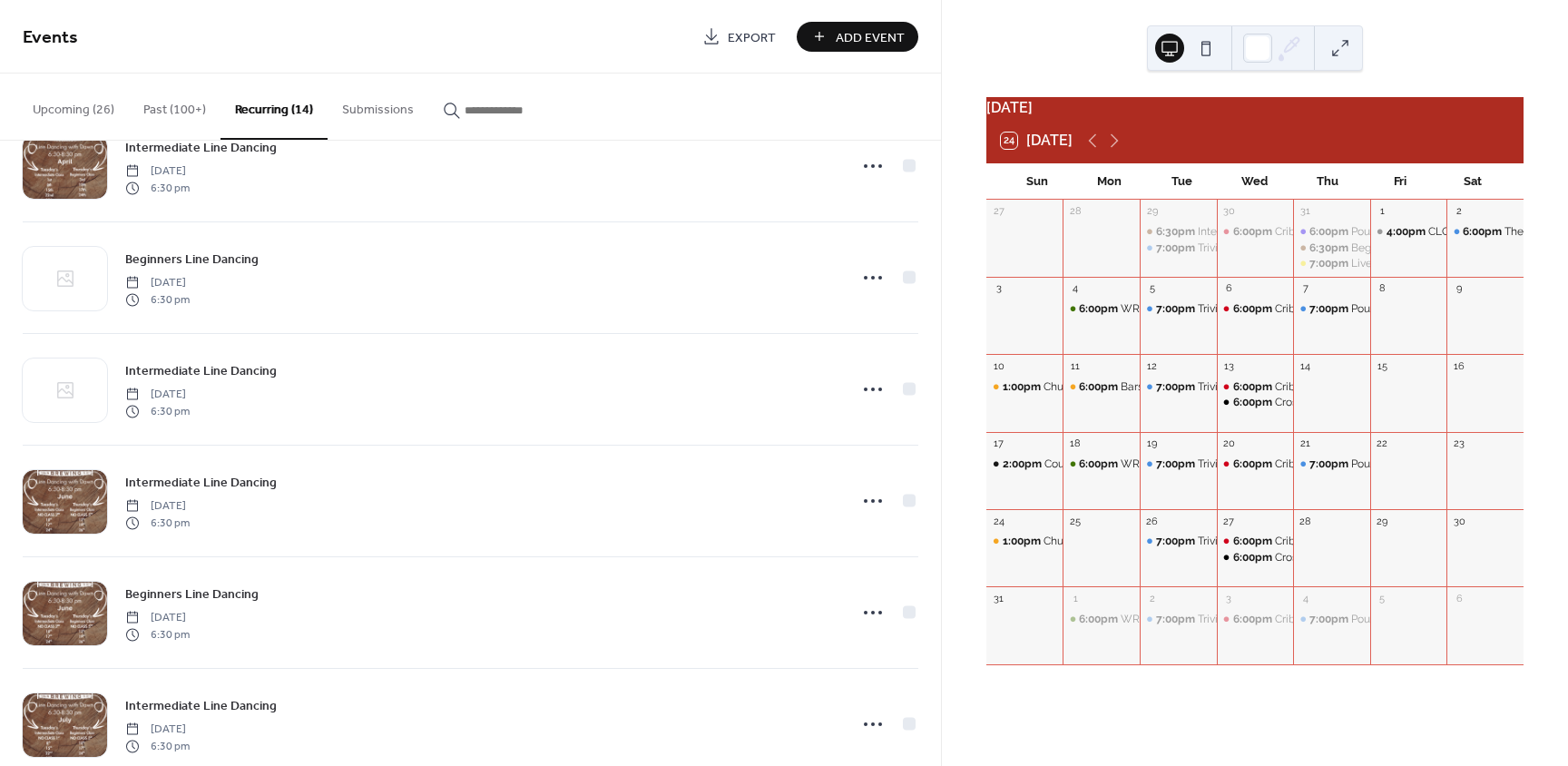 scroll, scrollTop: 991, scrollLeft: 0, axis: vertical 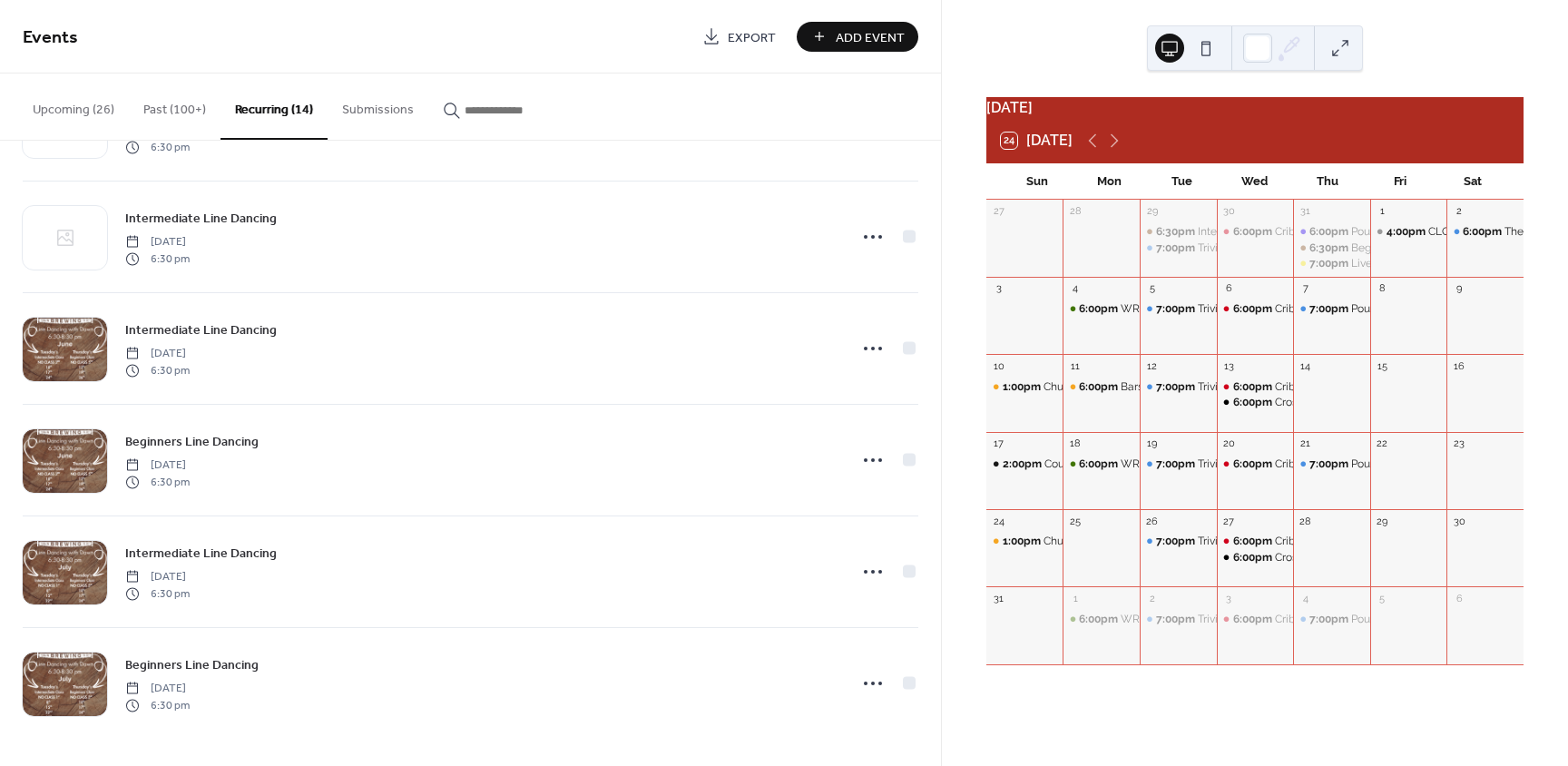 click on "Upcoming (26)" at bounding box center [74, 105] 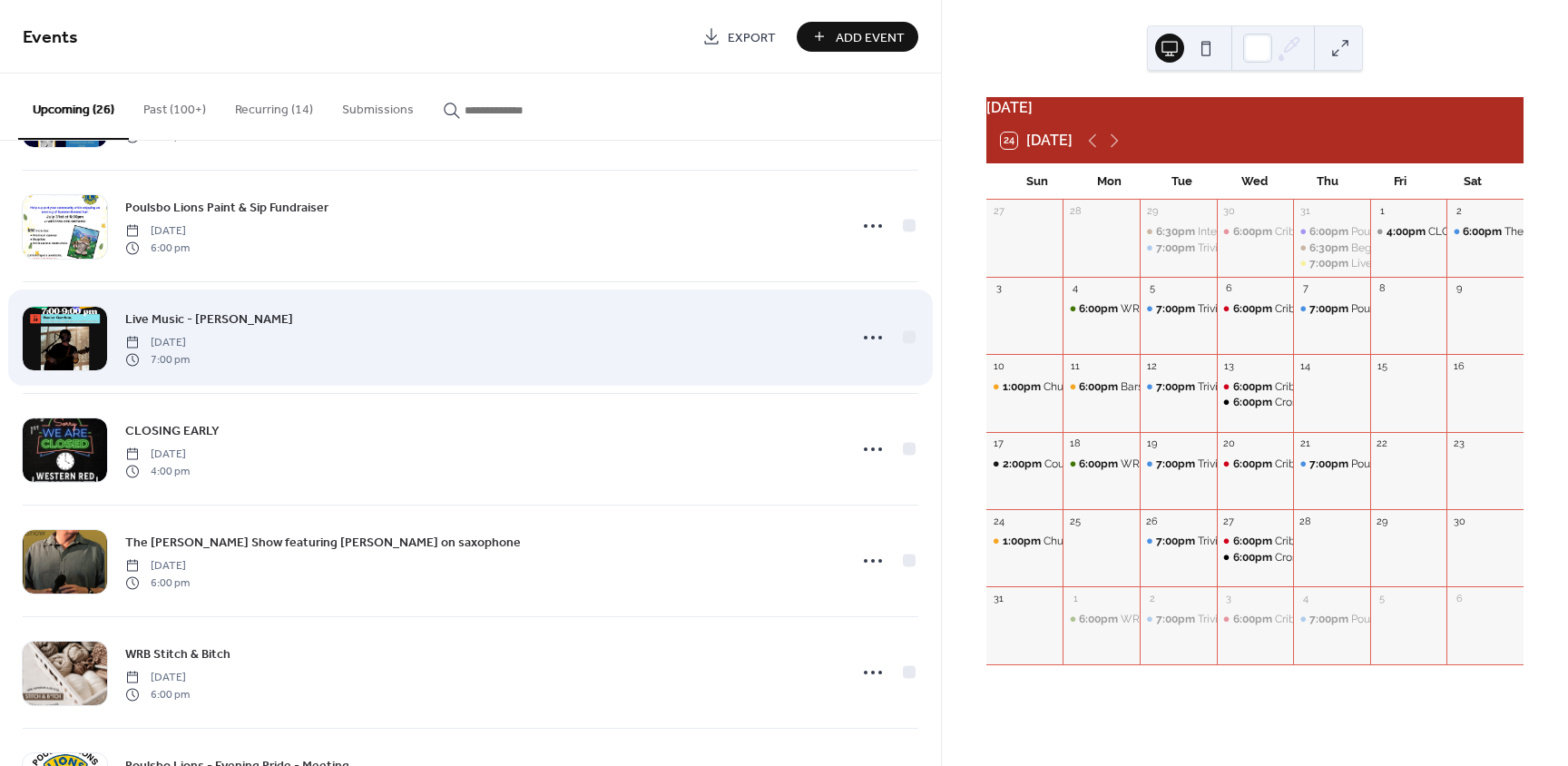 scroll, scrollTop: 223, scrollLeft: 0, axis: vertical 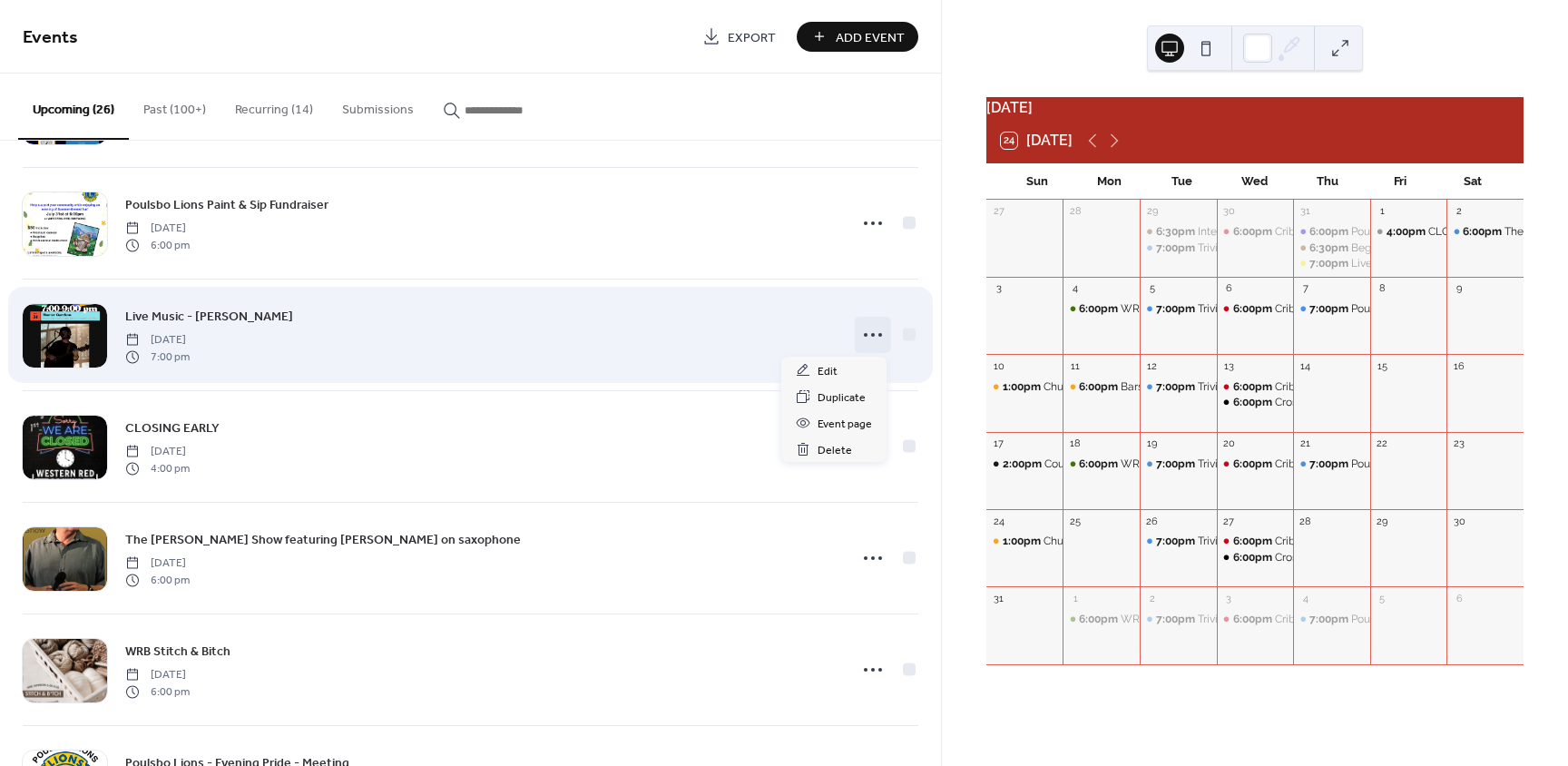 click 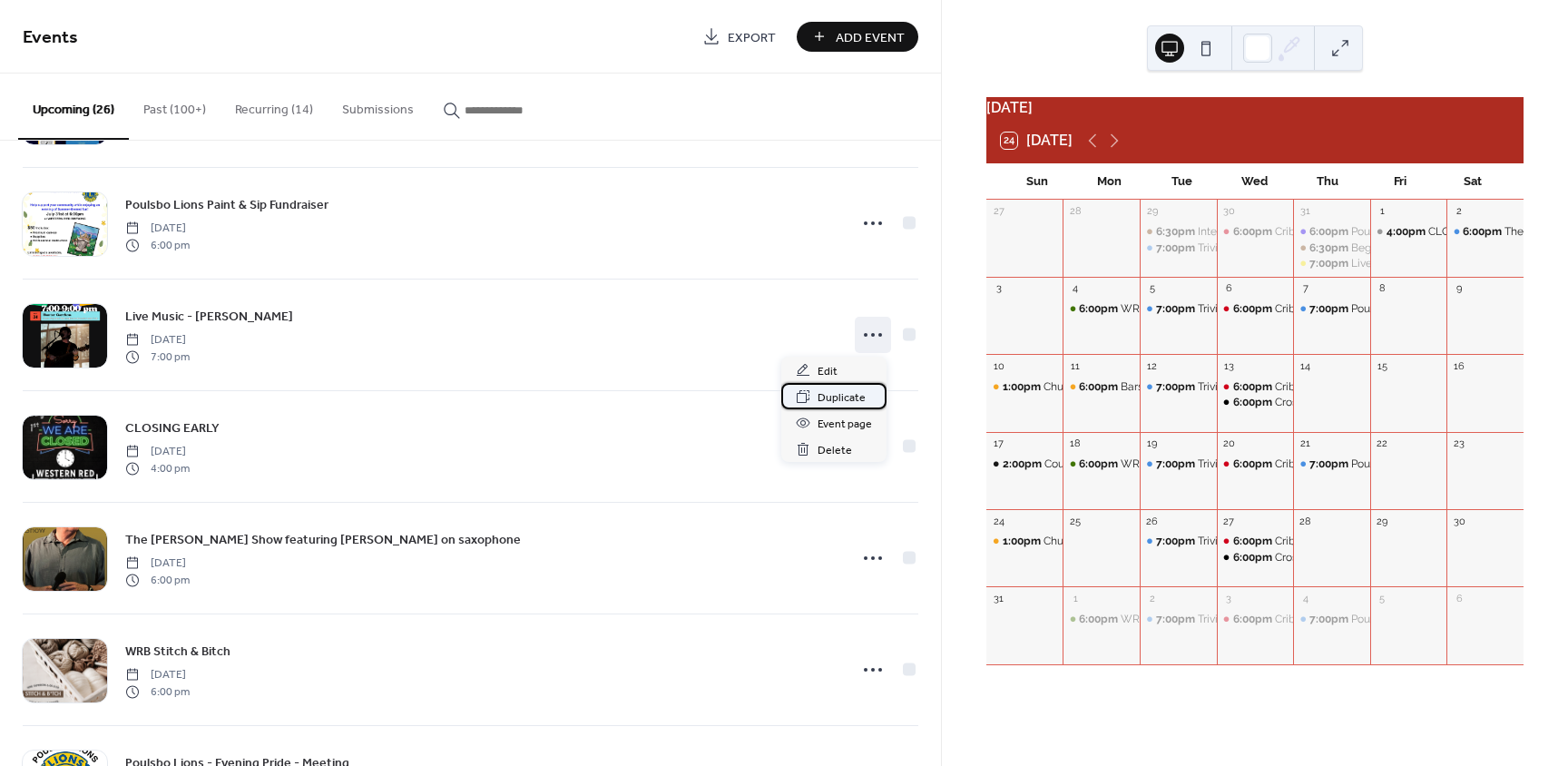 click on "Duplicate" at bounding box center (841, 398) 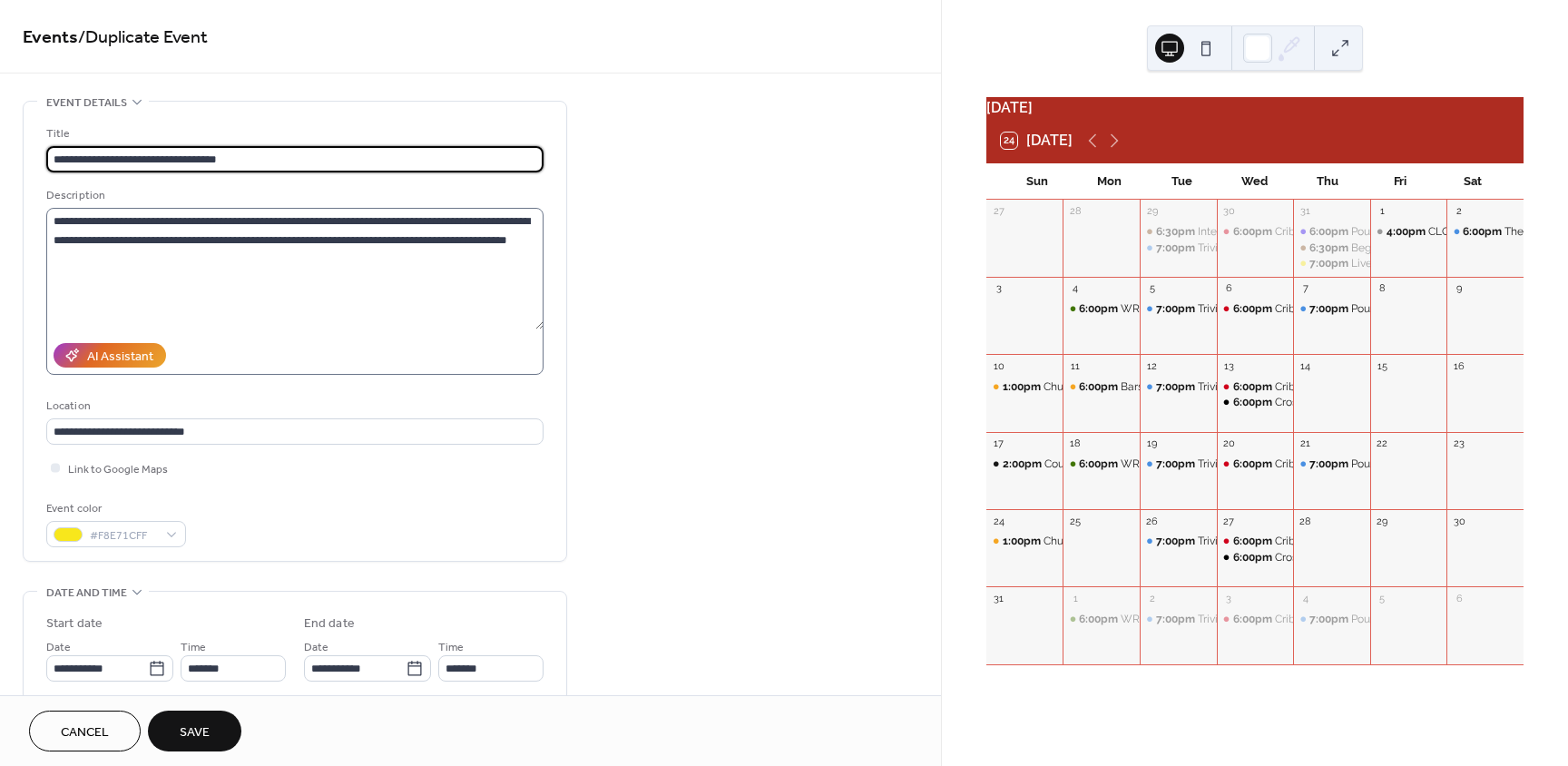 type on "**********" 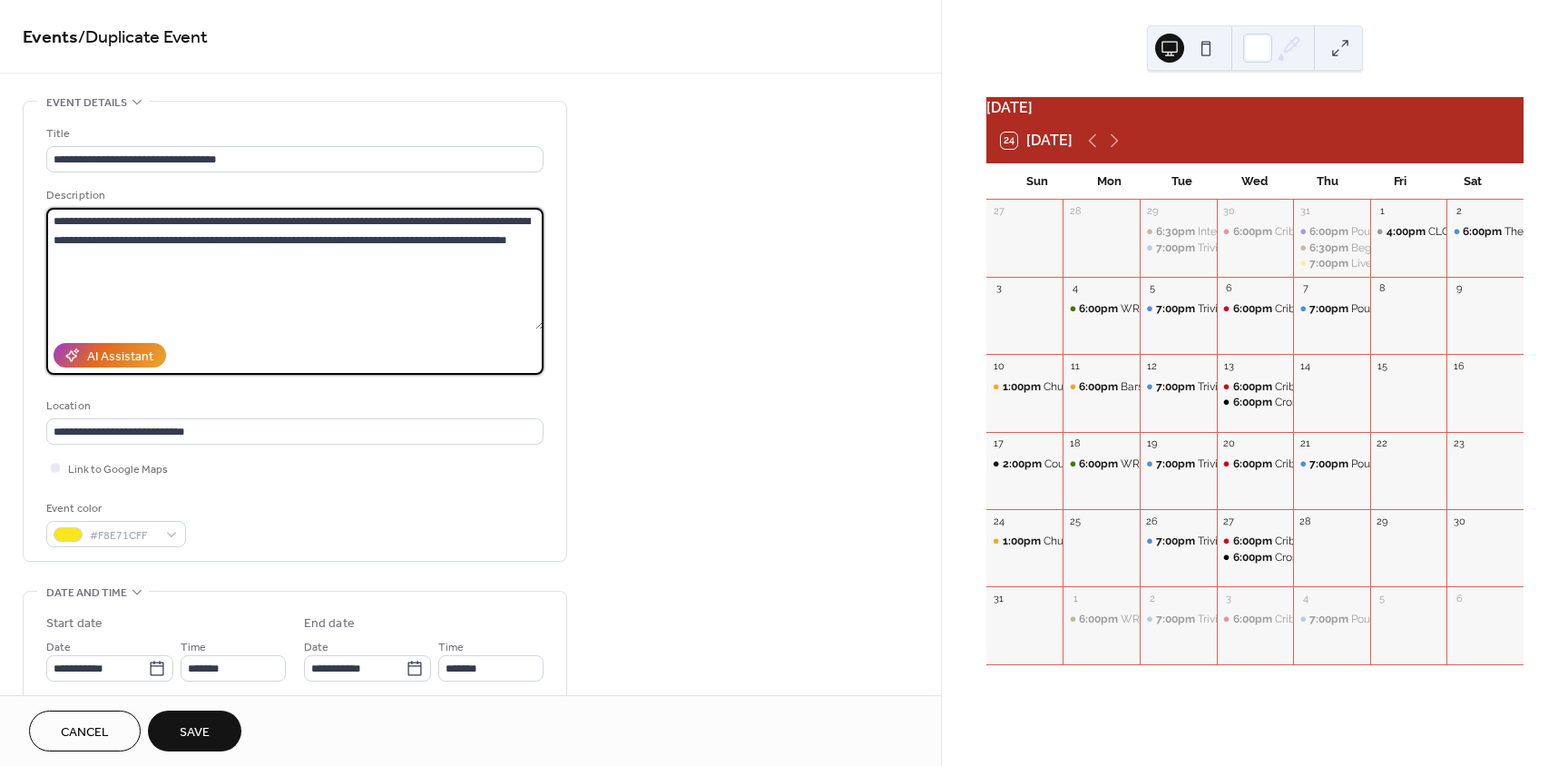 click on "**********" at bounding box center (295, 269) 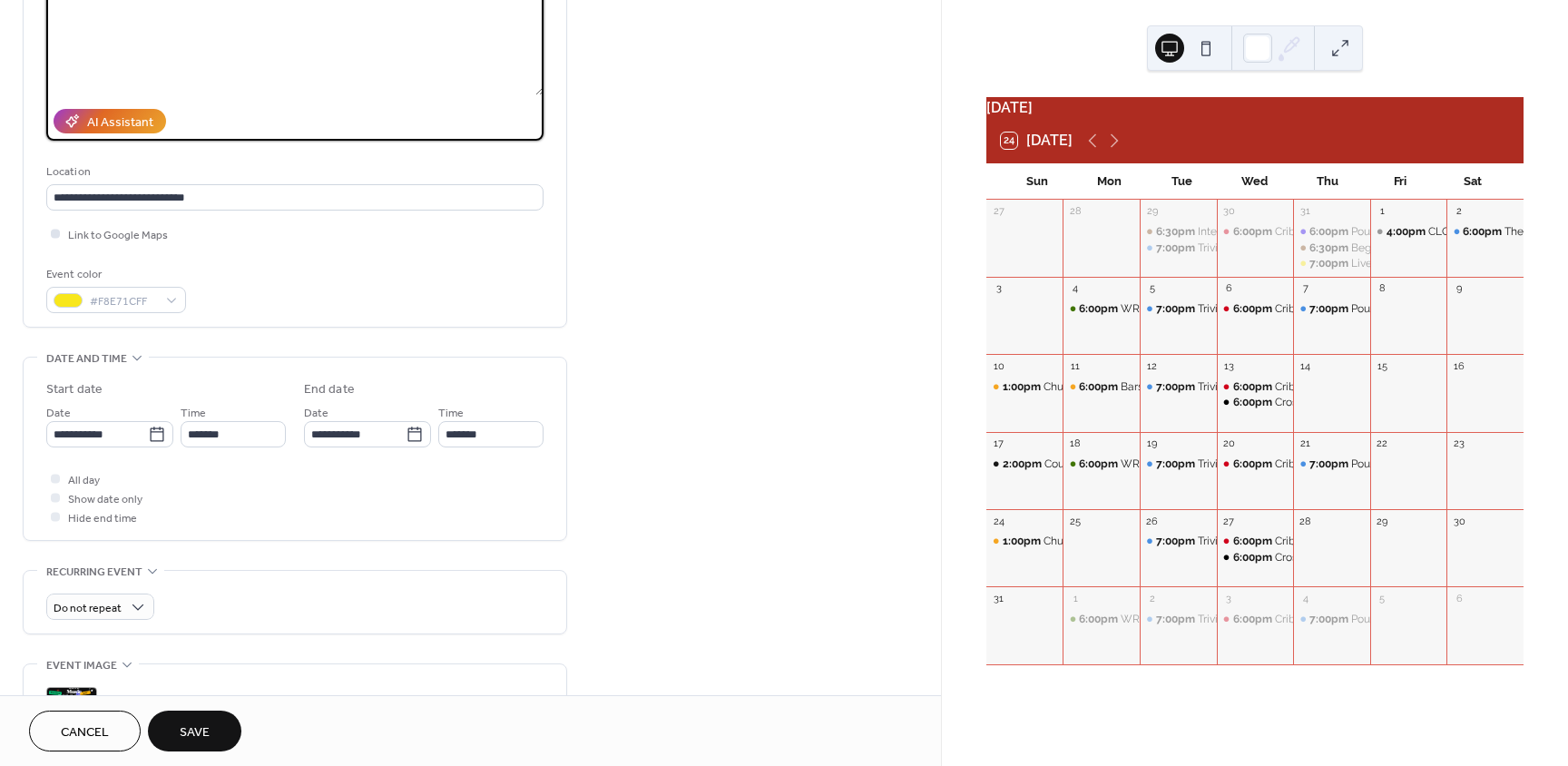 scroll, scrollTop: 236, scrollLeft: 0, axis: vertical 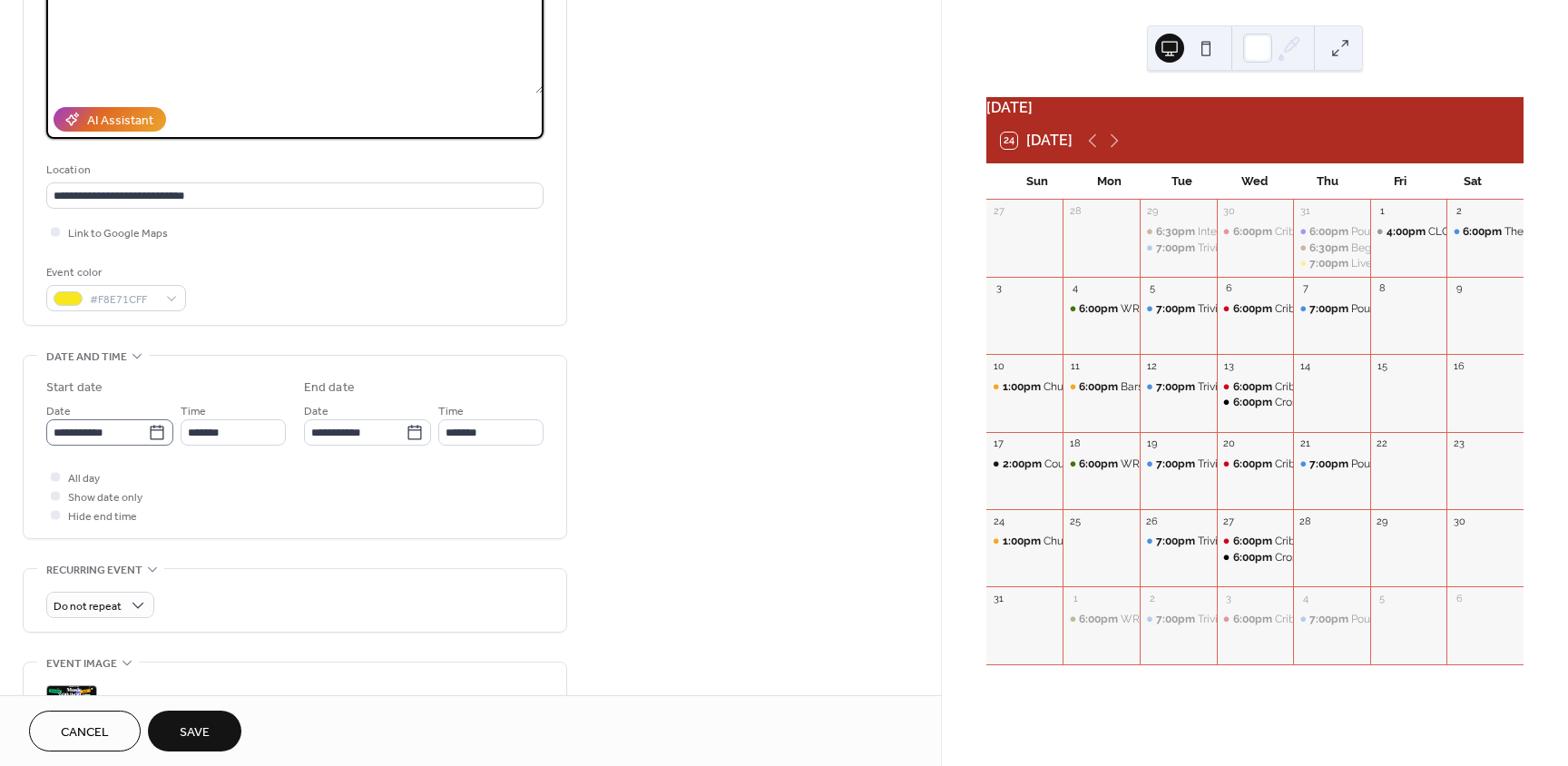 type on "**********" 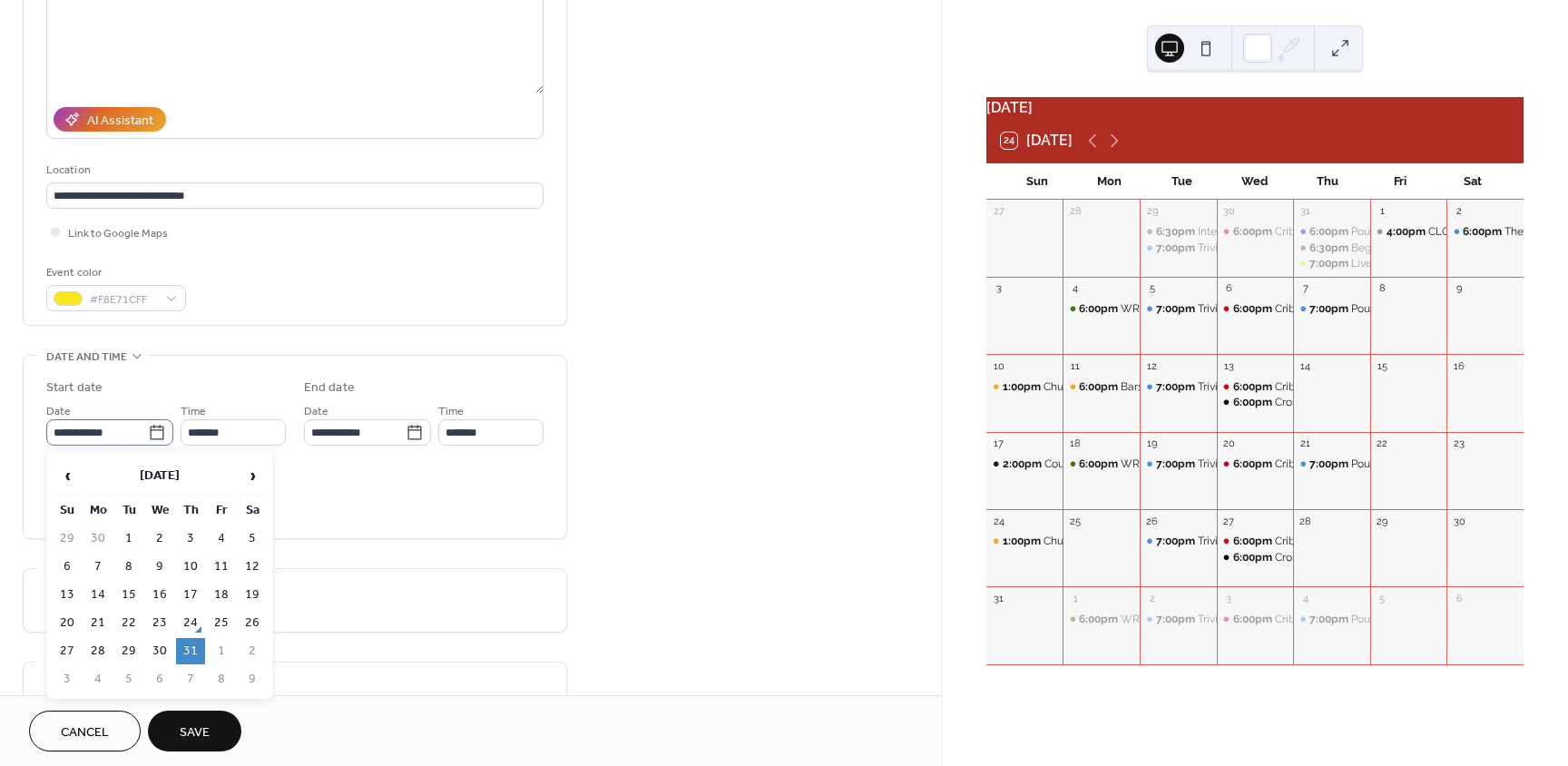 click 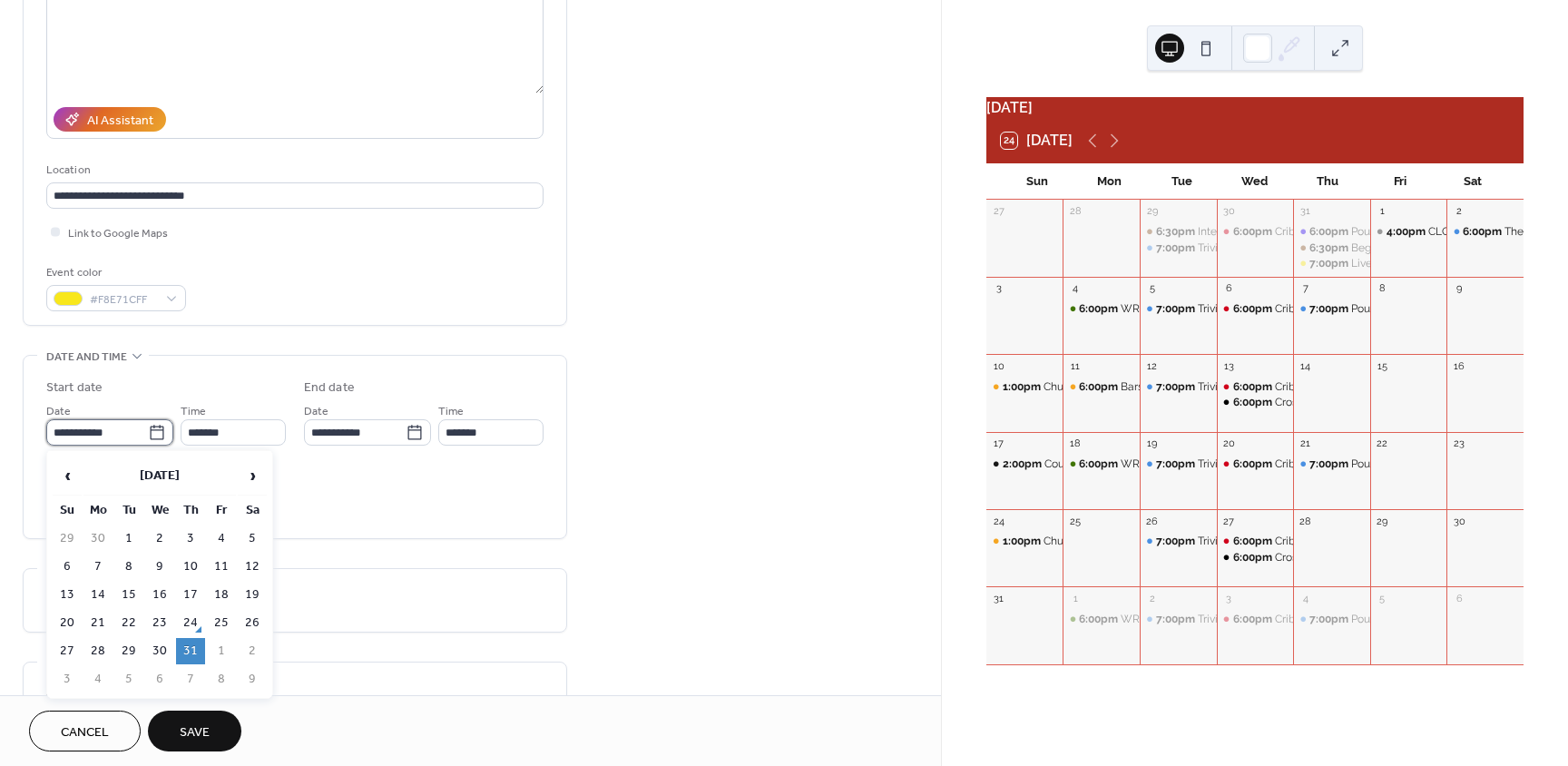 click on "**********" at bounding box center (97, 432) 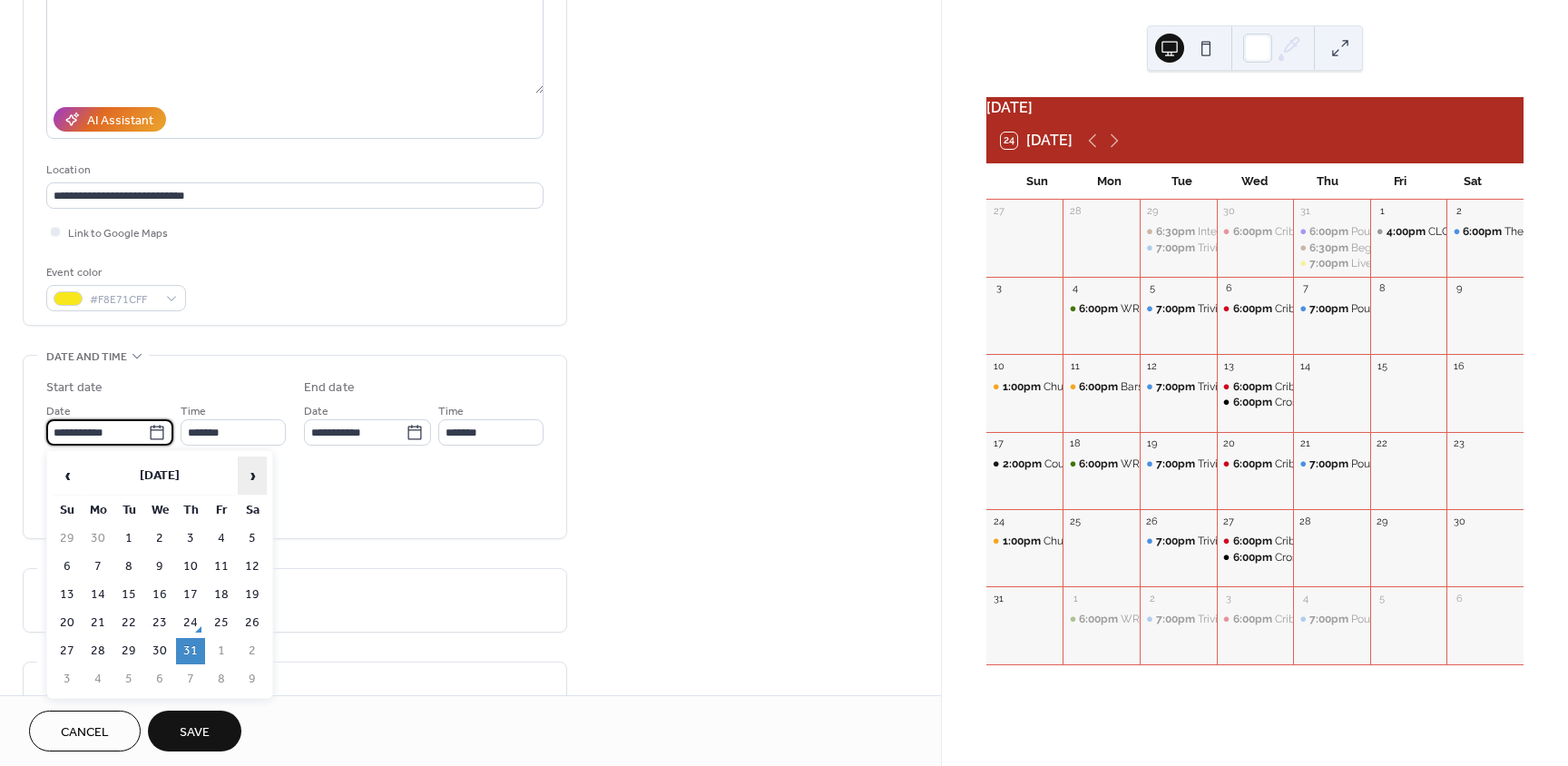 click on "›" at bounding box center [252, 476] 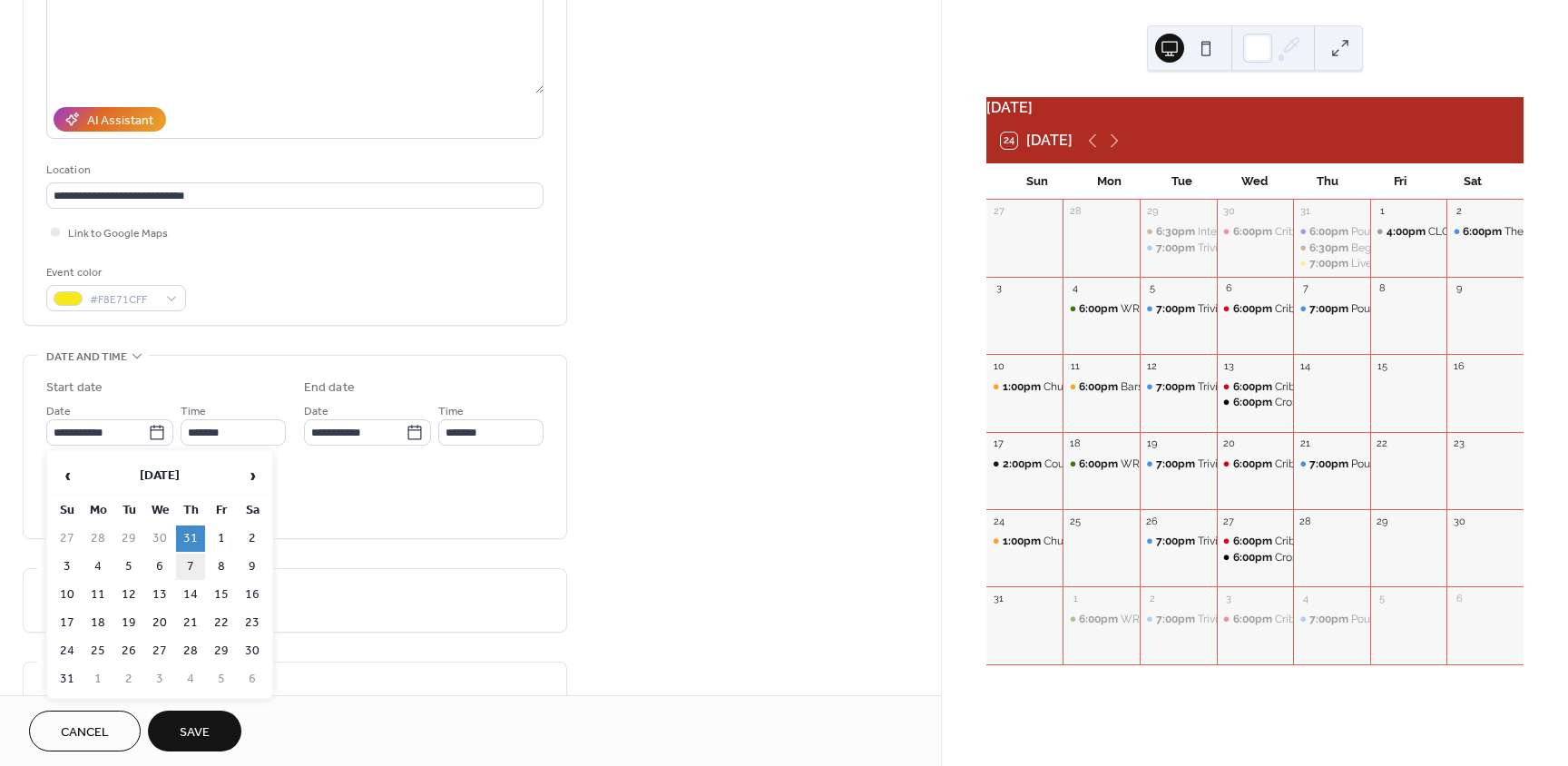 click on "7" at bounding box center [191, 566] 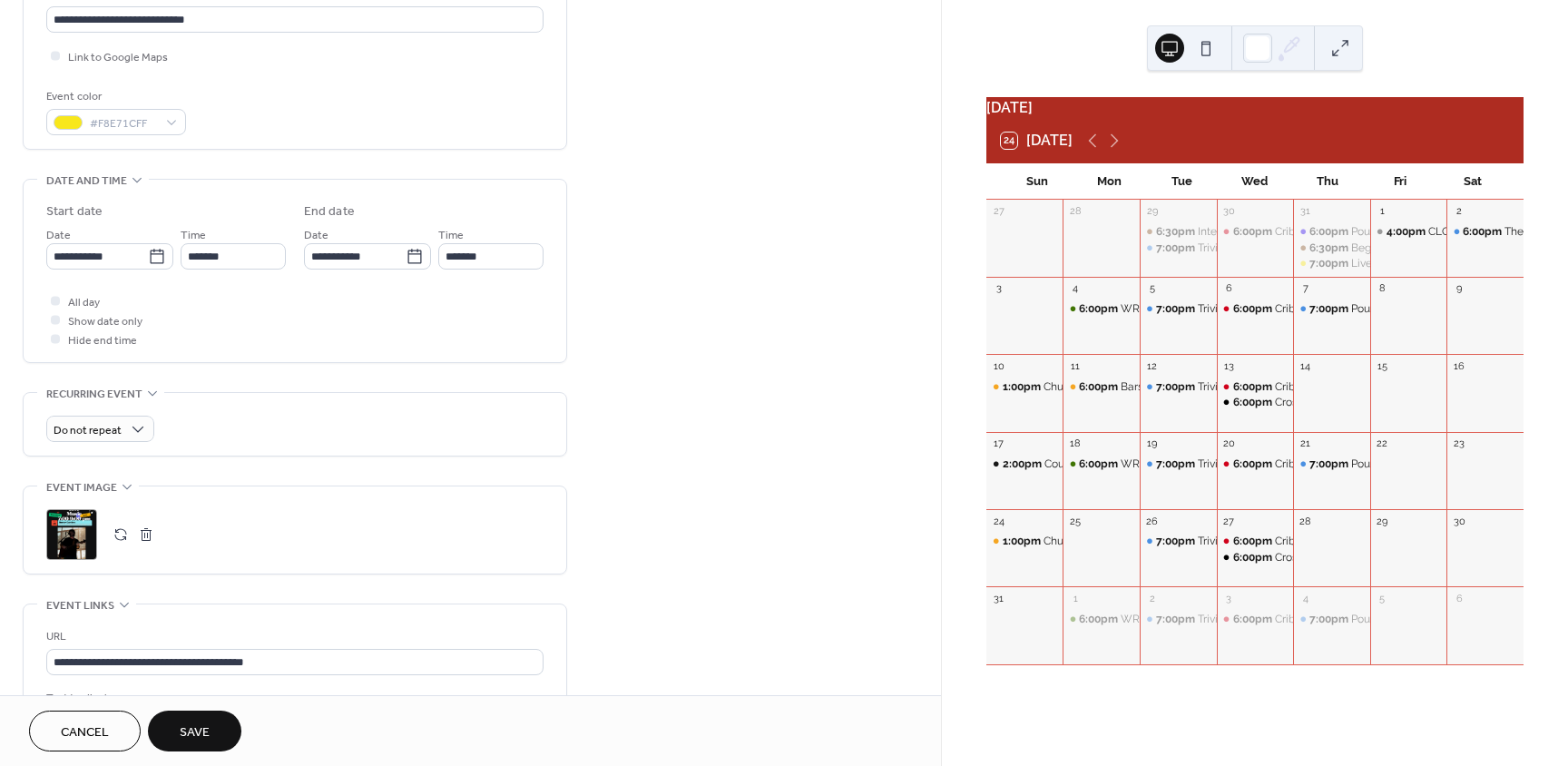 scroll, scrollTop: 415, scrollLeft: 0, axis: vertical 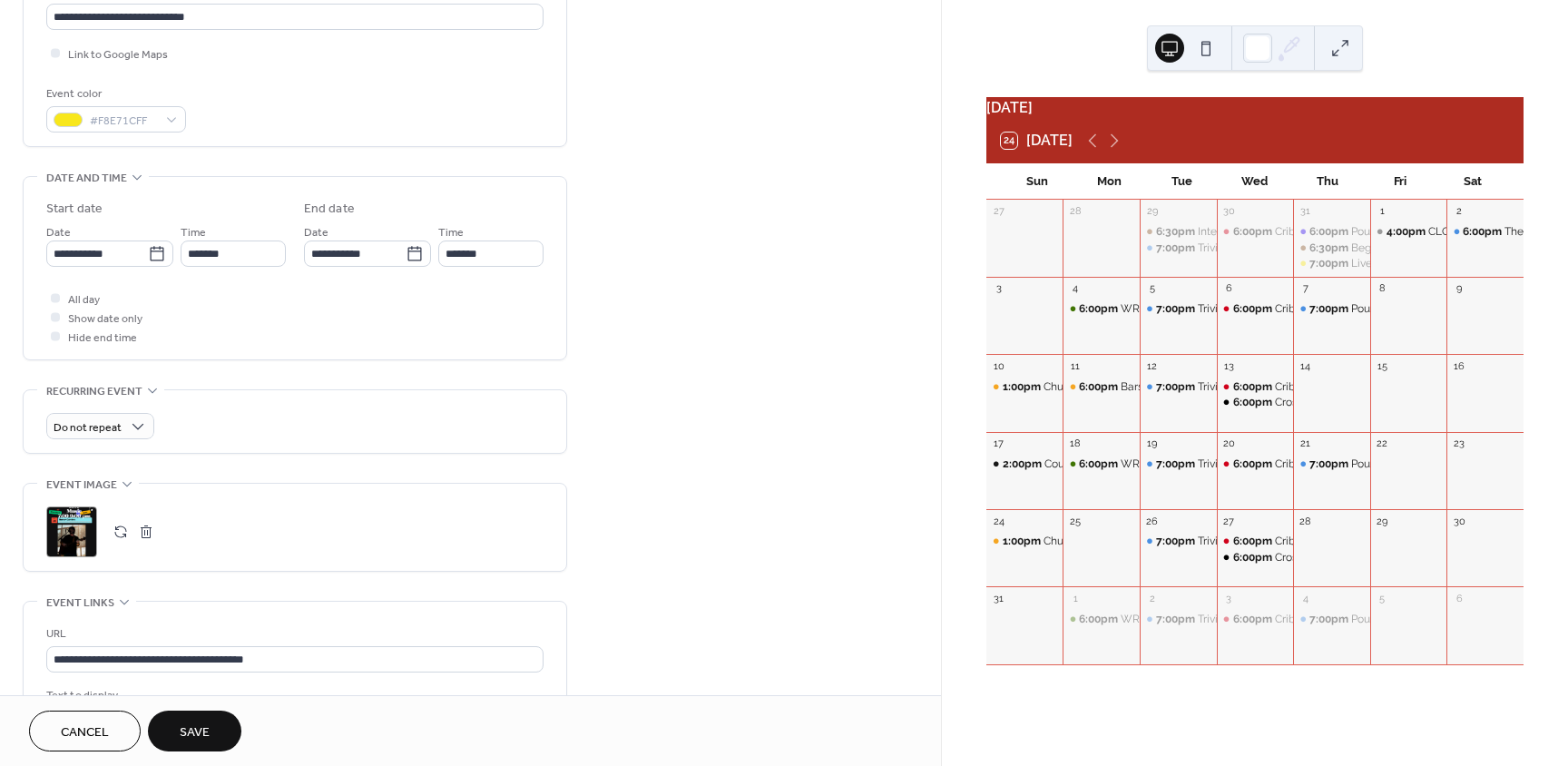 click at bounding box center (146, 532) 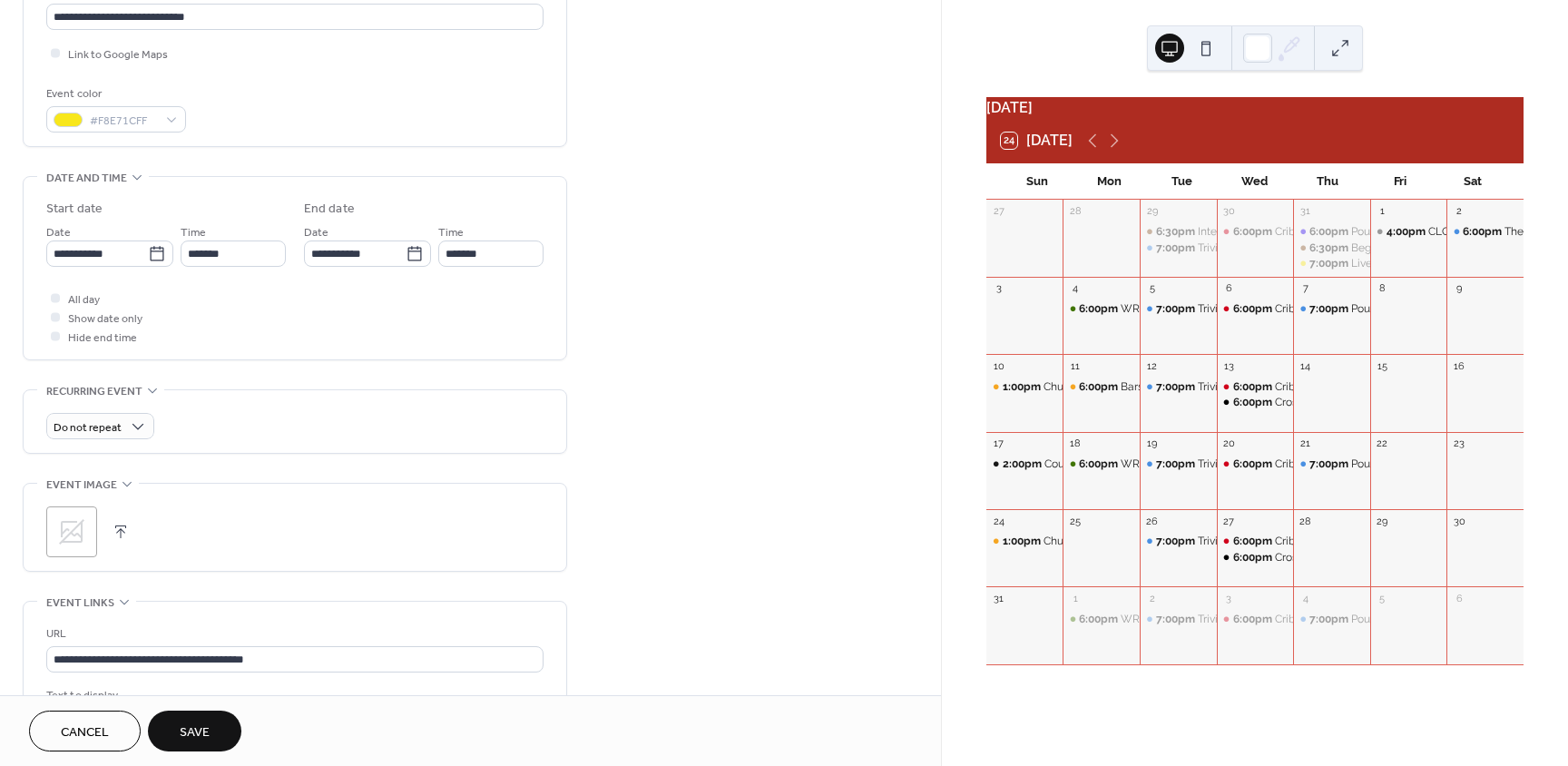 click 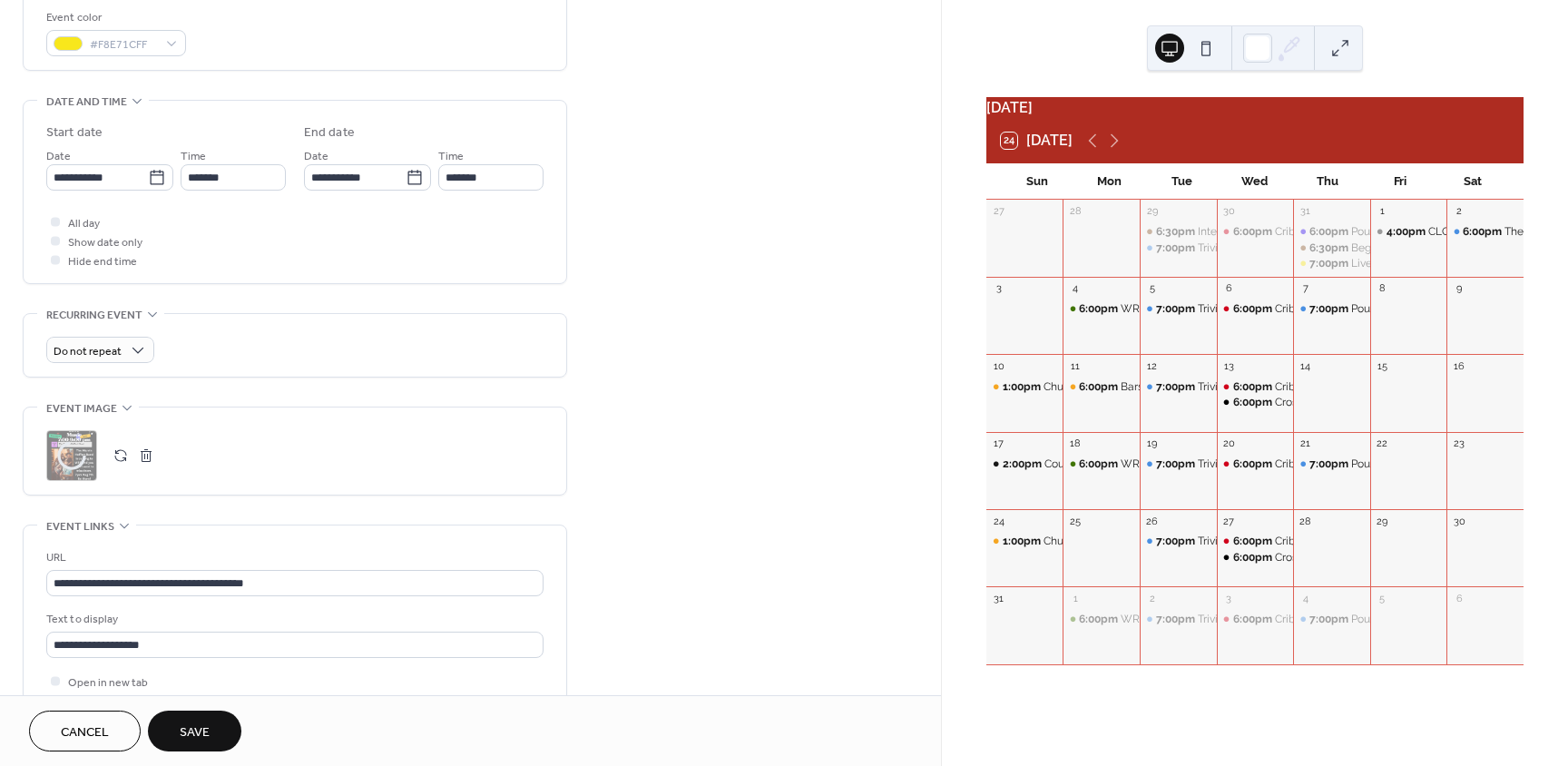 scroll, scrollTop: 492, scrollLeft: 0, axis: vertical 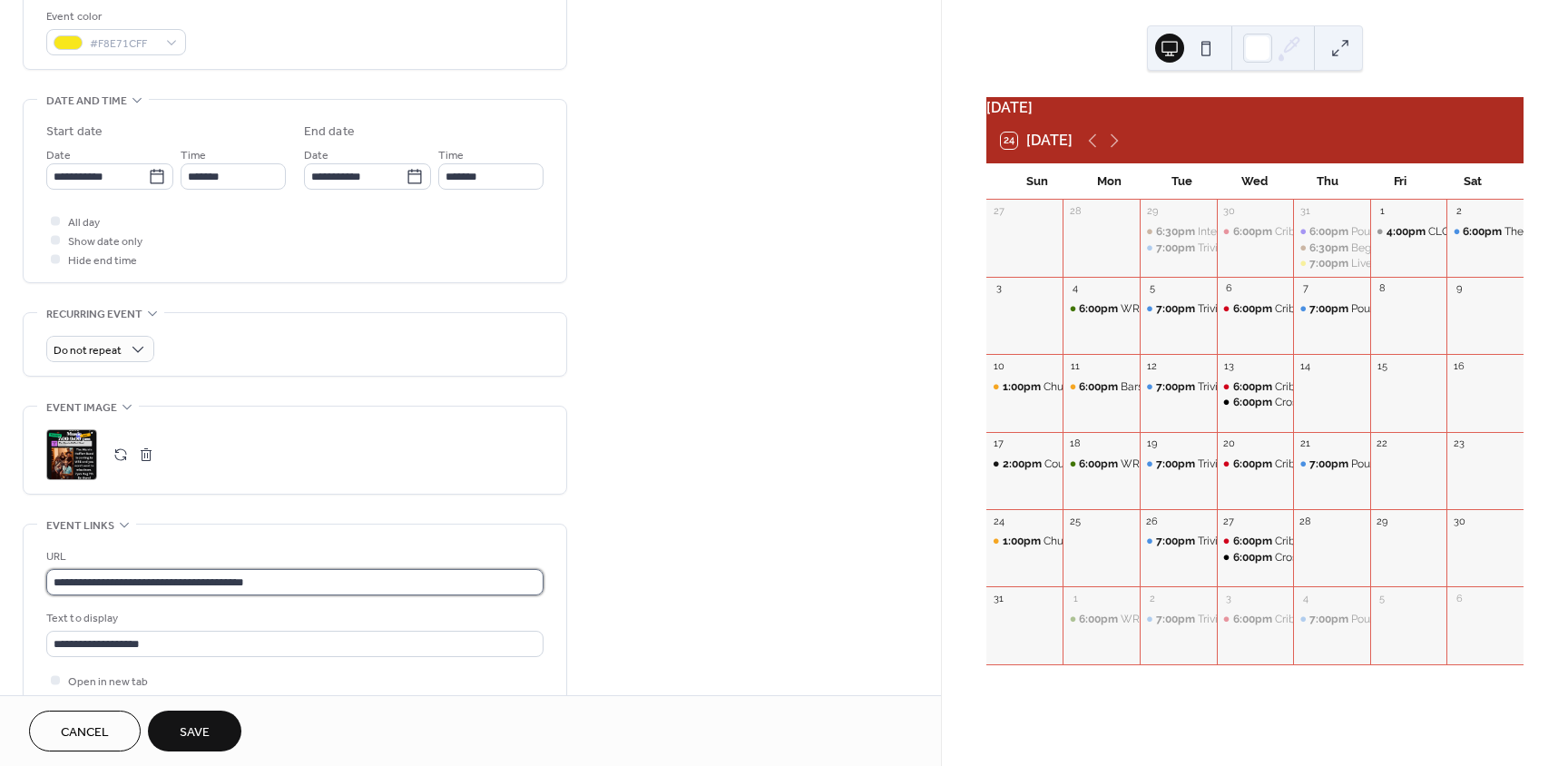 click on "**********" at bounding box center [295, 582] 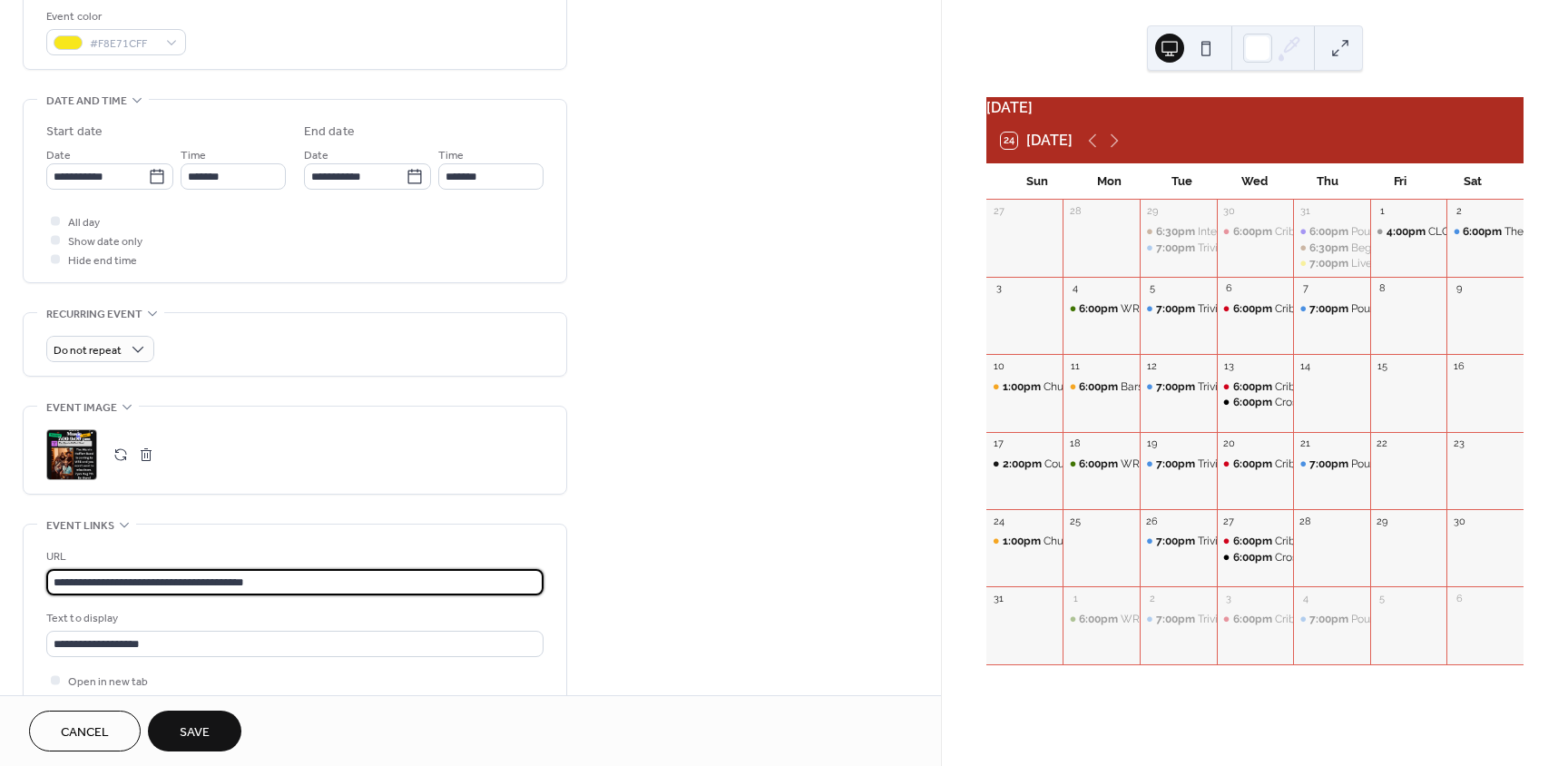 click on "**********" at bounding box center (295, 582) 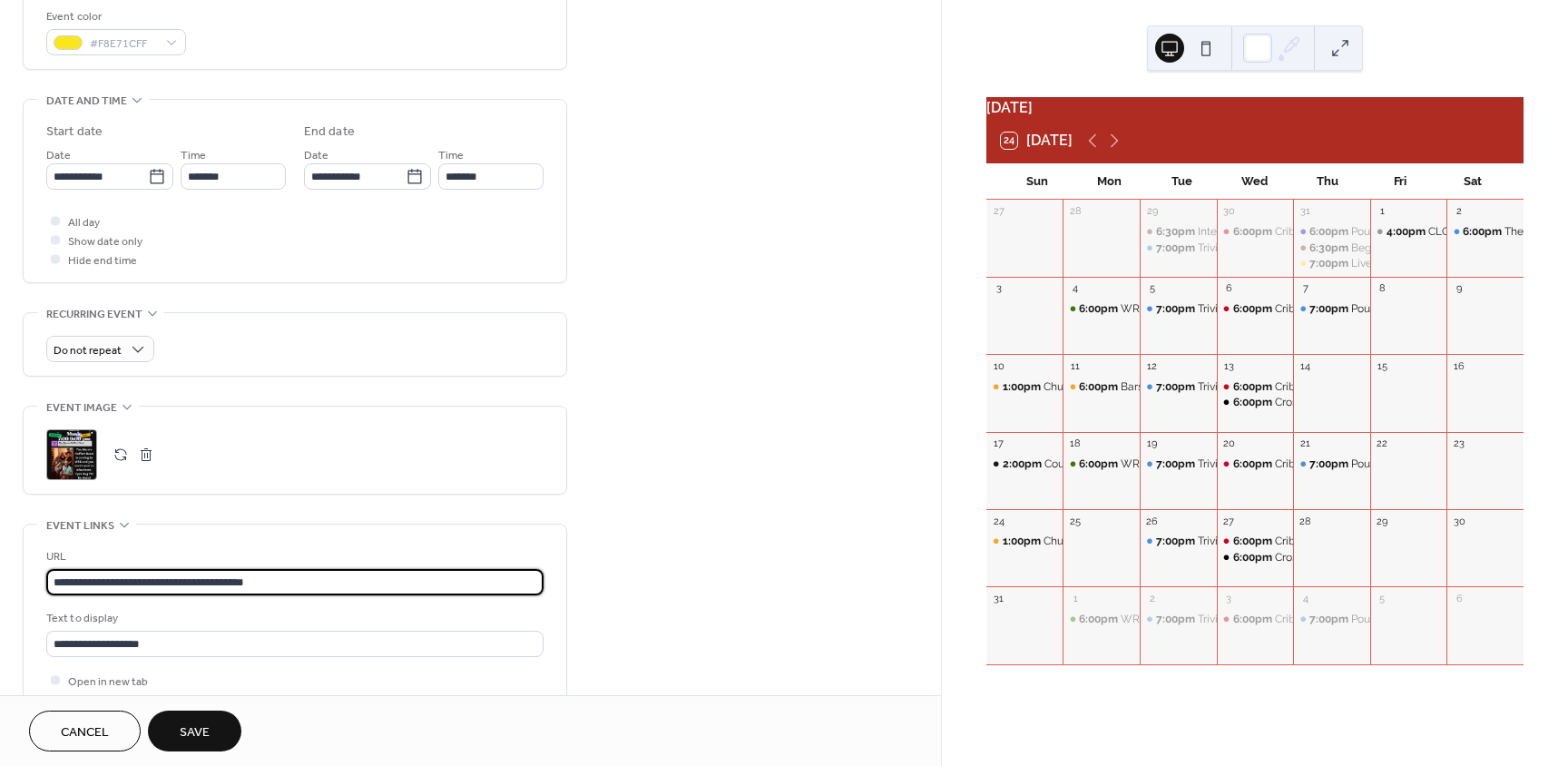 paste 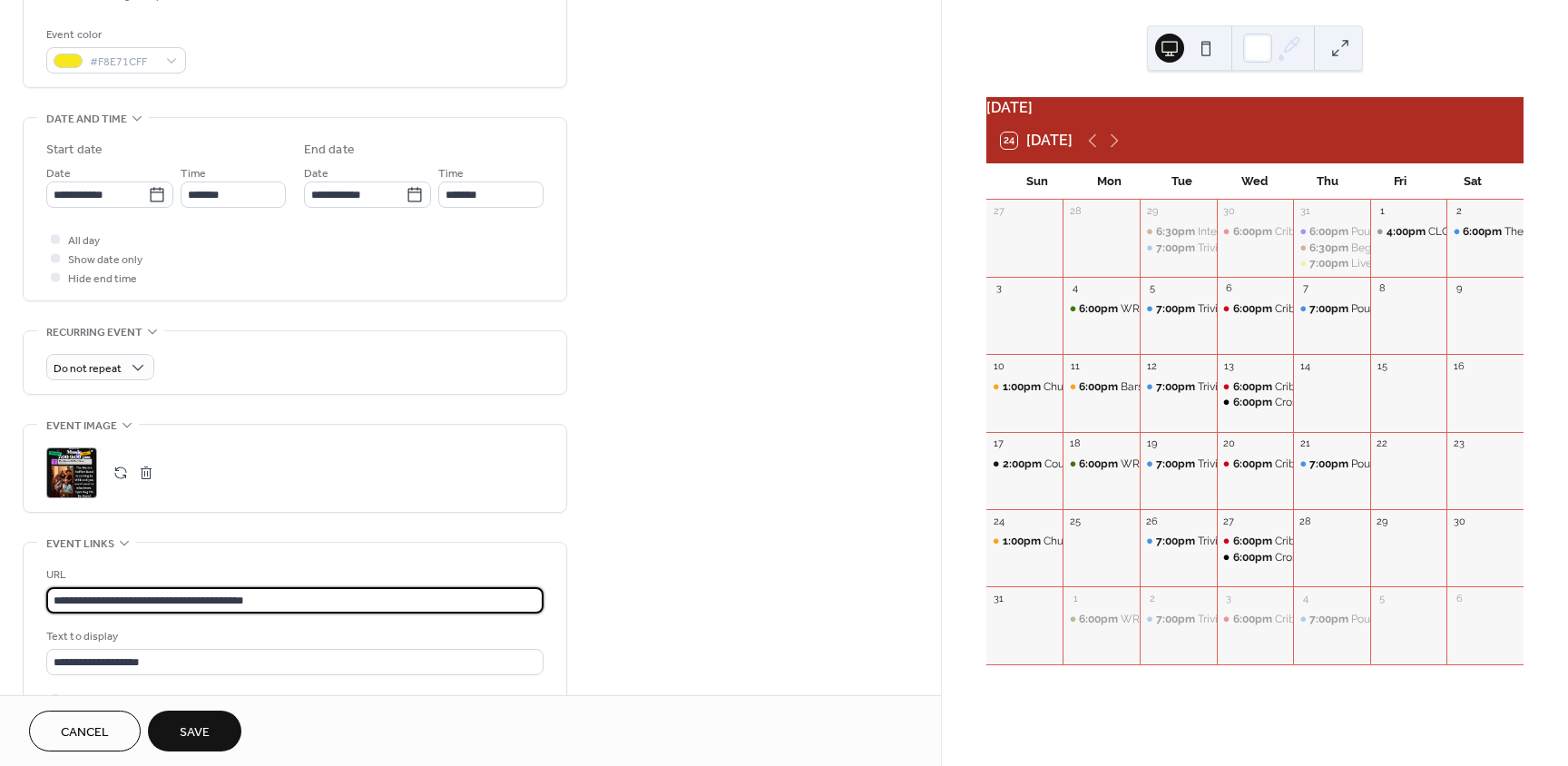 scroll, scrollTop: 452, scrollLeft: 0, axis: vertical 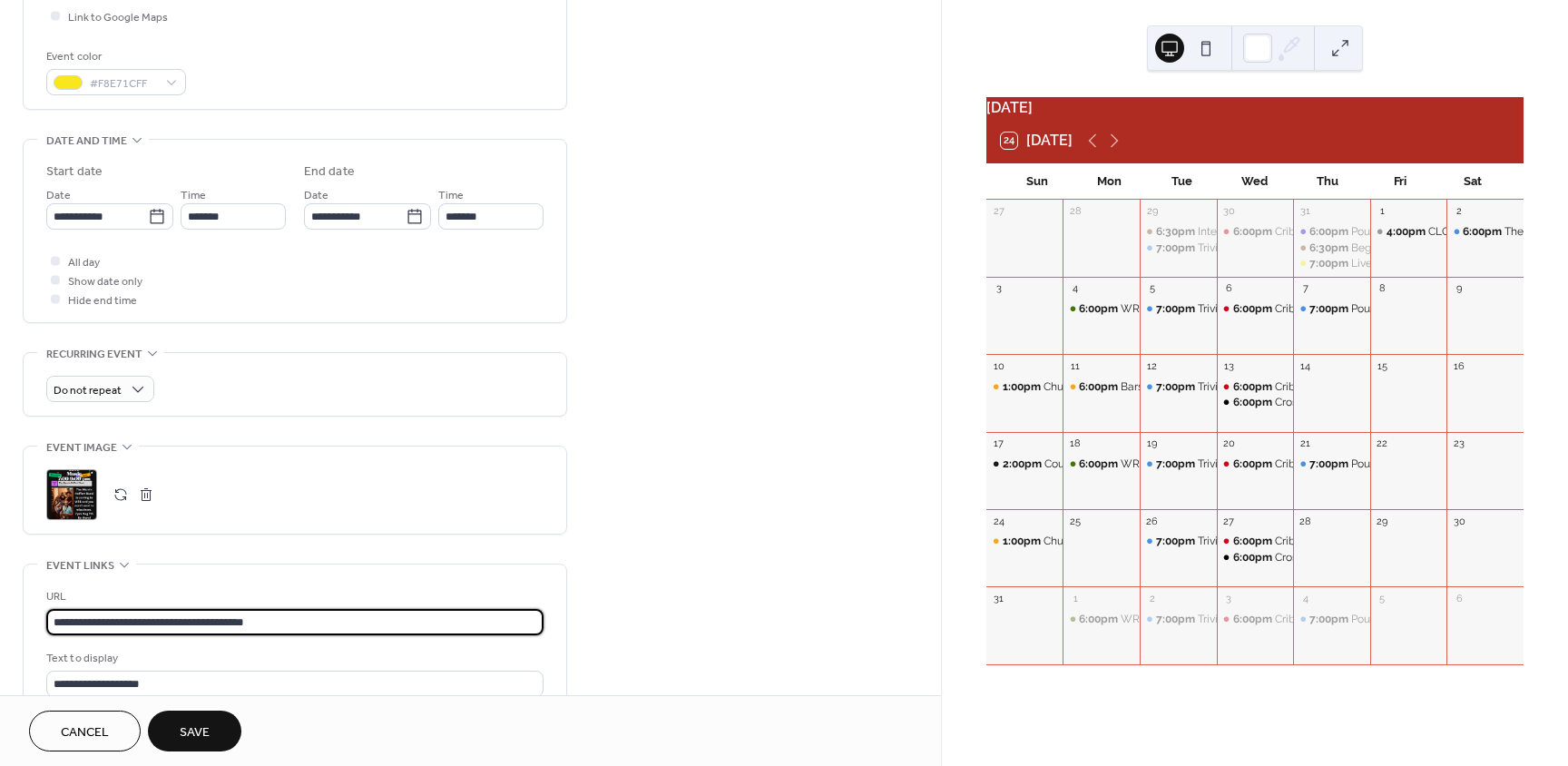 type on "**********" 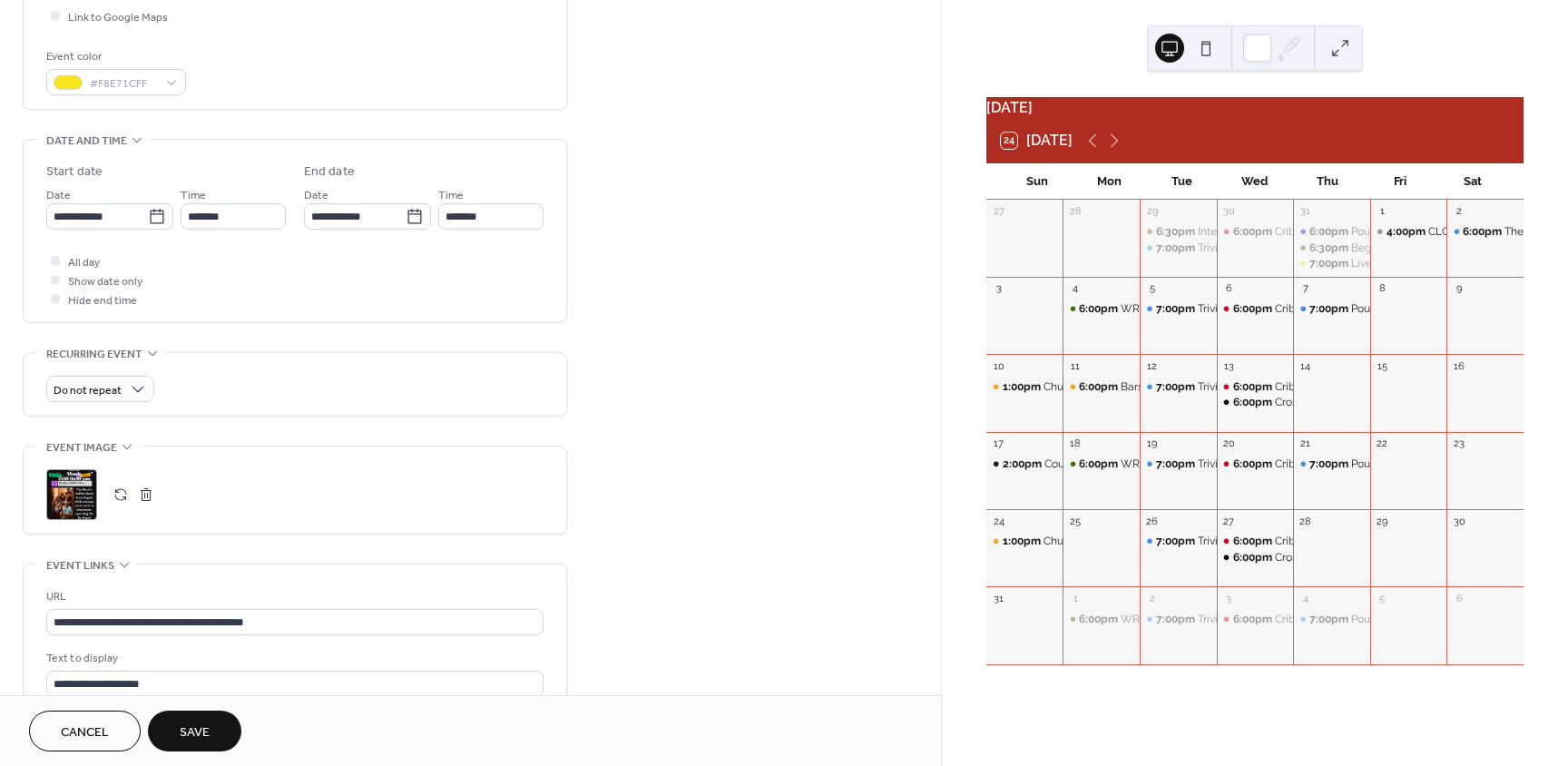 click on "Save" at bounding box center (194, 731) 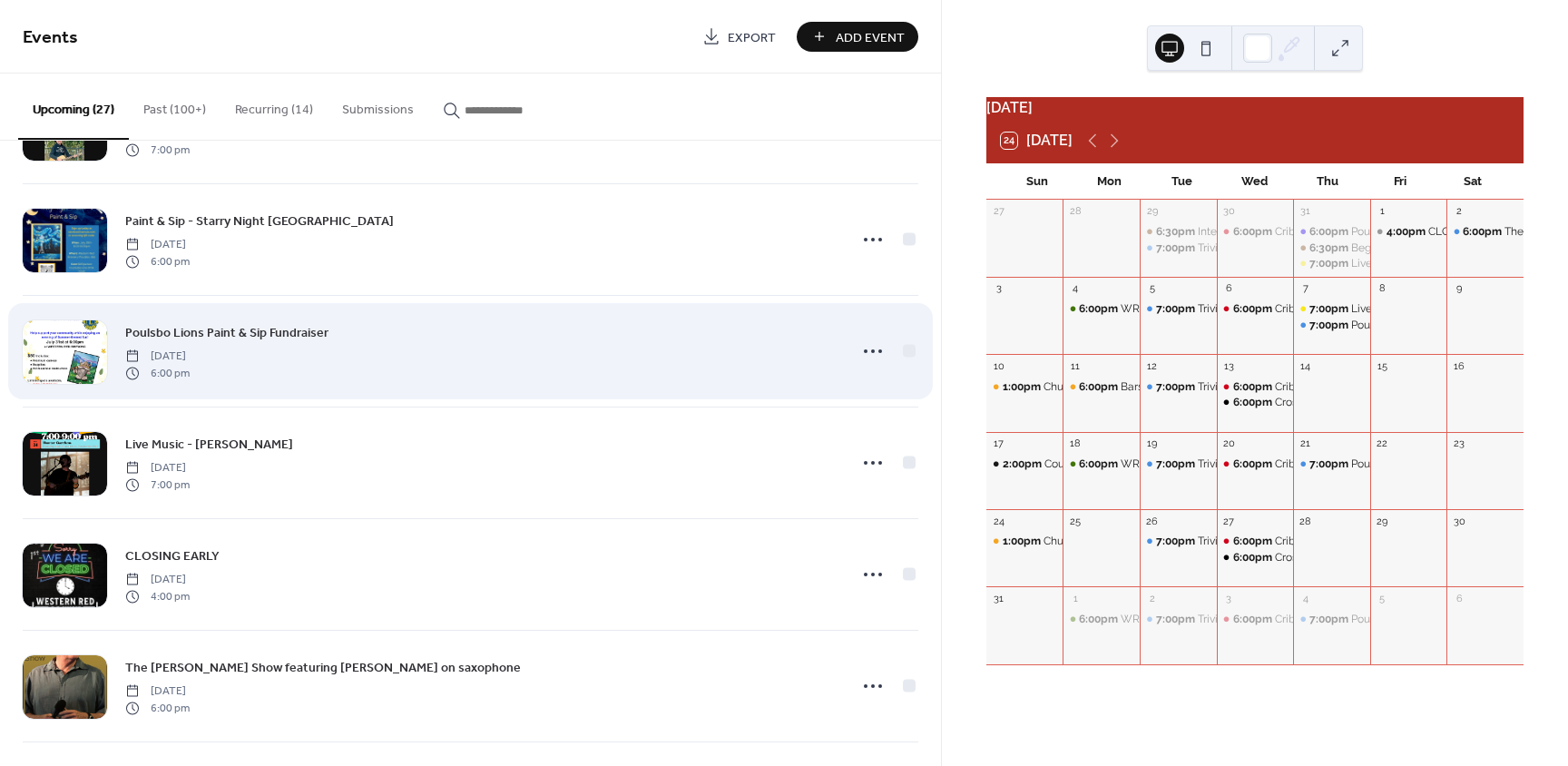 scroll, scrollTop: 100, scrollLeft: 0, axis: vertical 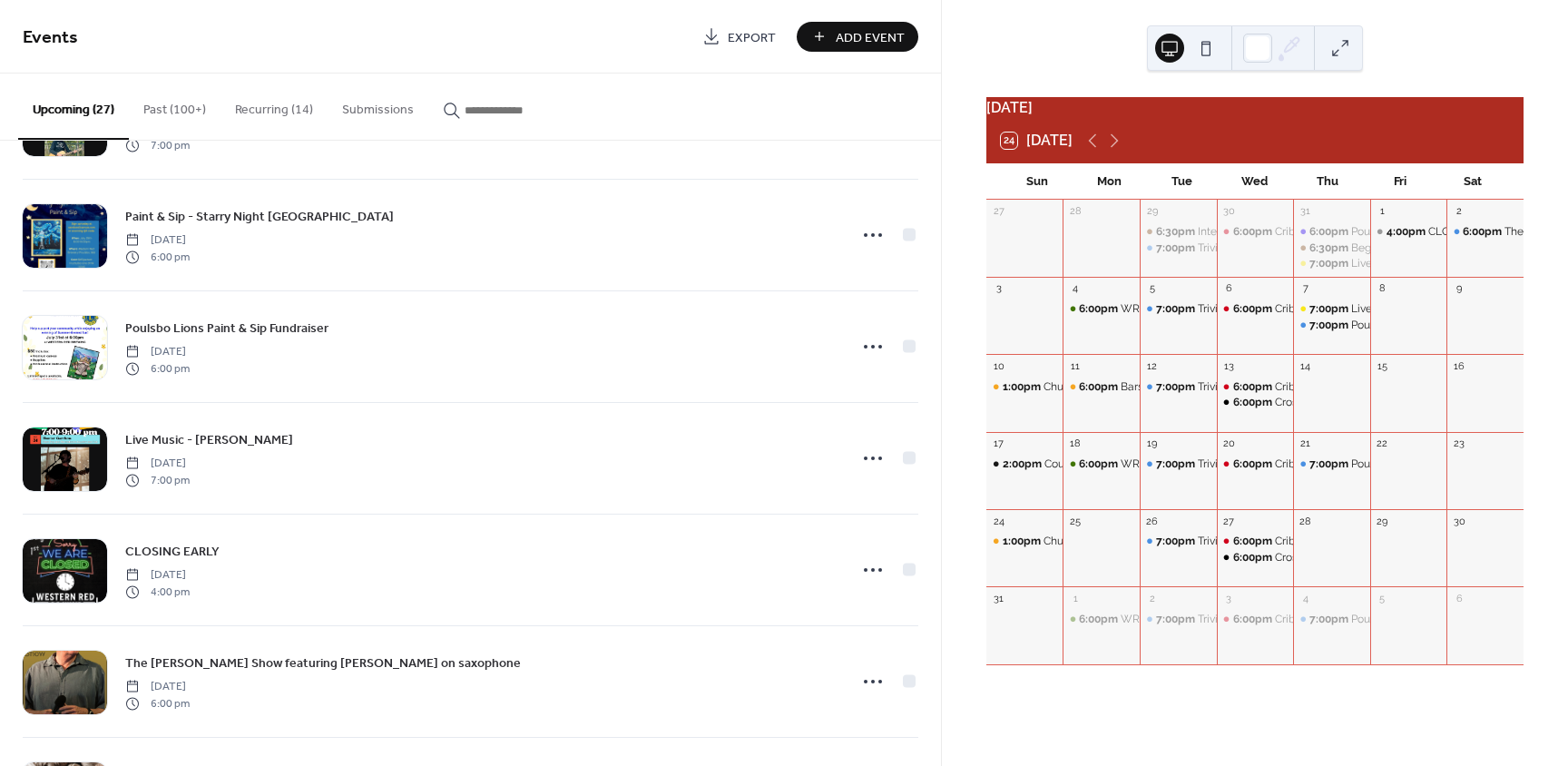 click on "Add Event" at bounding box center (870, 37) 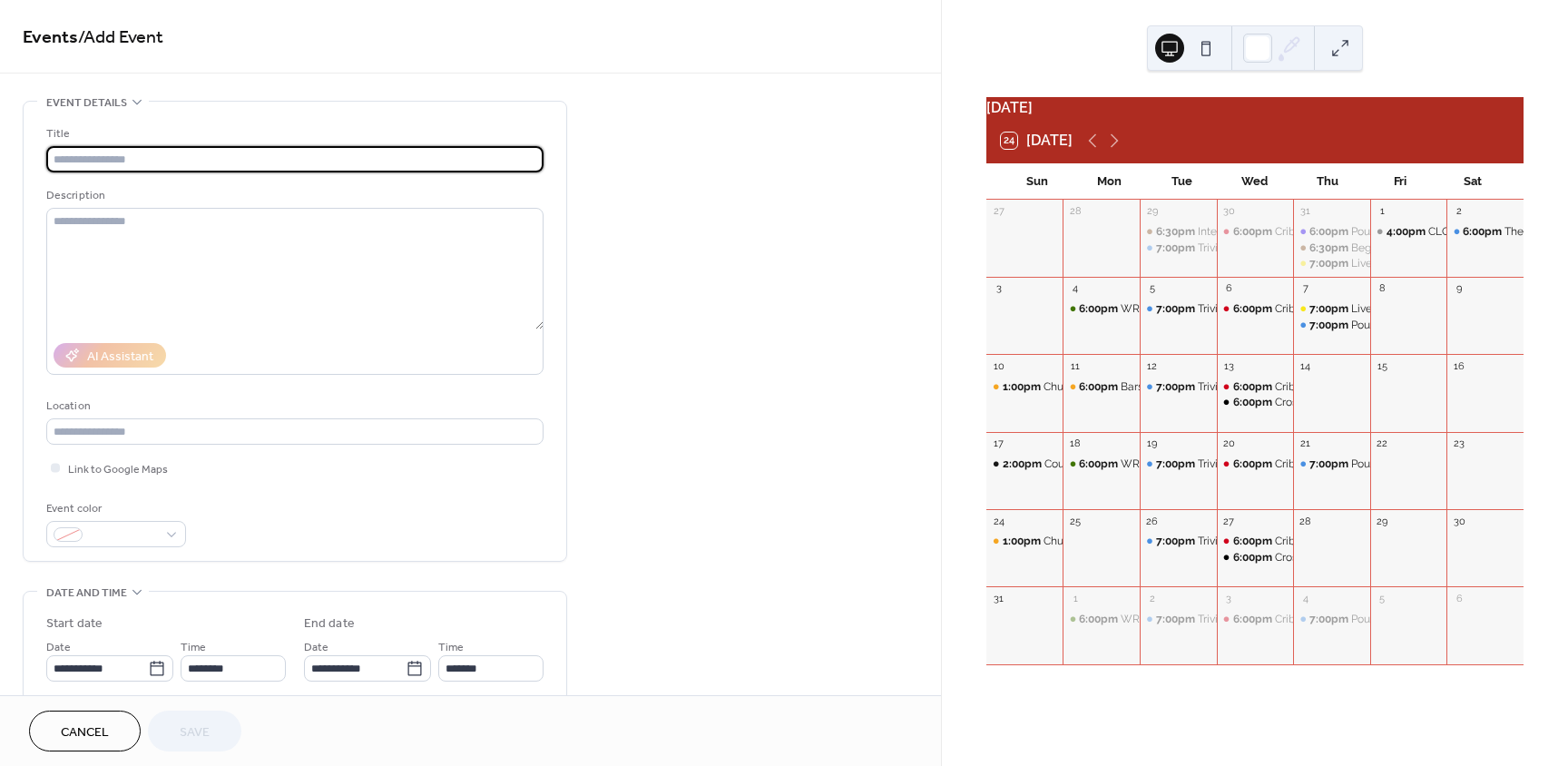 click at bounding box center (295, 159) 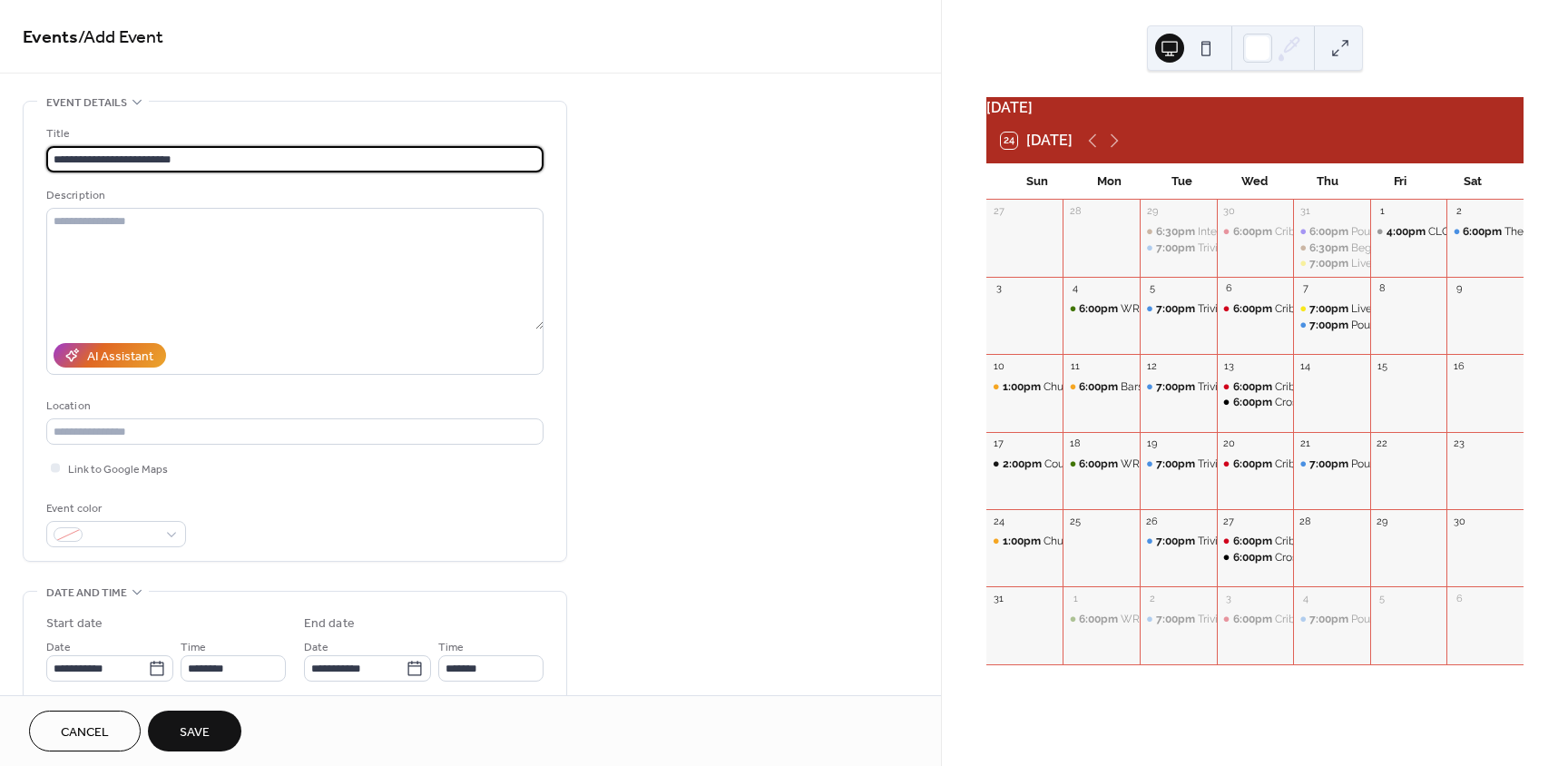 type on "**********" 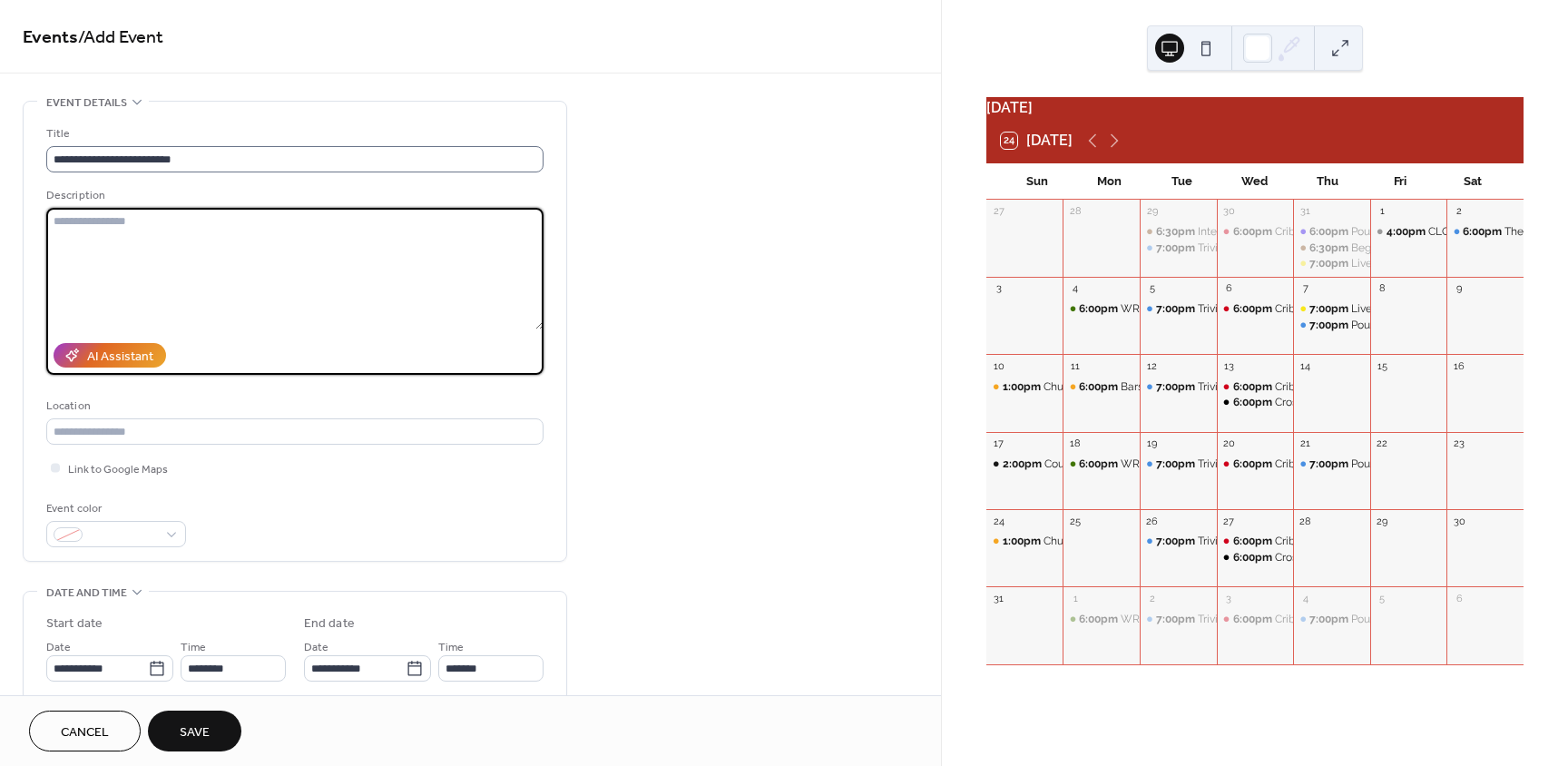 paste on "**********" 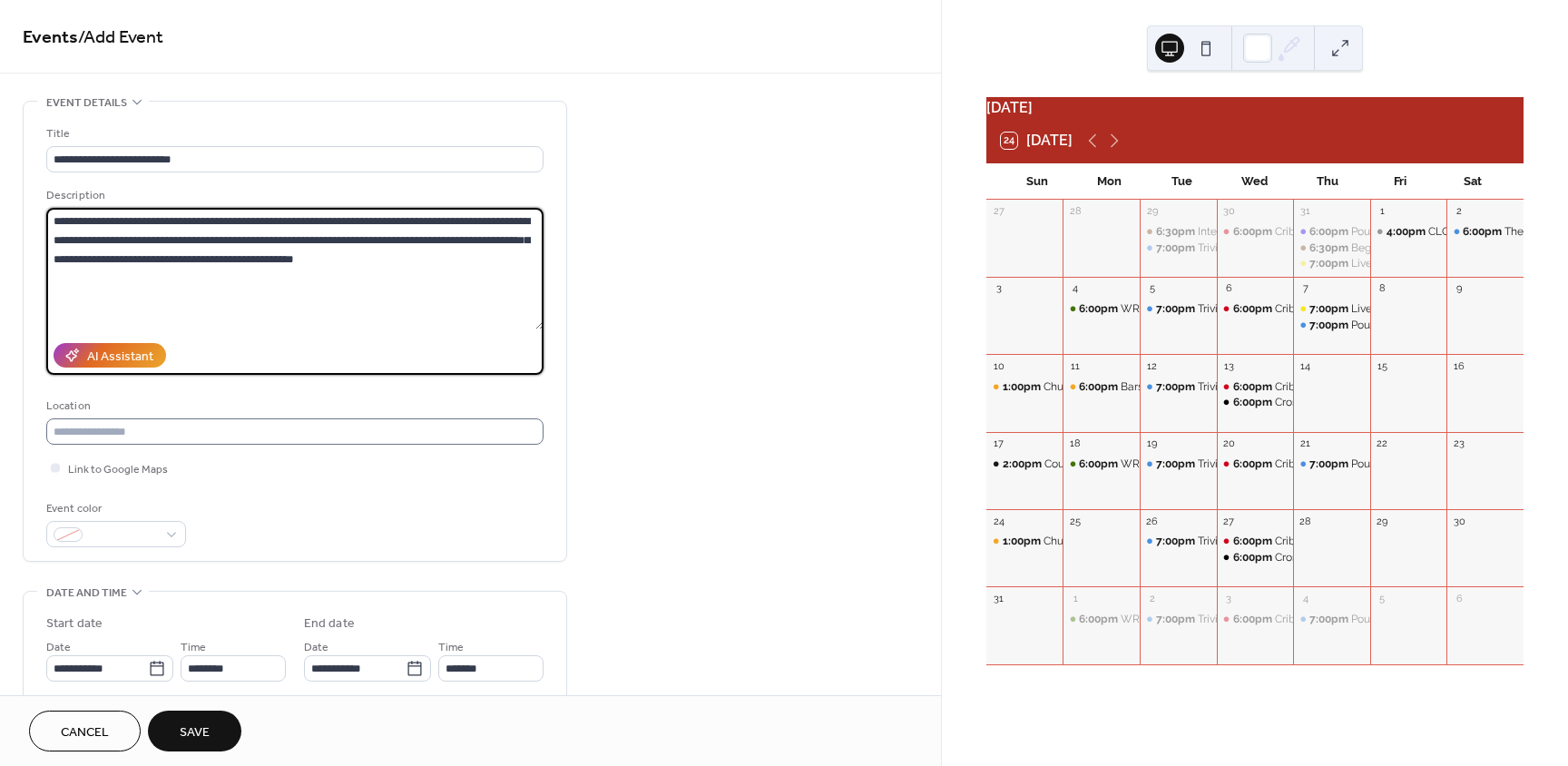 type on "**********" 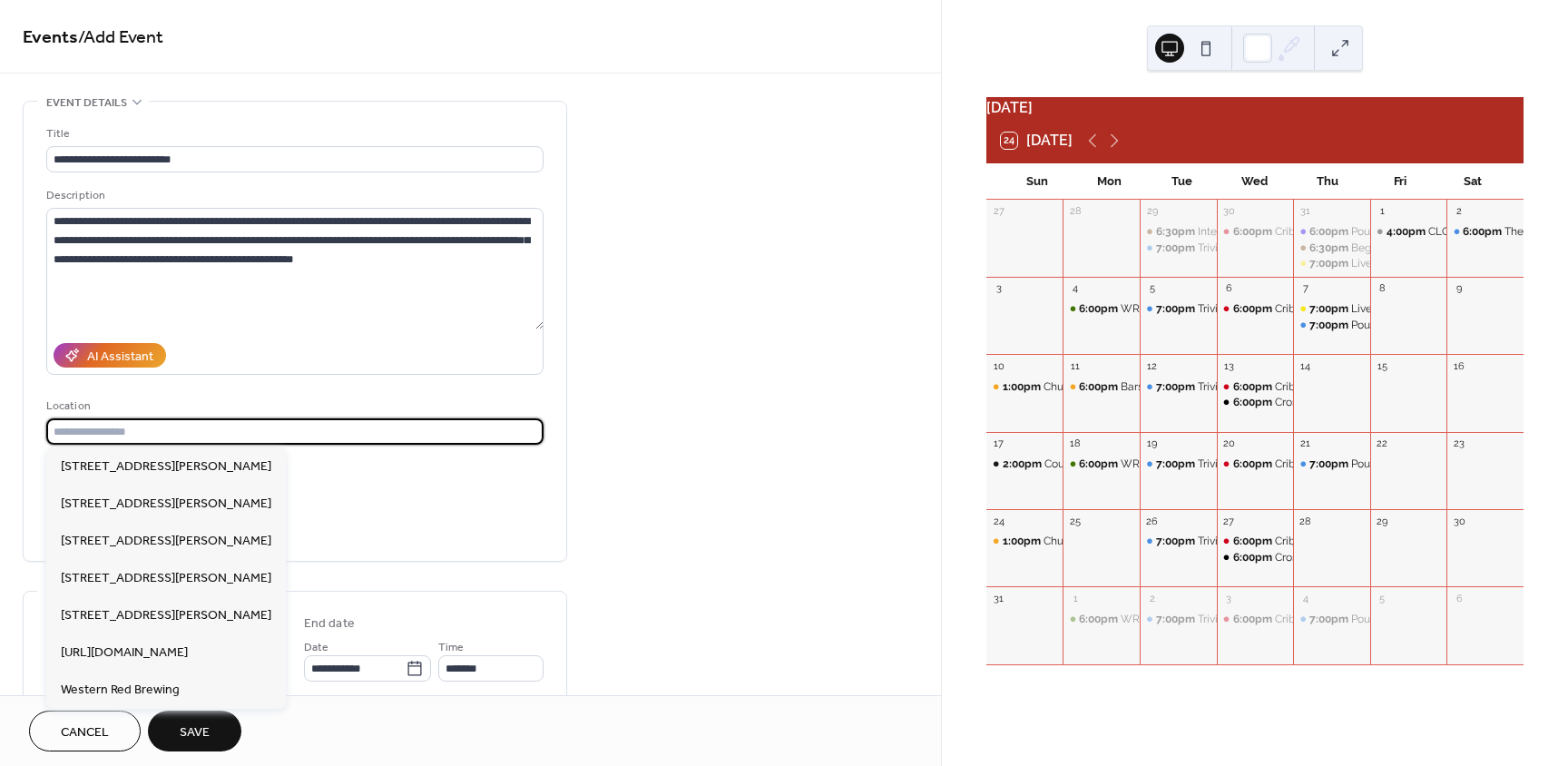 click at bounding box center (295, 431) 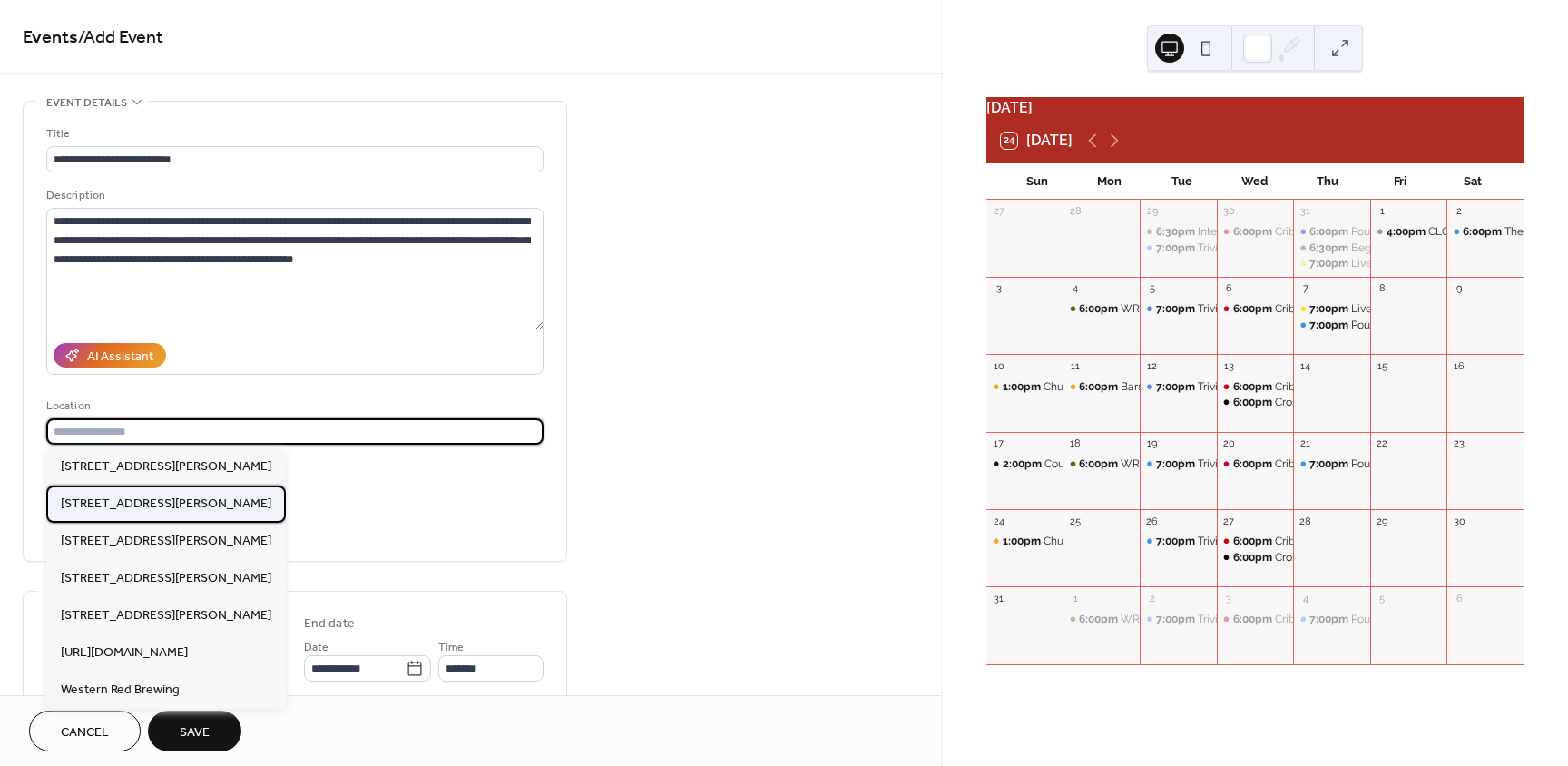 click on "[STREET_ADDRESS][PERSON_NAME]" at bounding box center (166, 504) 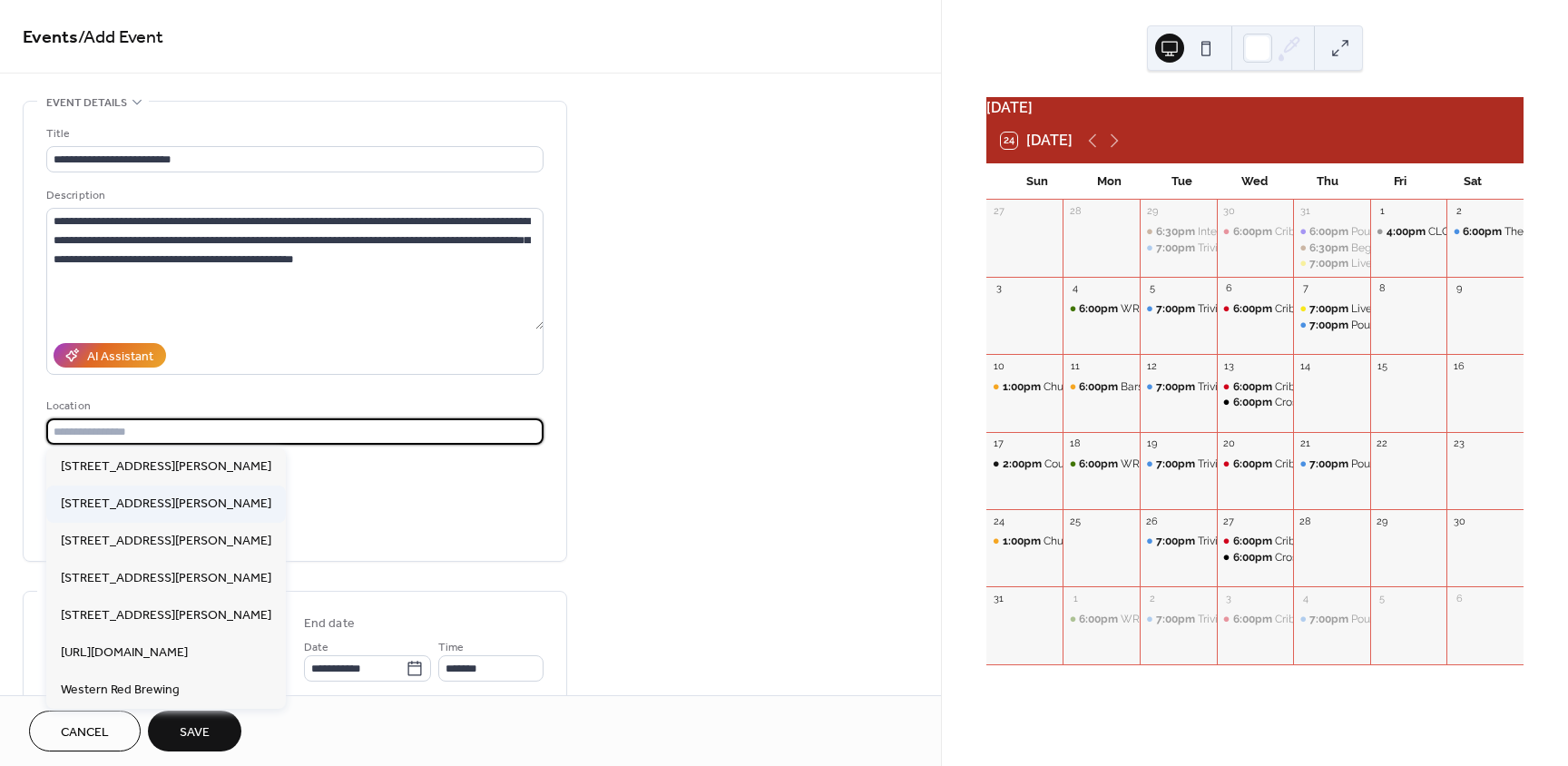 type on "**********" 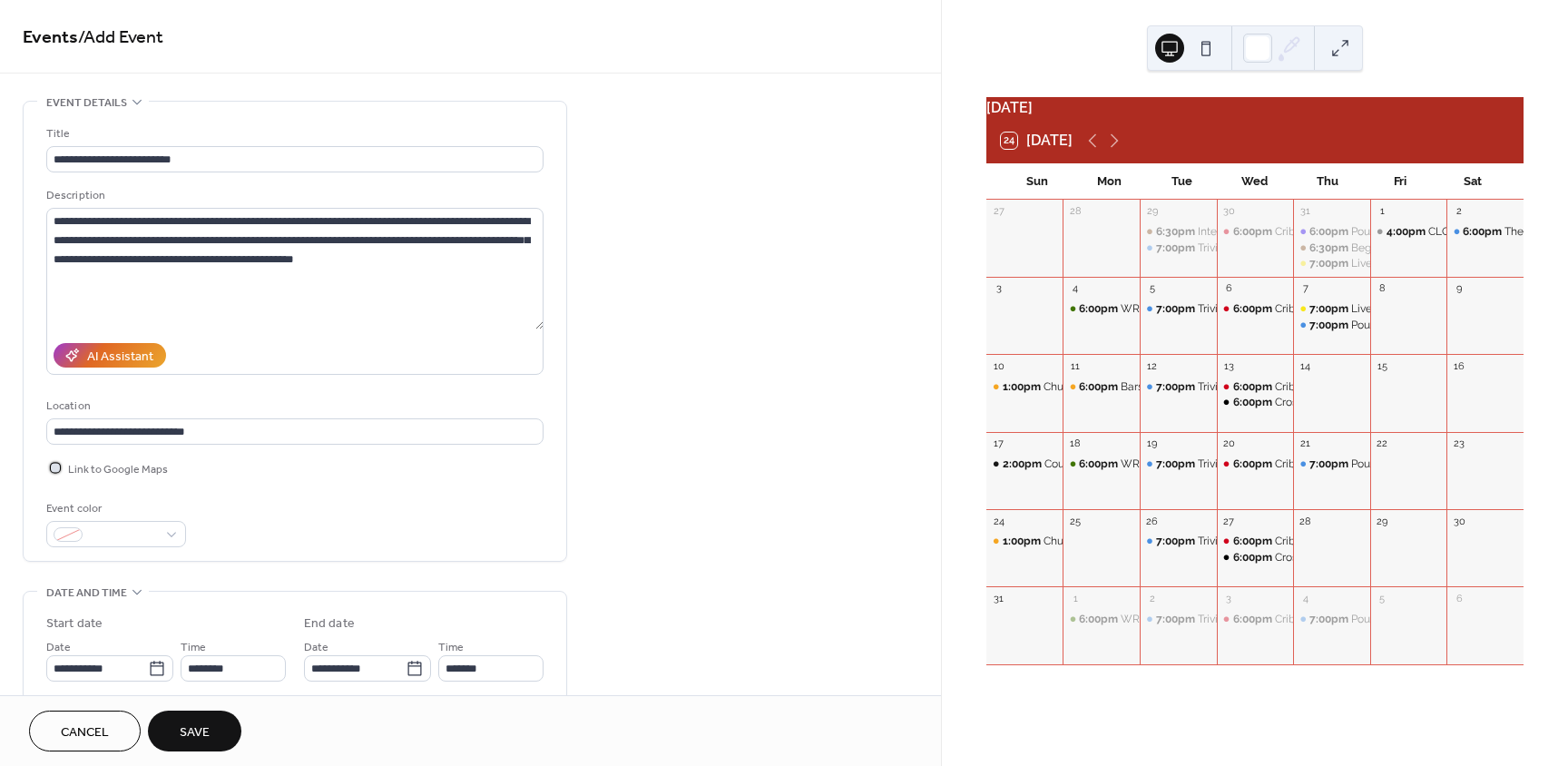 click at bounding box center [55, 467] 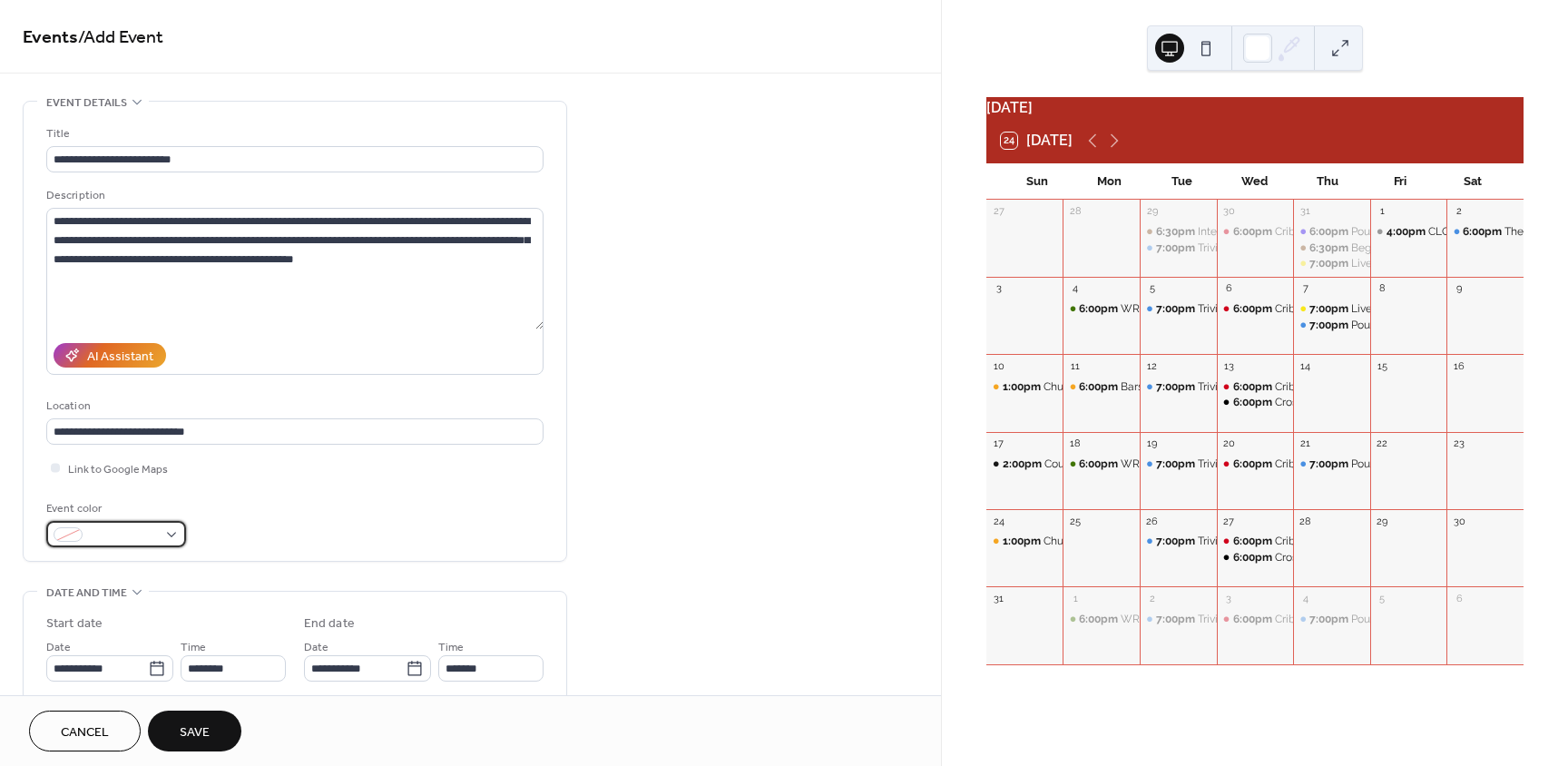 click at bounding box center [123, 535] 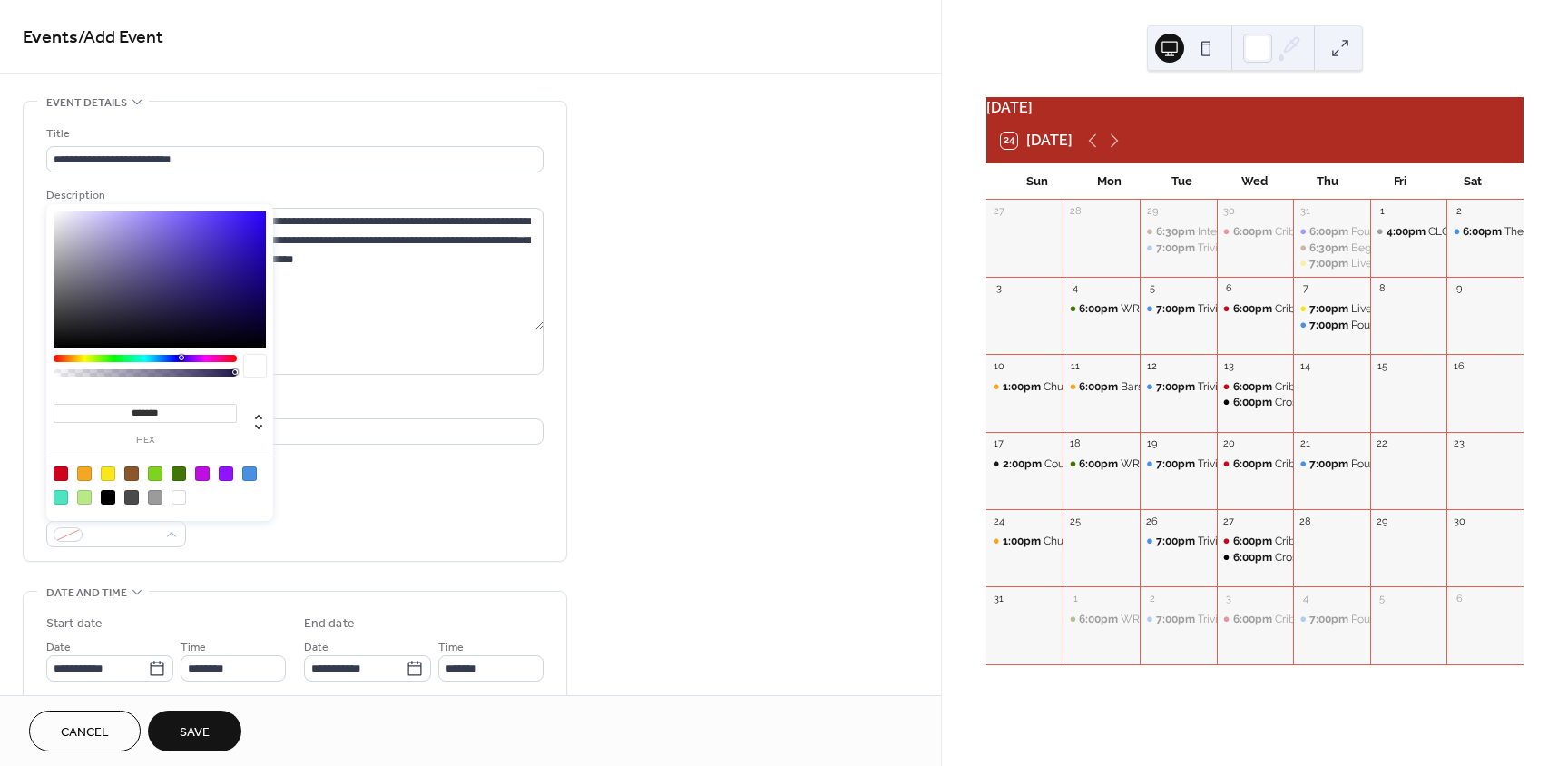 click at bounding box center (61, 497) 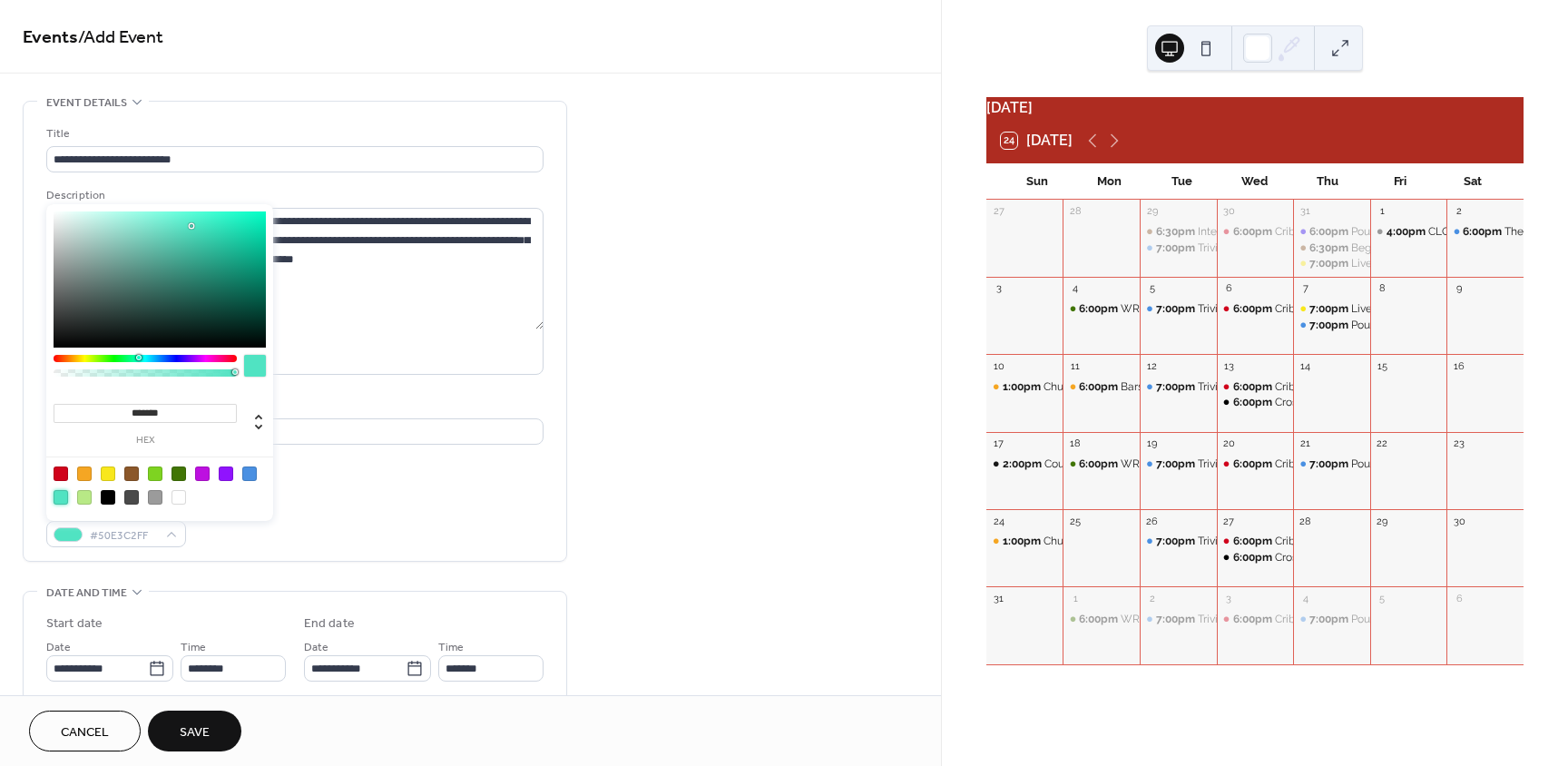 click on "Event color #50E3C2FF" at bounding box center [295, 523] 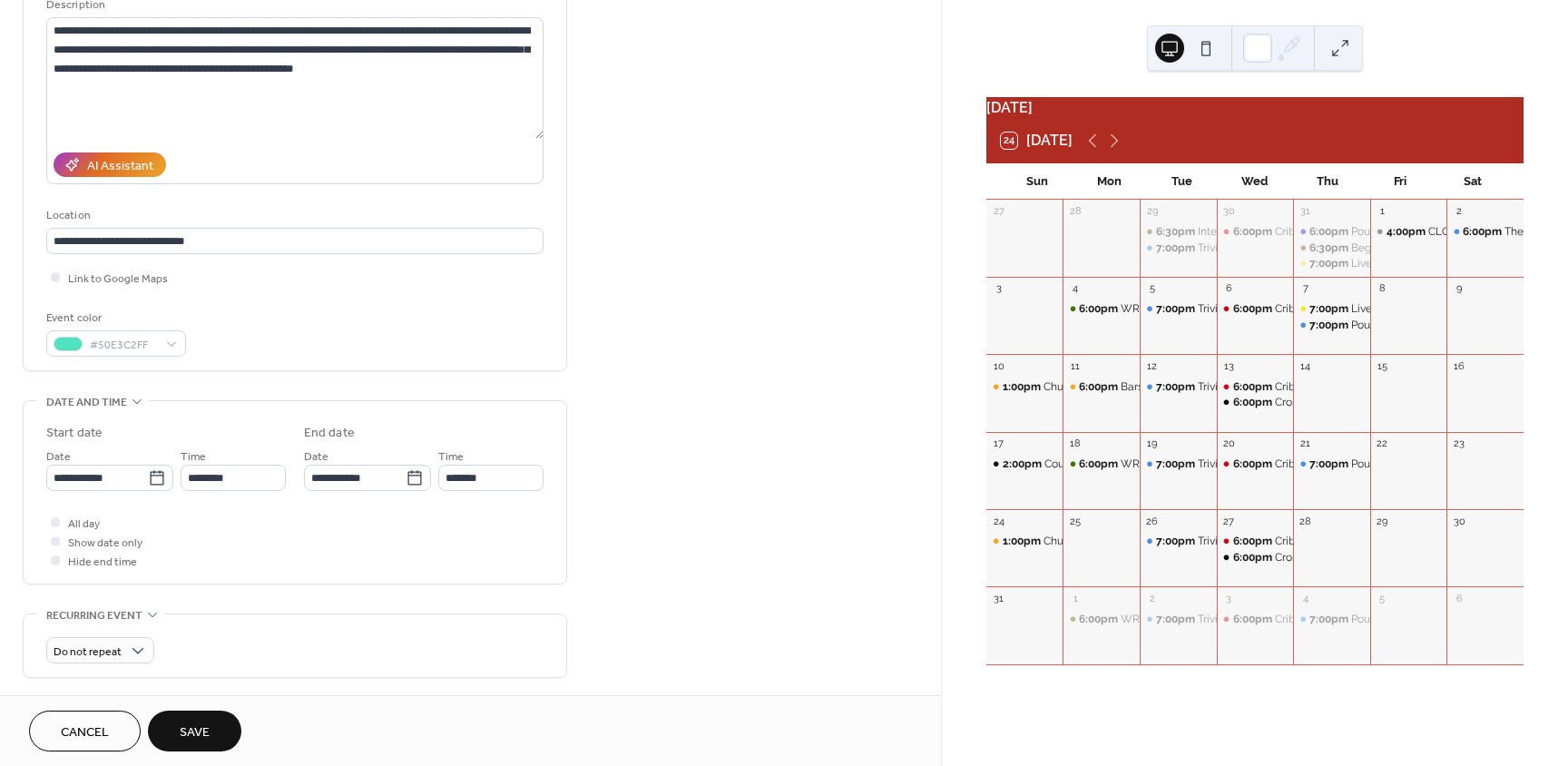 scroll, scrollTop: 196, scrollLeft: 0, axis: vertical 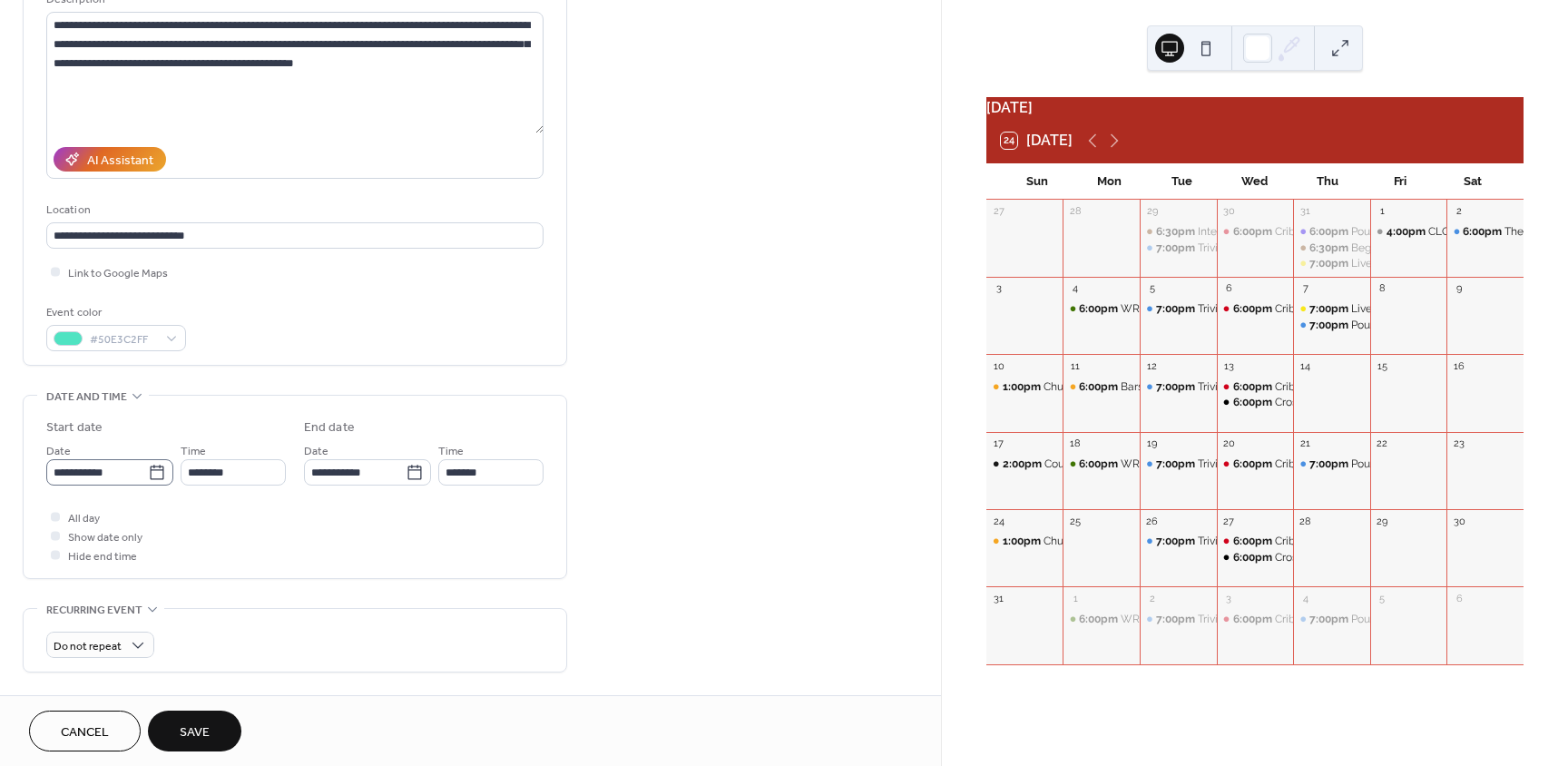 click on "**********" at bounding box center [110, 472] 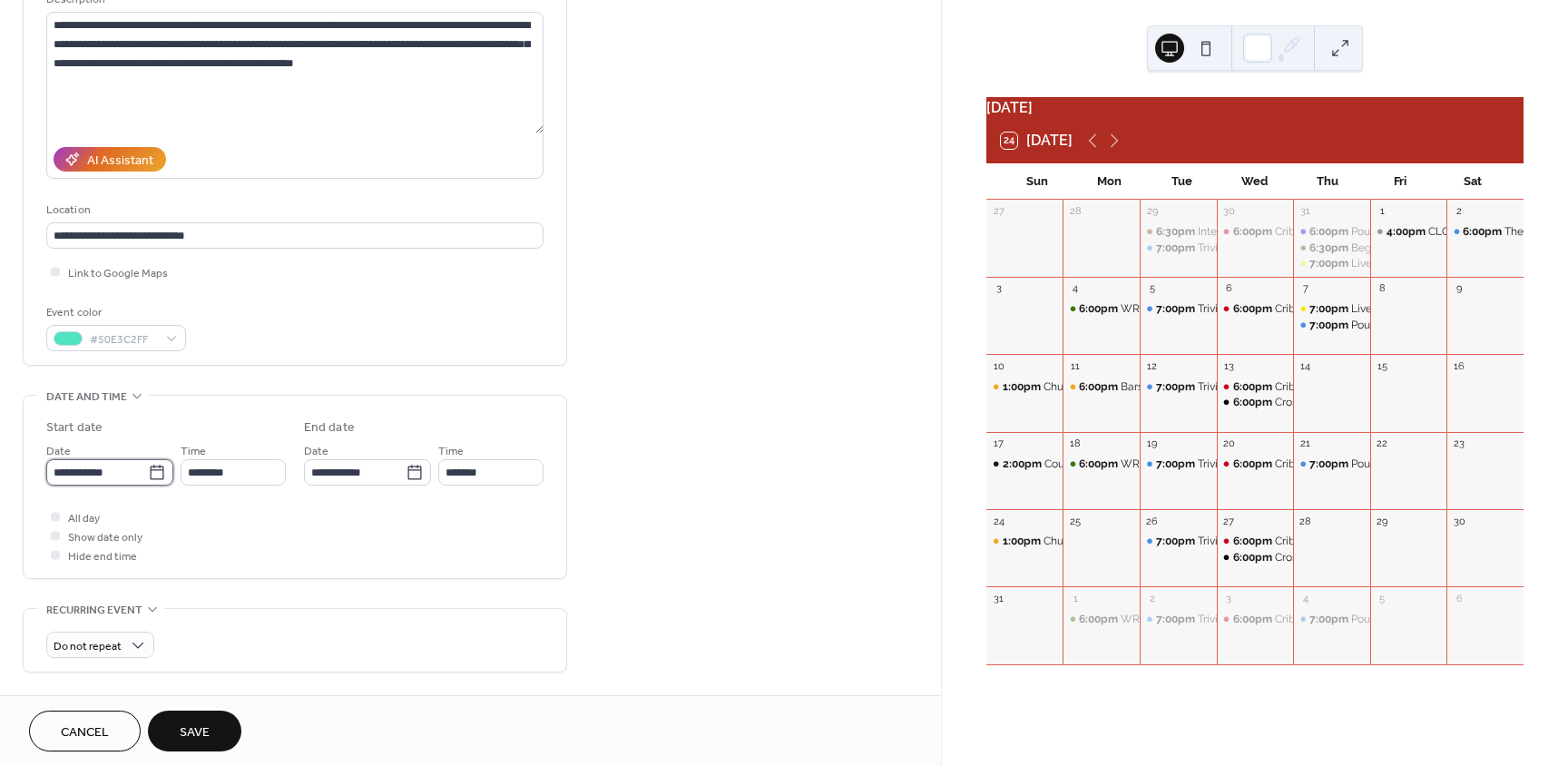 click on "**********" at bounding box center (97, 472) 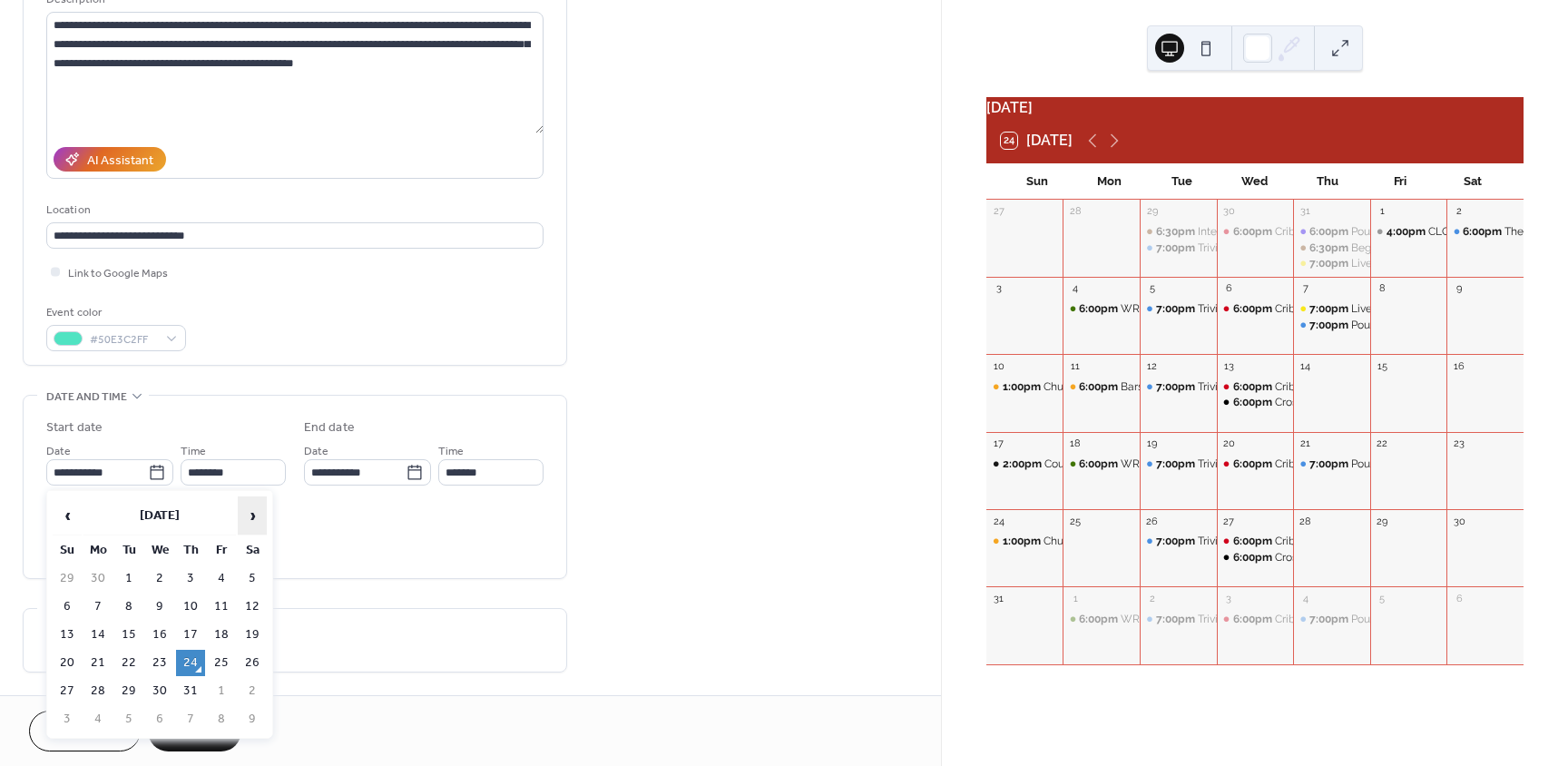 click on "›" at bounding box center [252, 516] 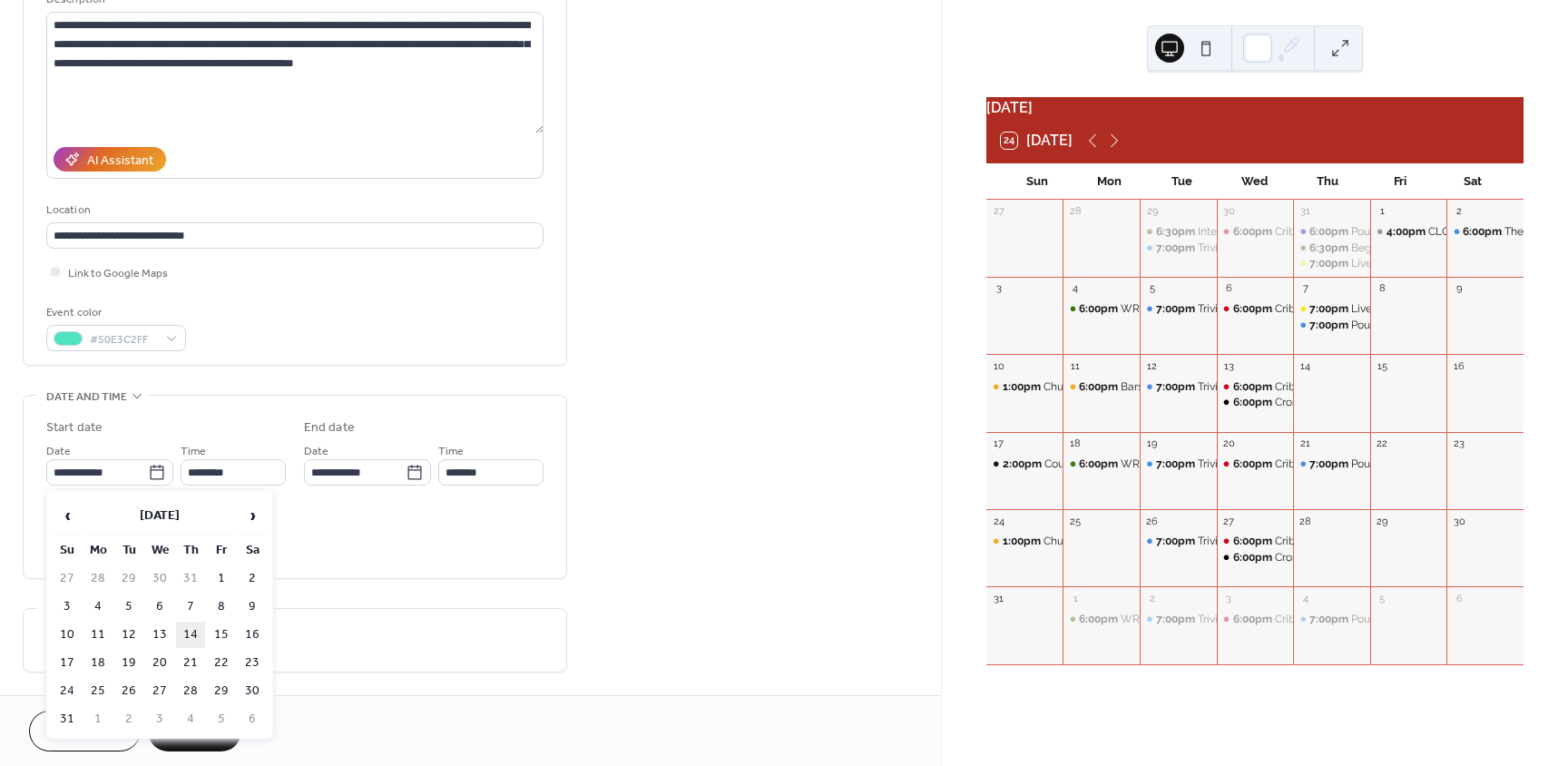 click on "14" at bounding box center [191, 634] 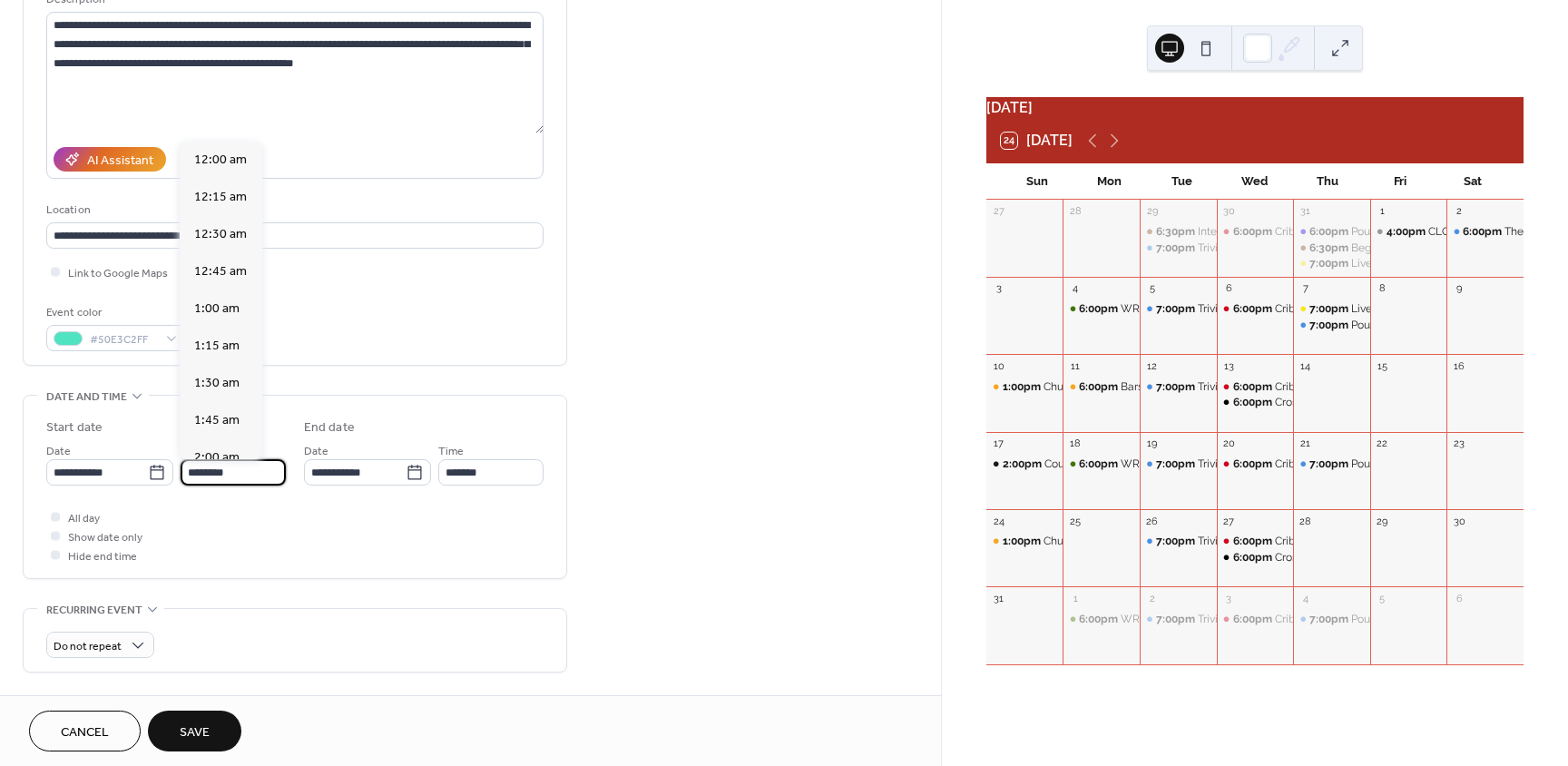 click on "********" at bounding box center [233, 472] 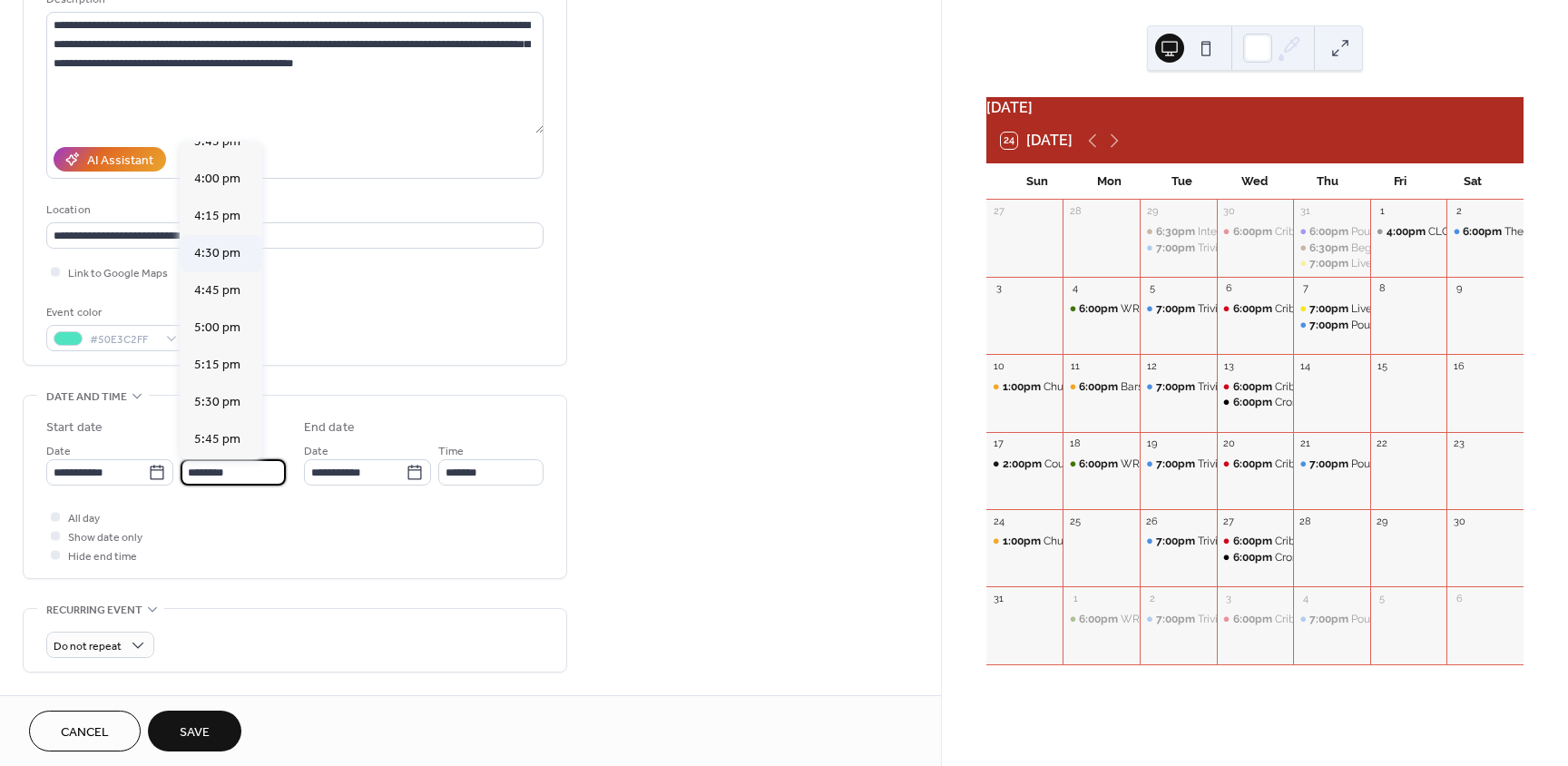 scroll, scrollTop: 2372, scrollLeft: 0, axis: vertical 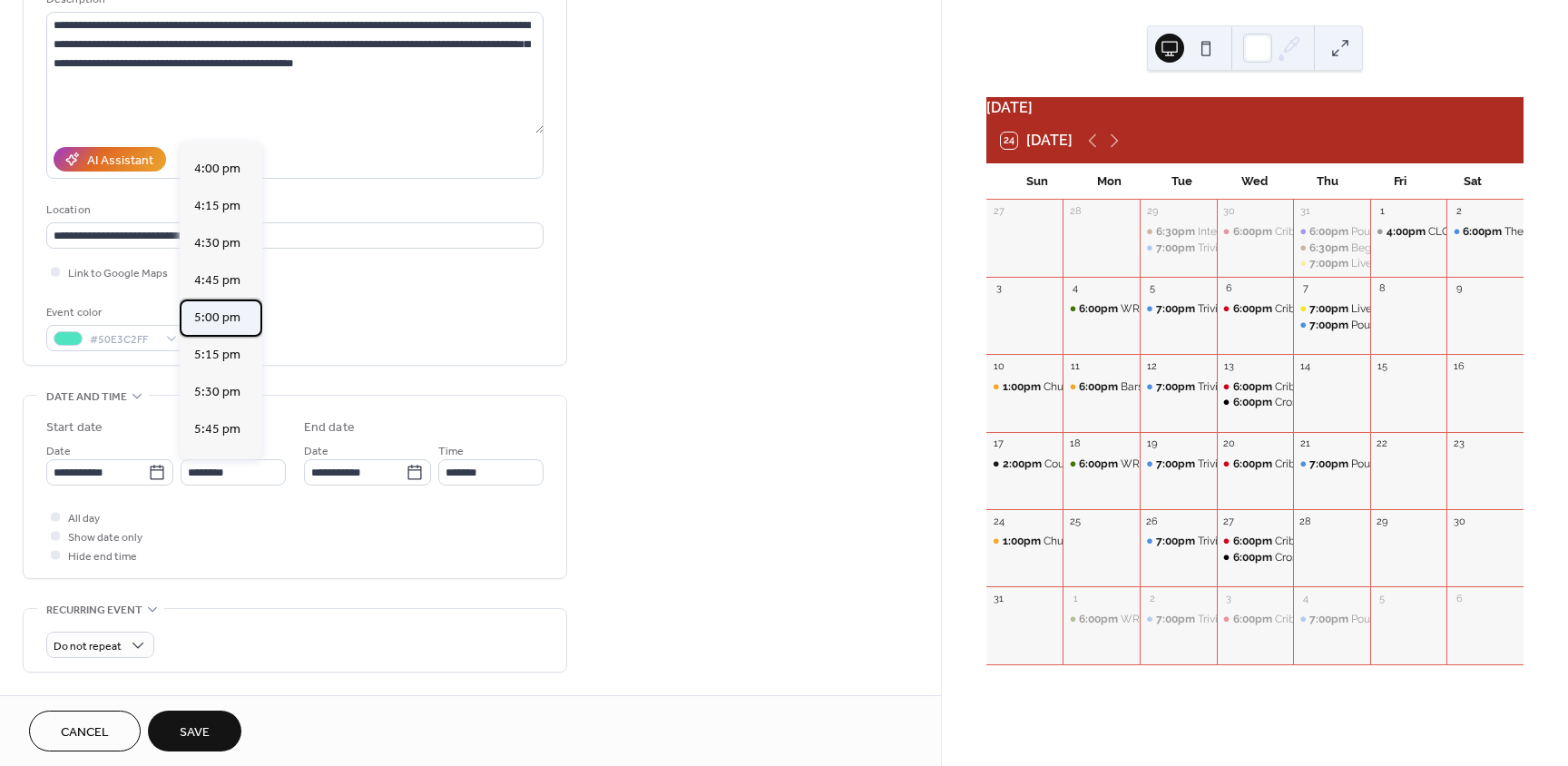 click on "5:00 pm" at bounding box center (217, 318) 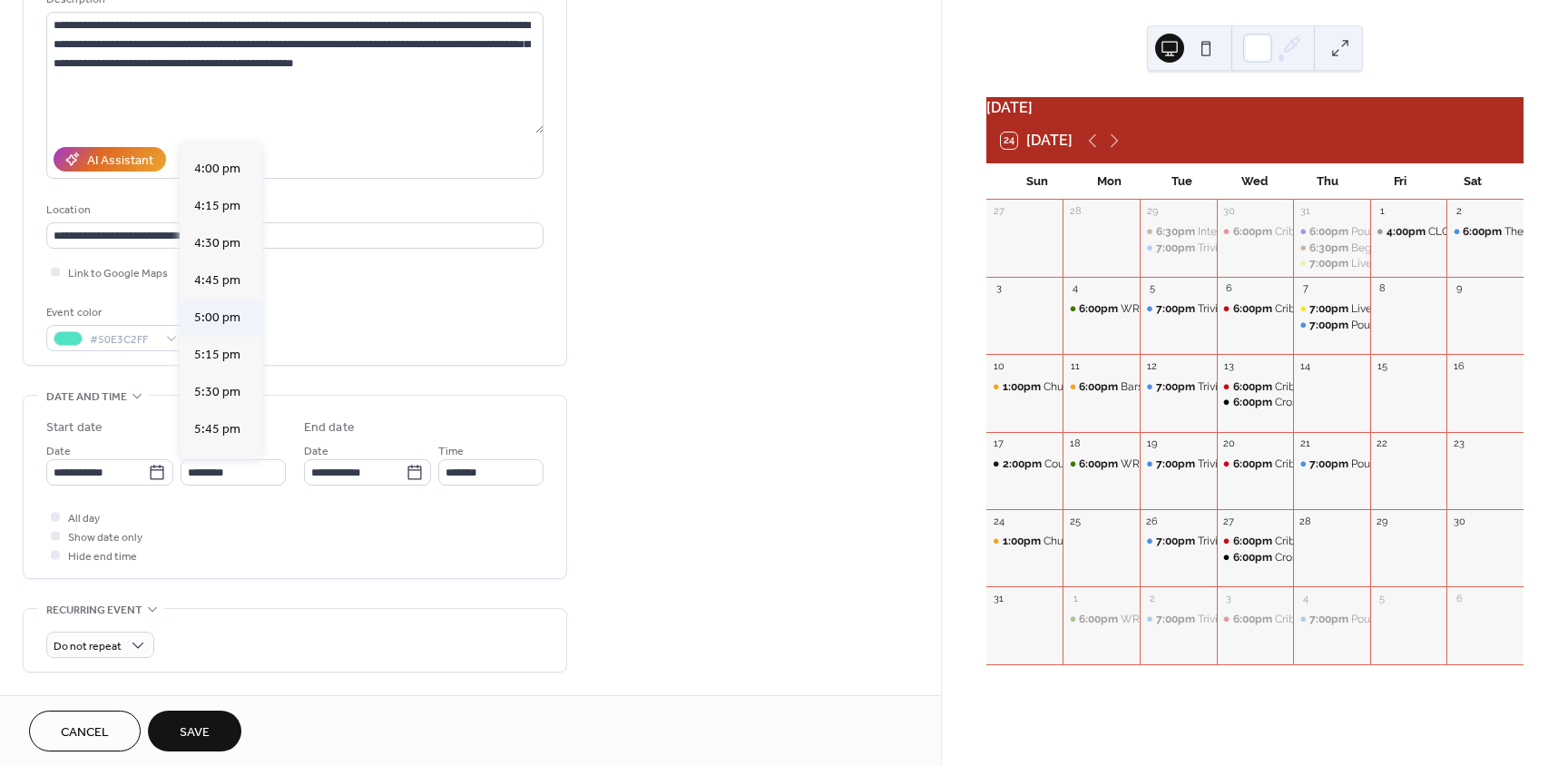 type on "*******" 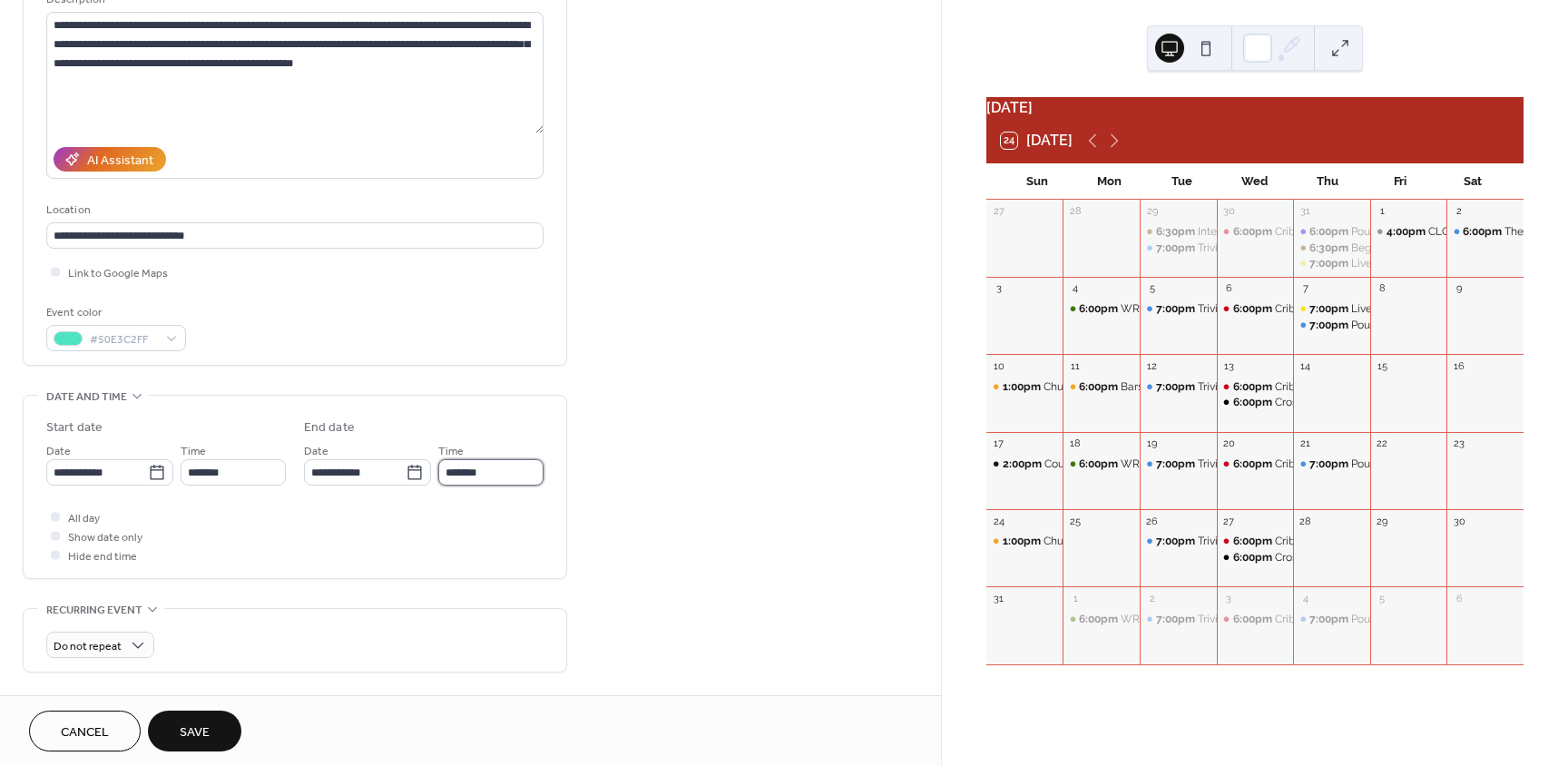 click on "*******" at bounding box center [491, 472] 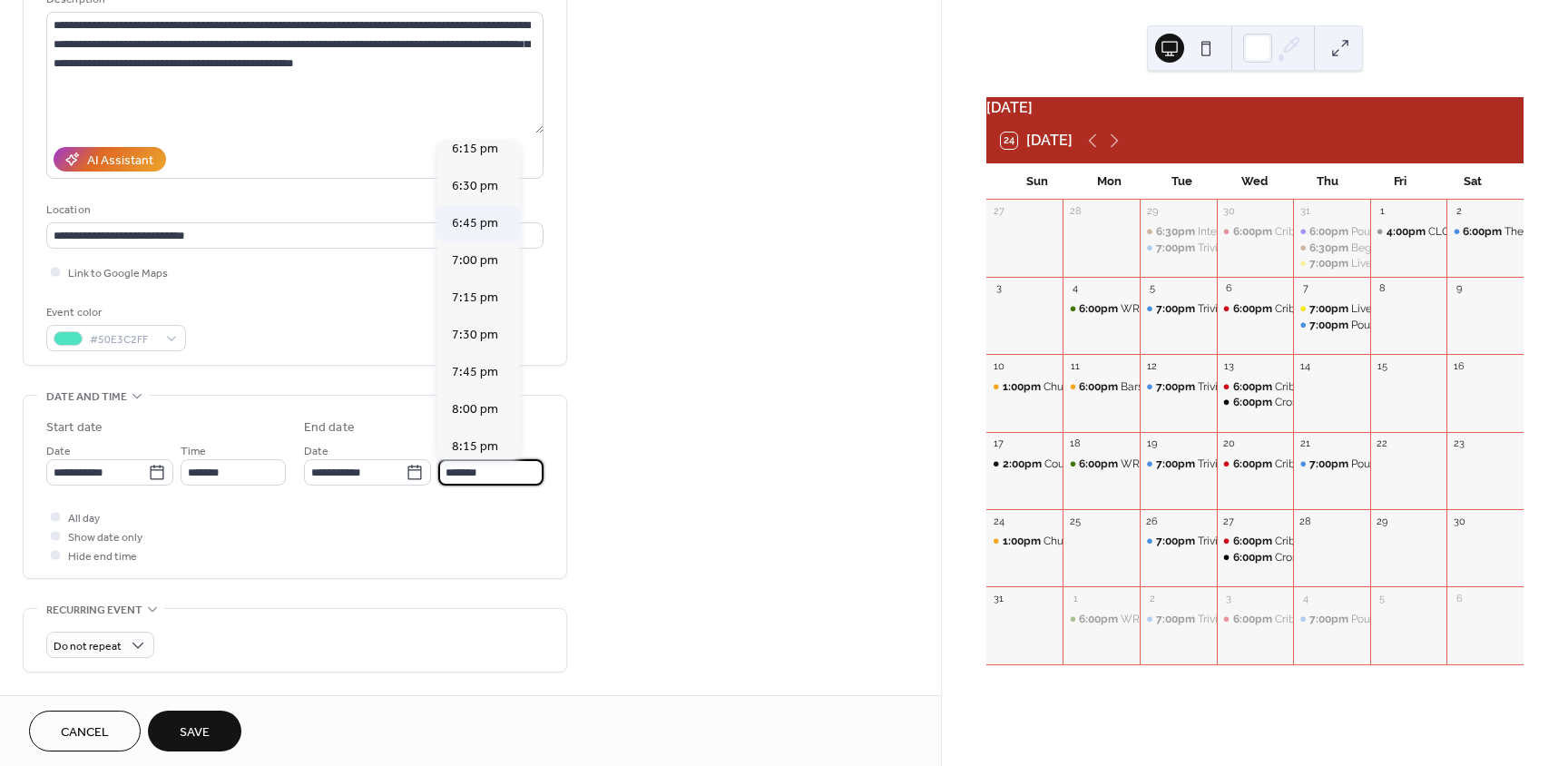 scroll, scrollTop: 161, scrollLeft: 0, axis: vertical 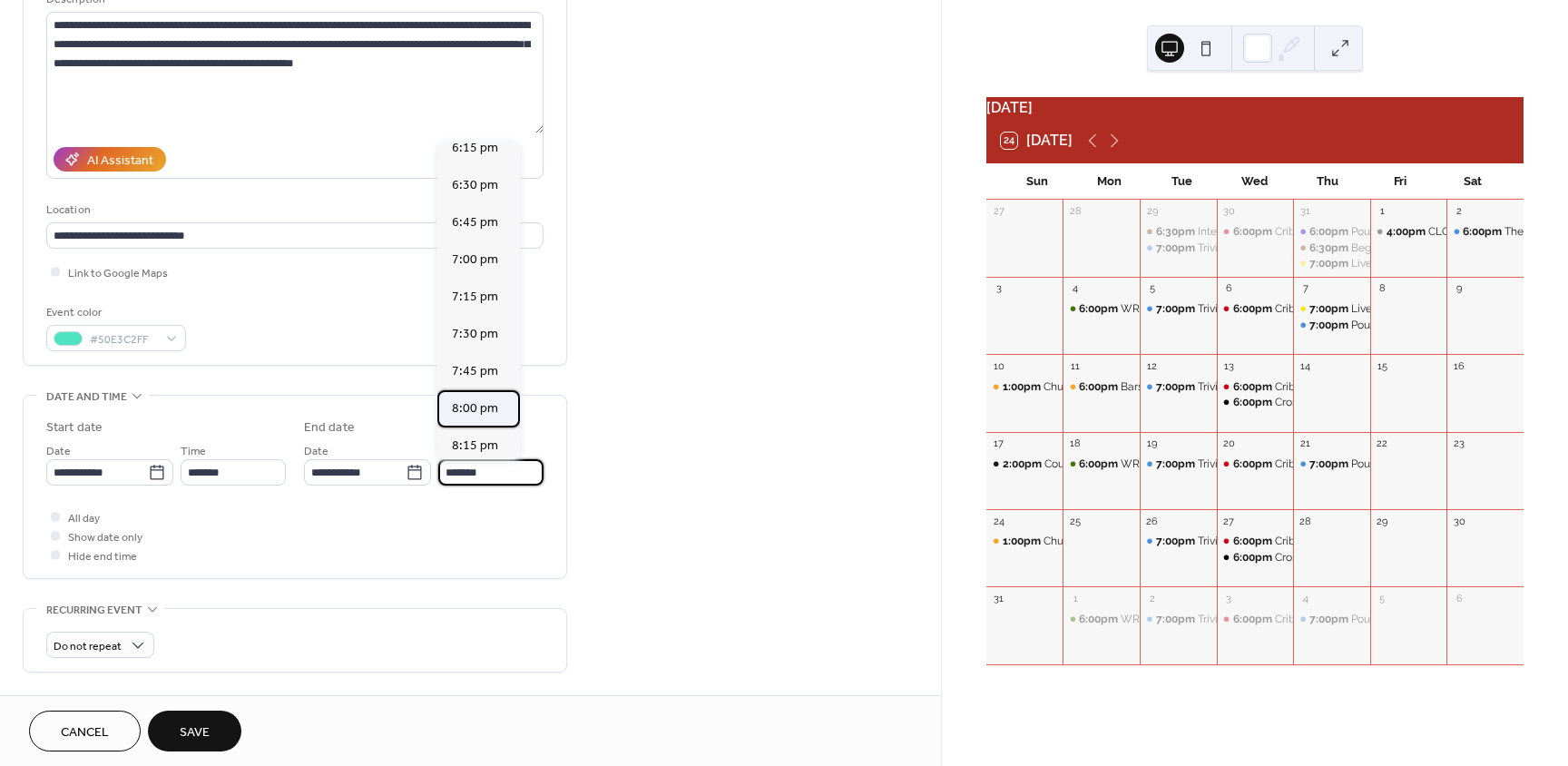 click on "8:00 pm" at bounding box center [475, 408] 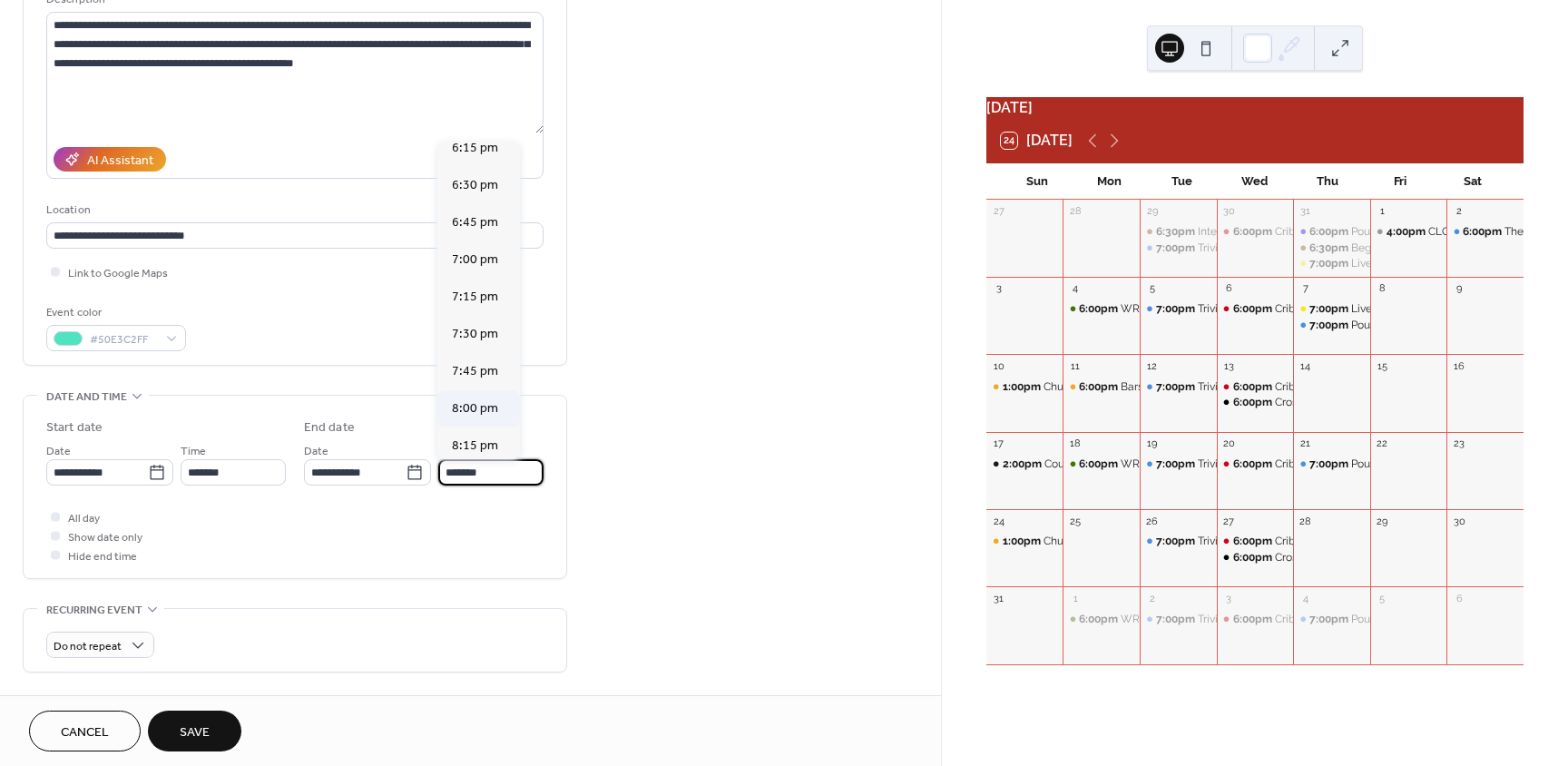 type on "*******" 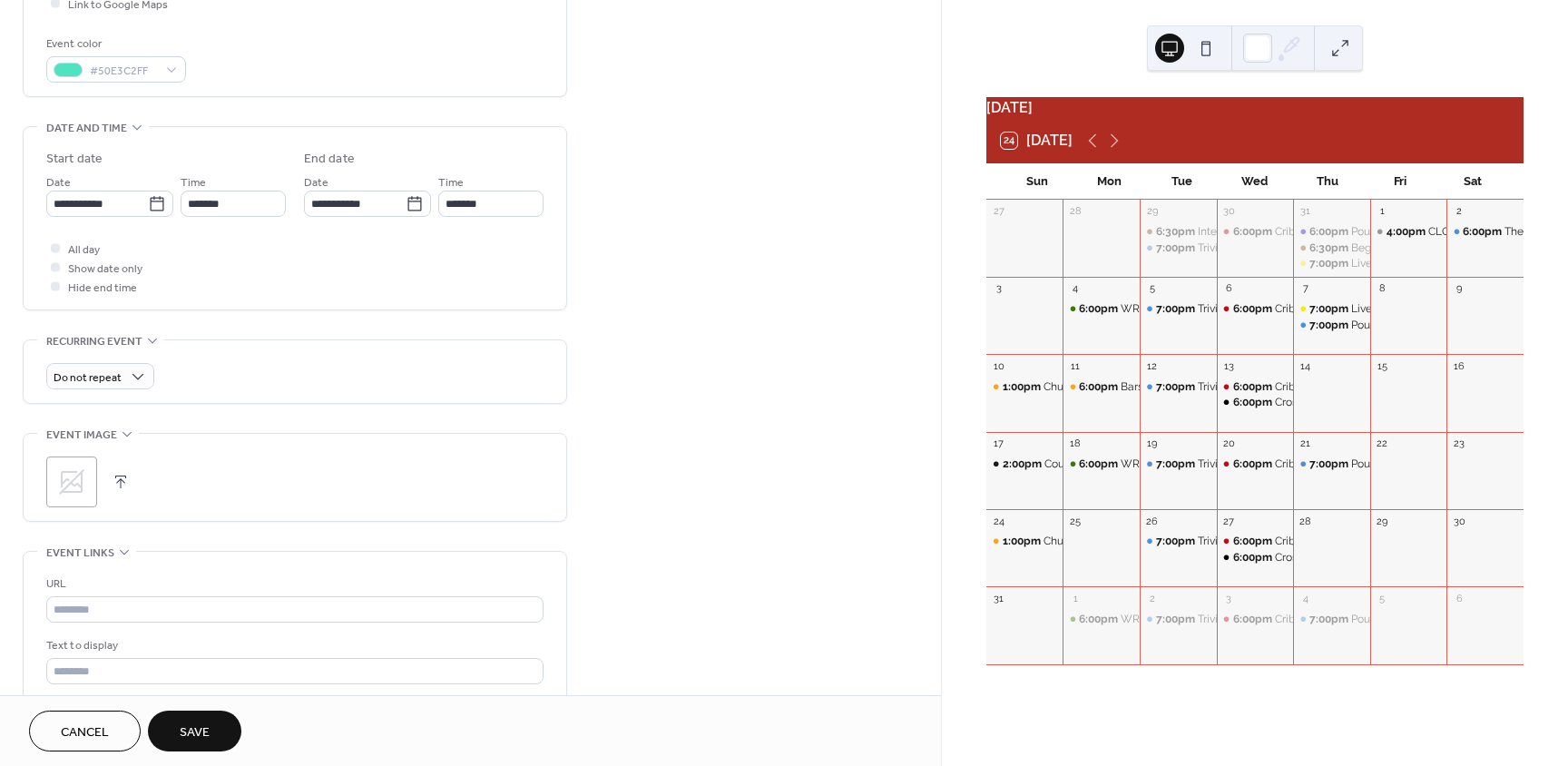 scroll, scrollTop: 466, scrollLeft: 0, axis: vertical 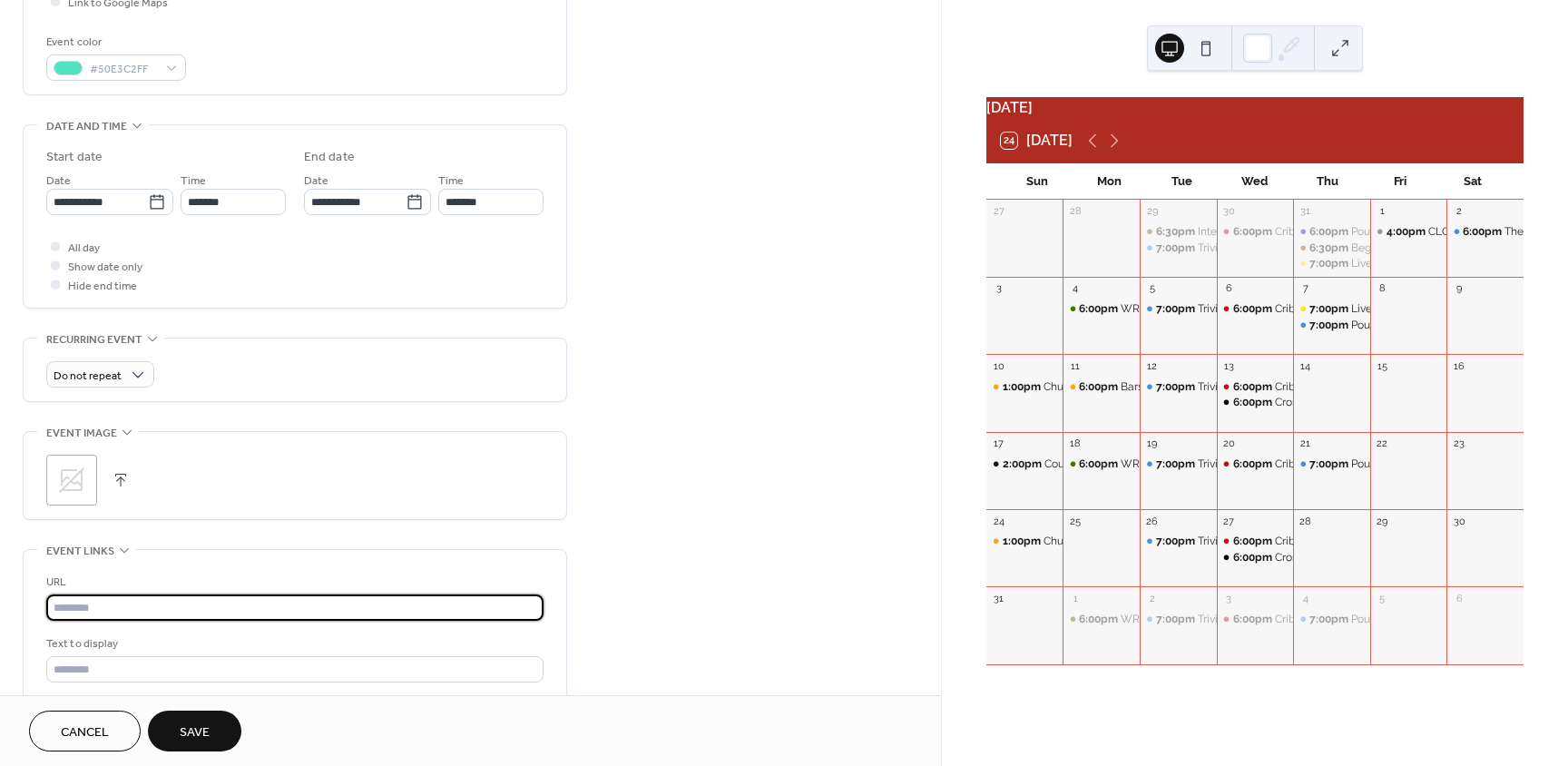 click at bounding box center [295, 607] 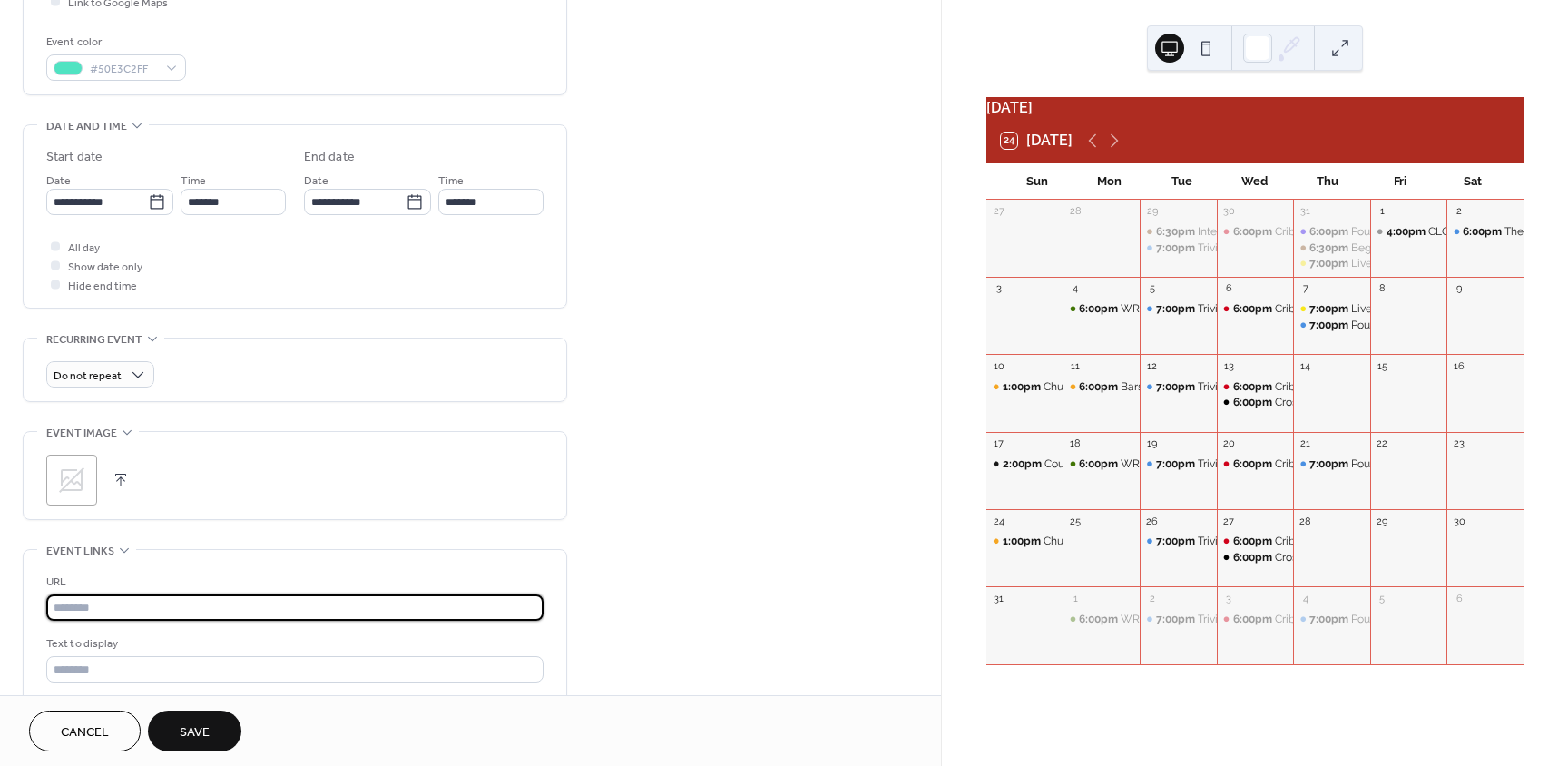 paste on "**********" 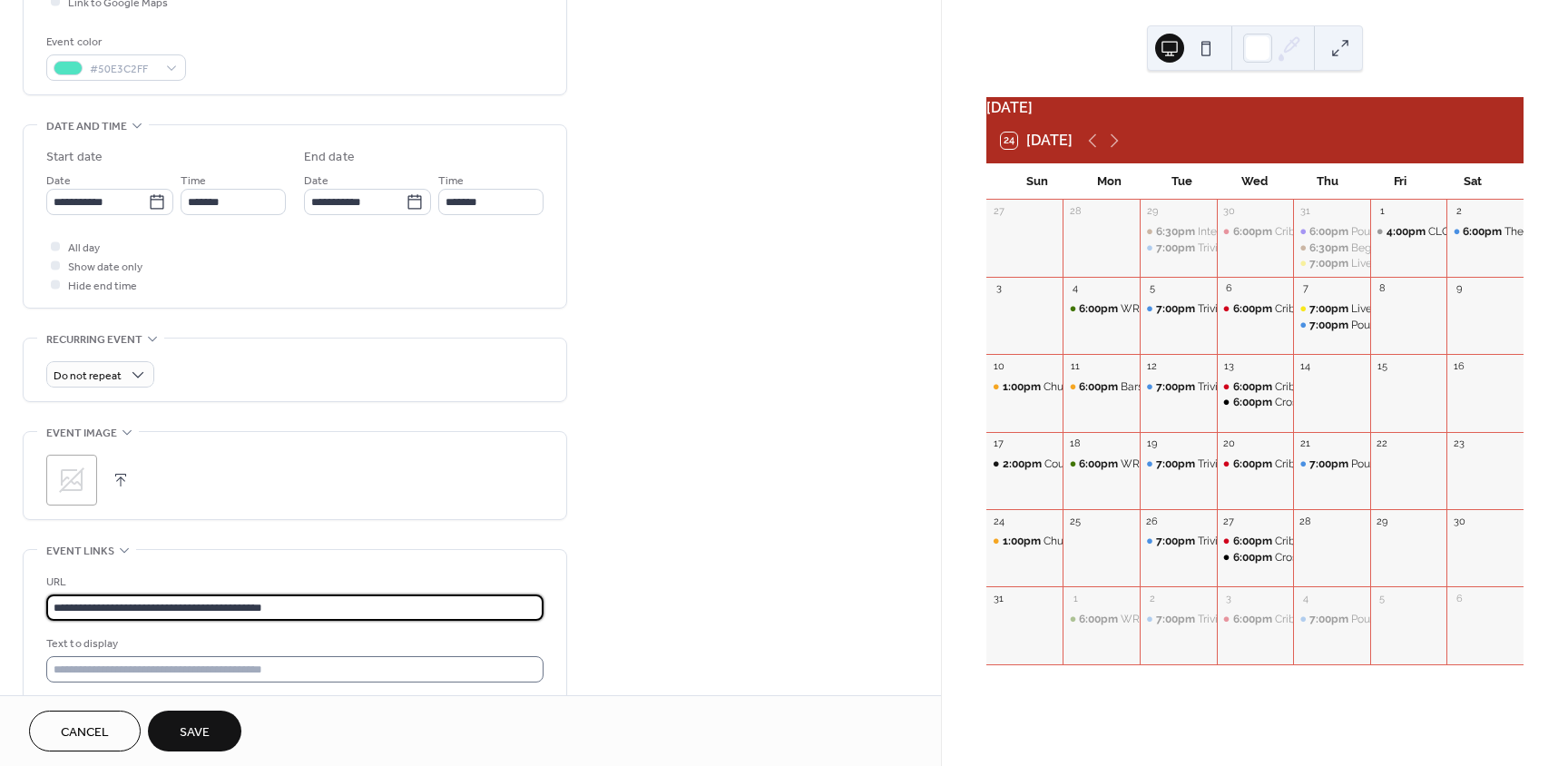 type on "**********" 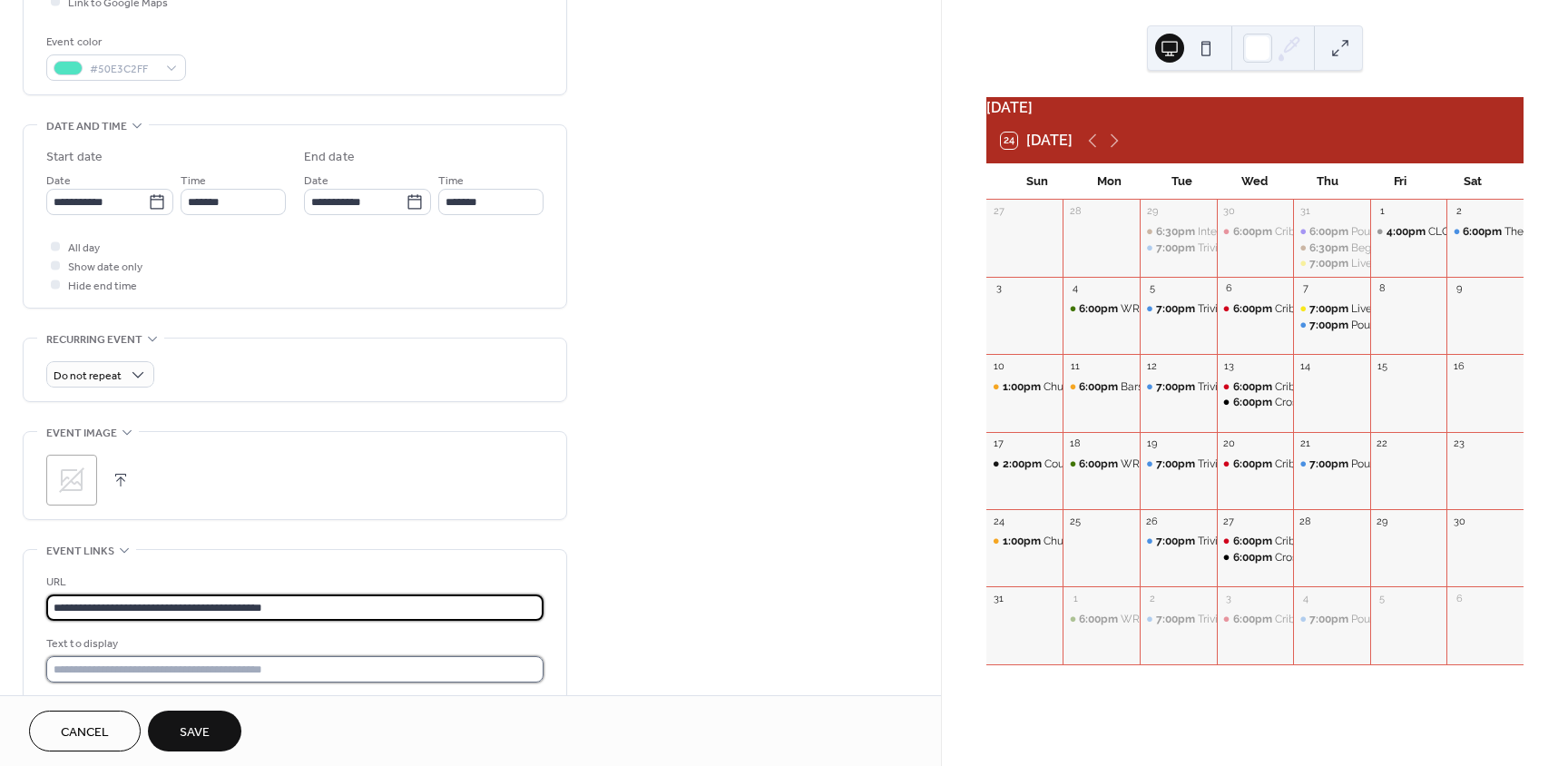 click at bounding box center (295, 669) 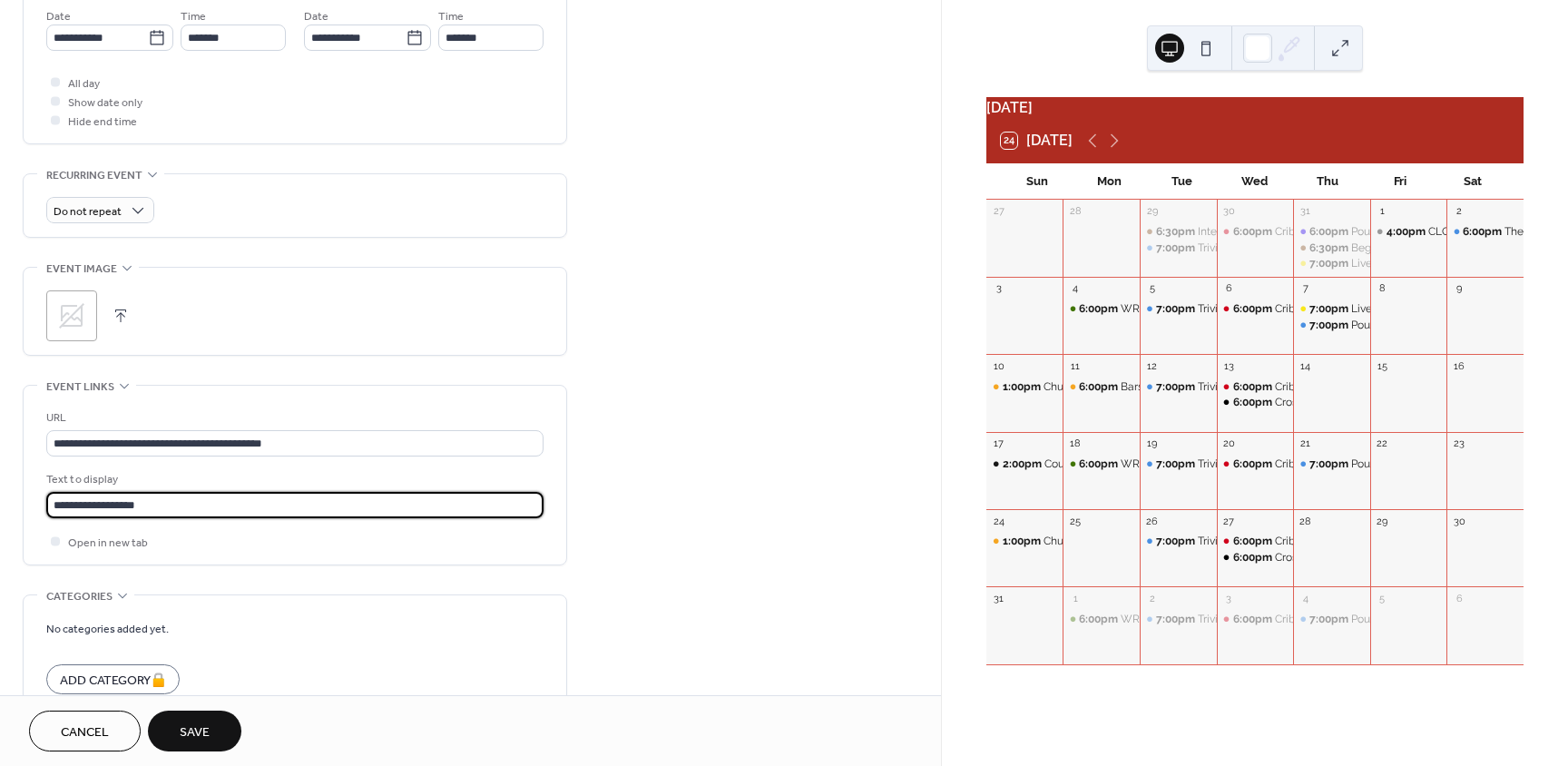 scroll, scrollTop: 730, scrollLeft: 0, axis: vertical 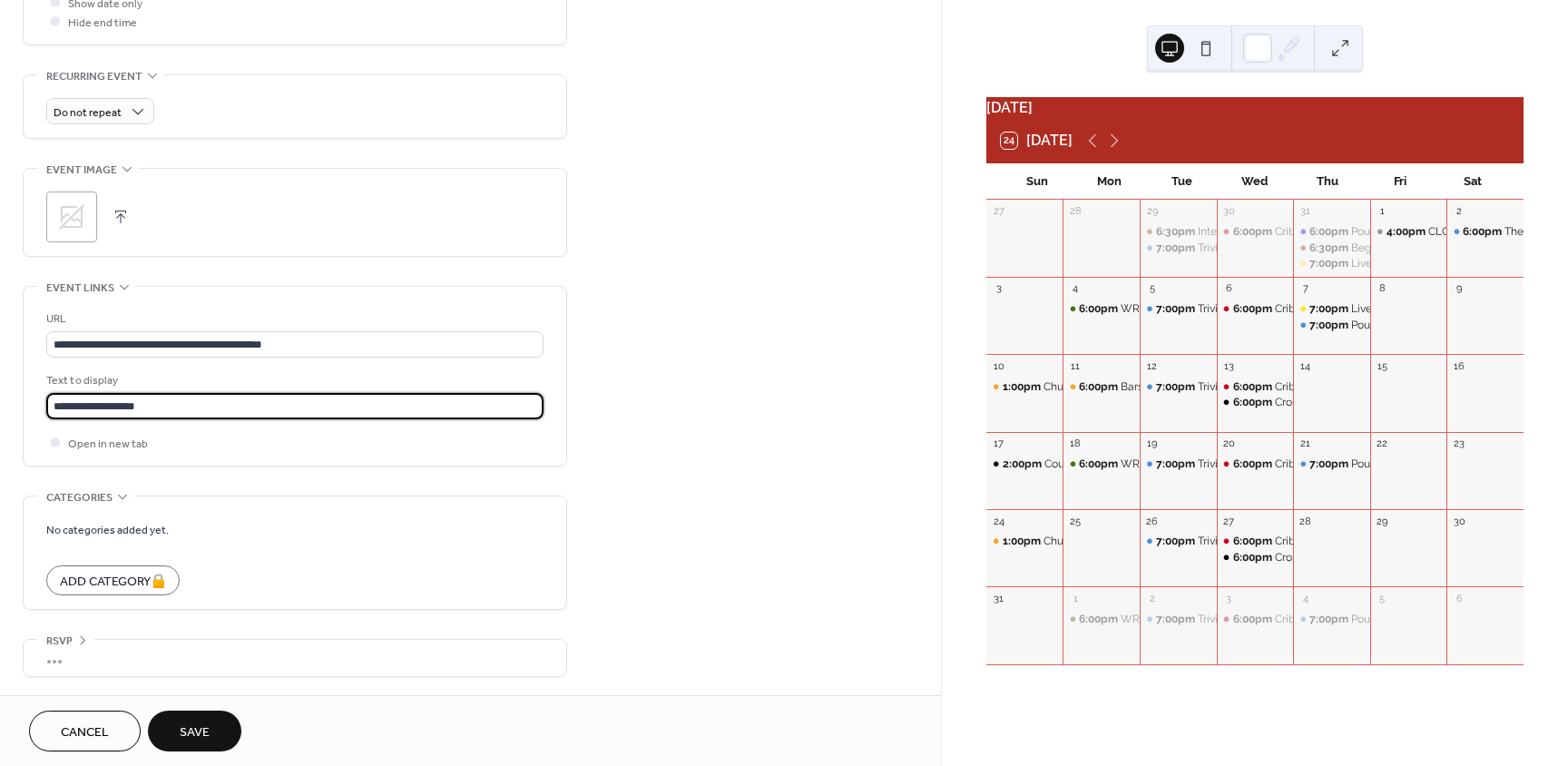 type on "**********" 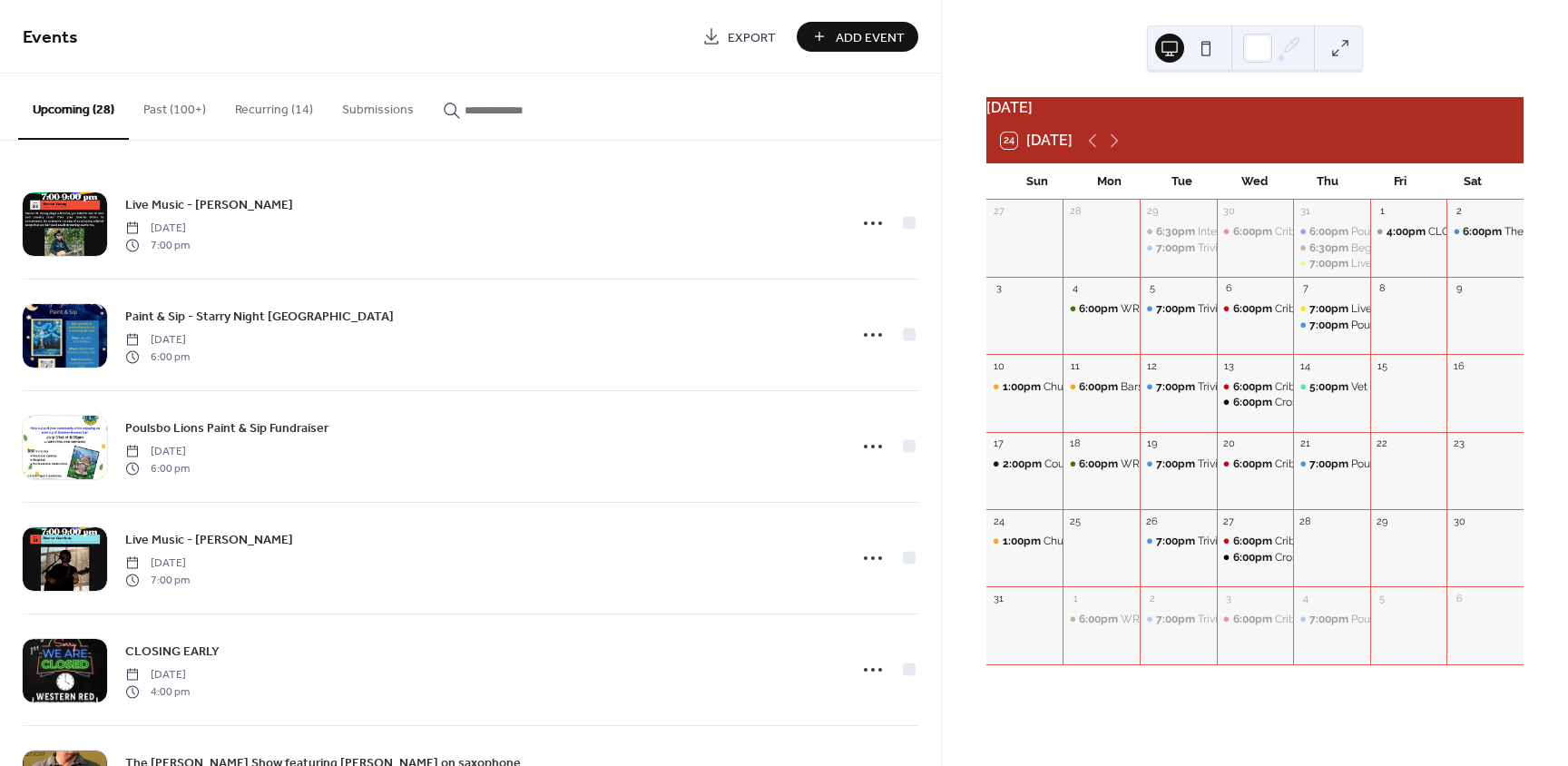 click on "Past (100+)" at bounding box center [174, 105] 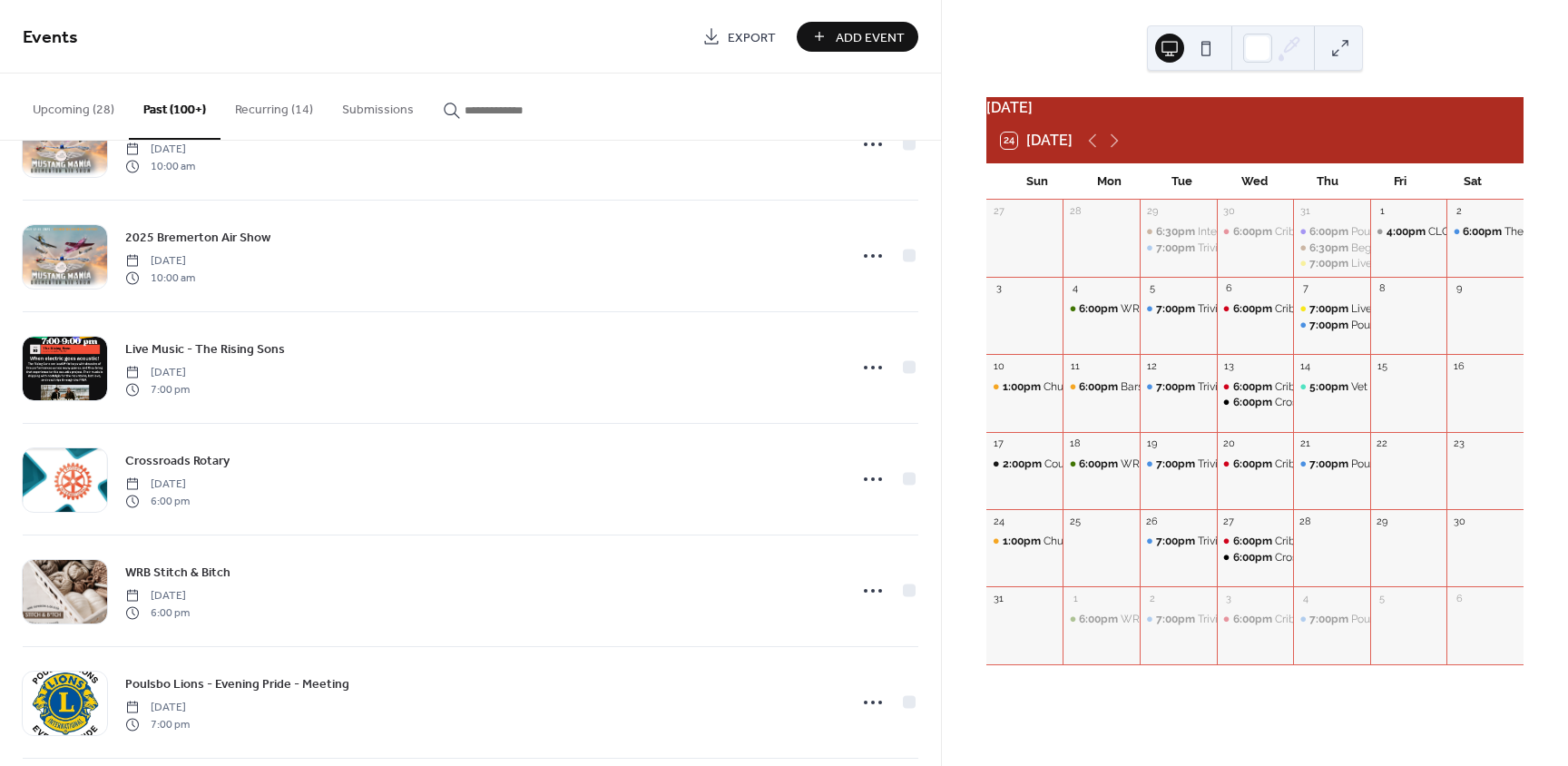 scroll, scrollTop: 899, scrollLeft: 0, axis: vertical 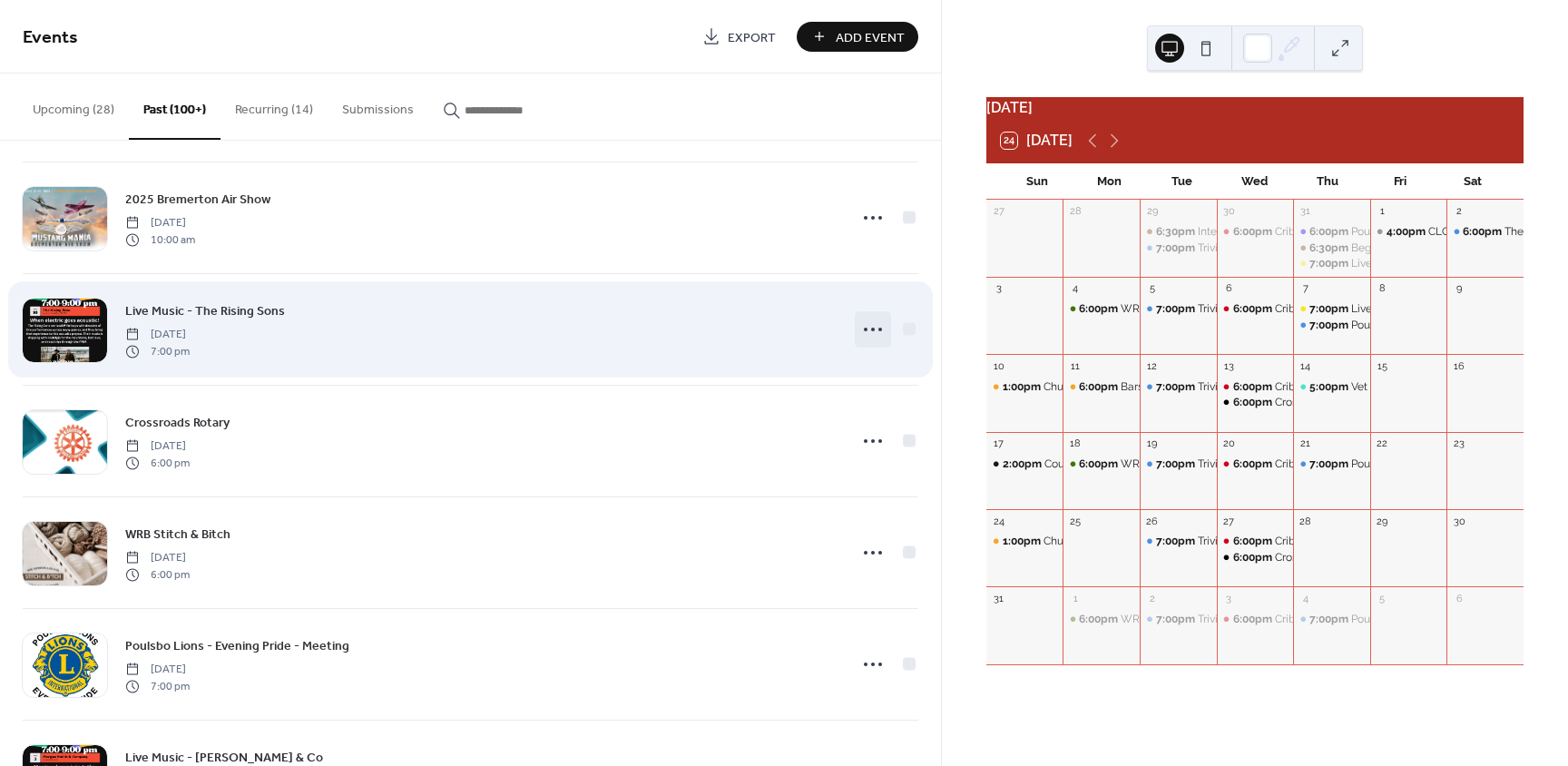 click 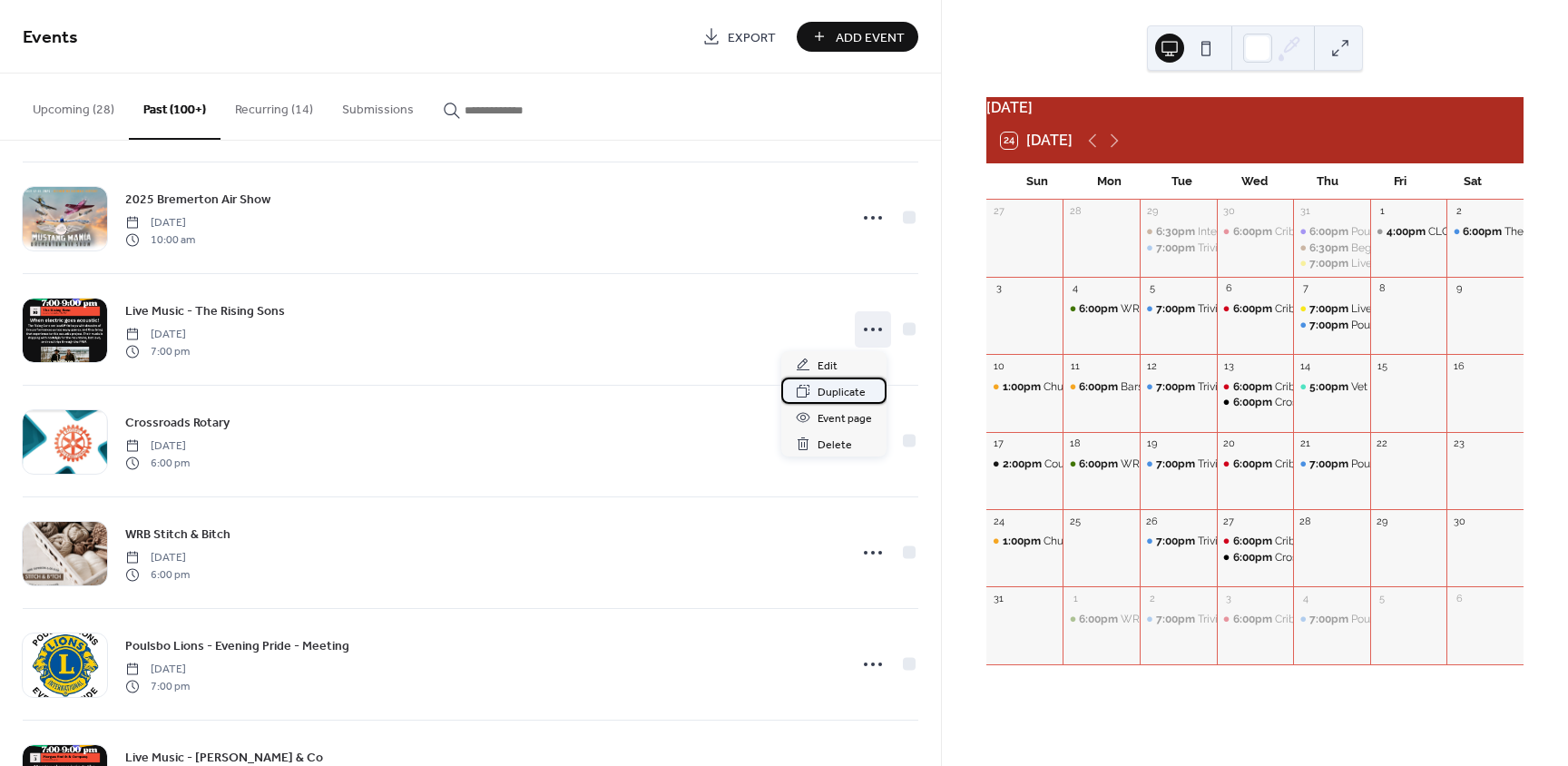 click on "Duplicate" at bounding box center (841, 392) 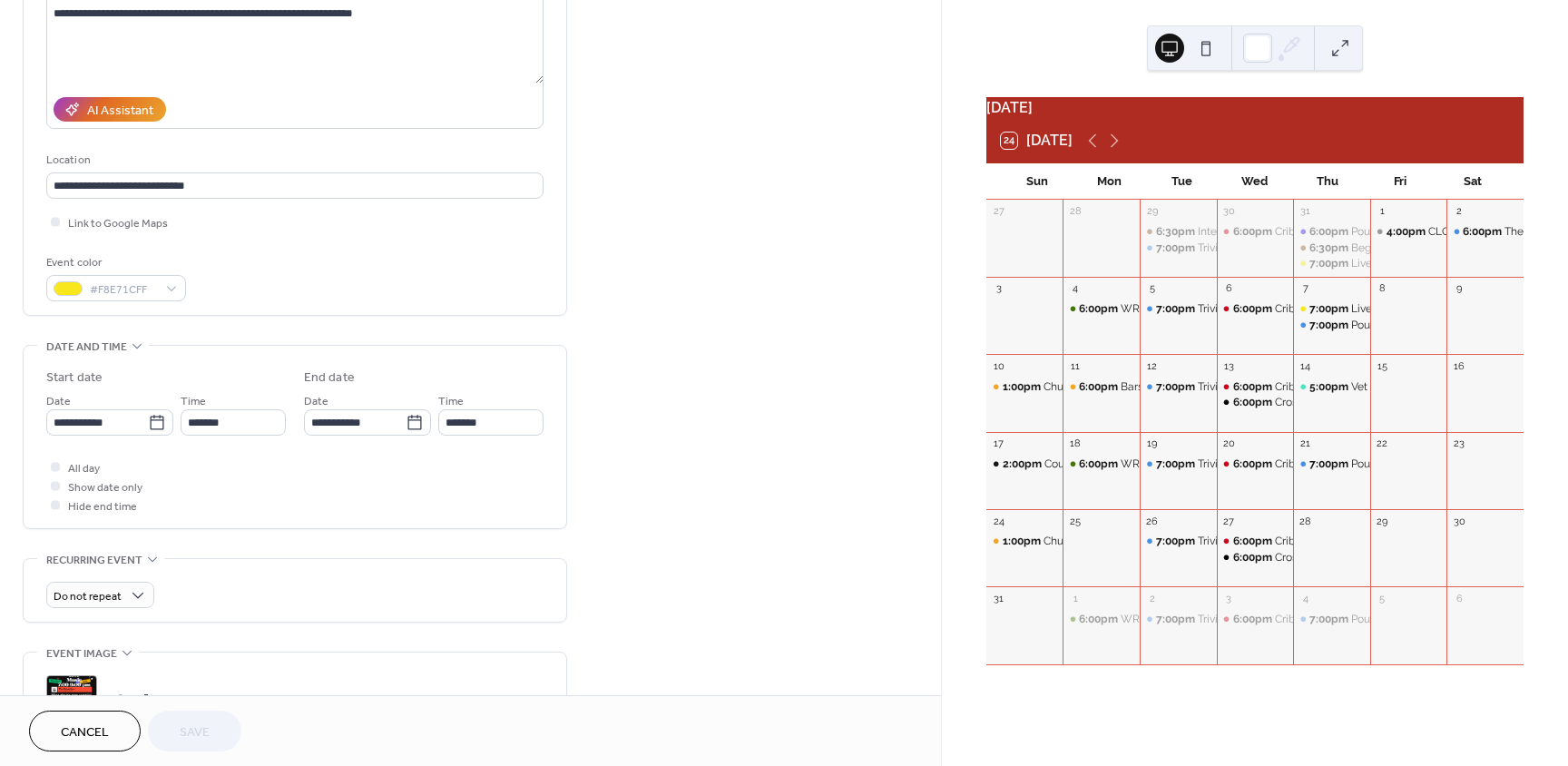 scroll, scrollTop: 248, scrollLeft: 0, axis: vertical 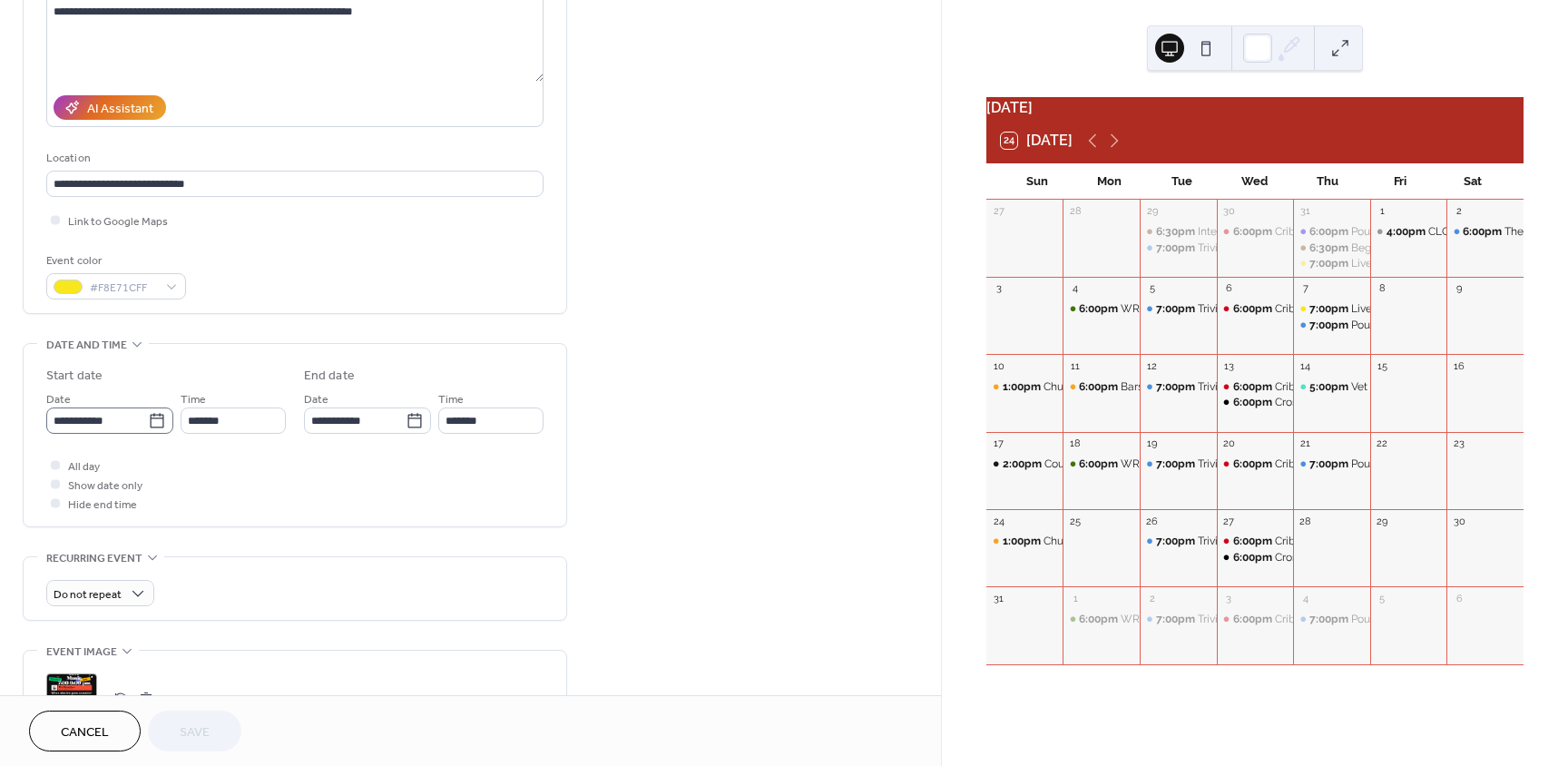 click 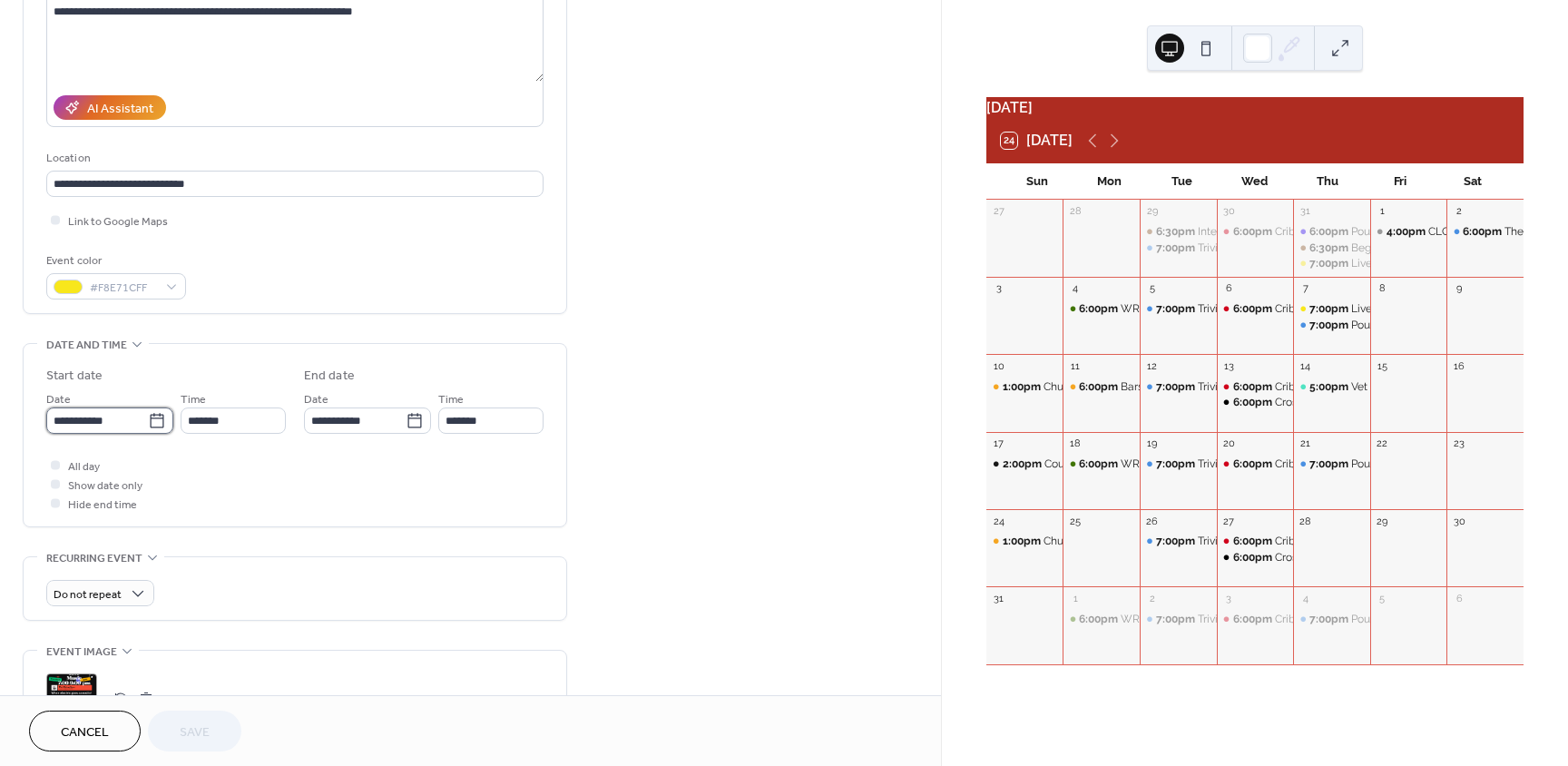 click on "**********" at bounding box center [97, 420] 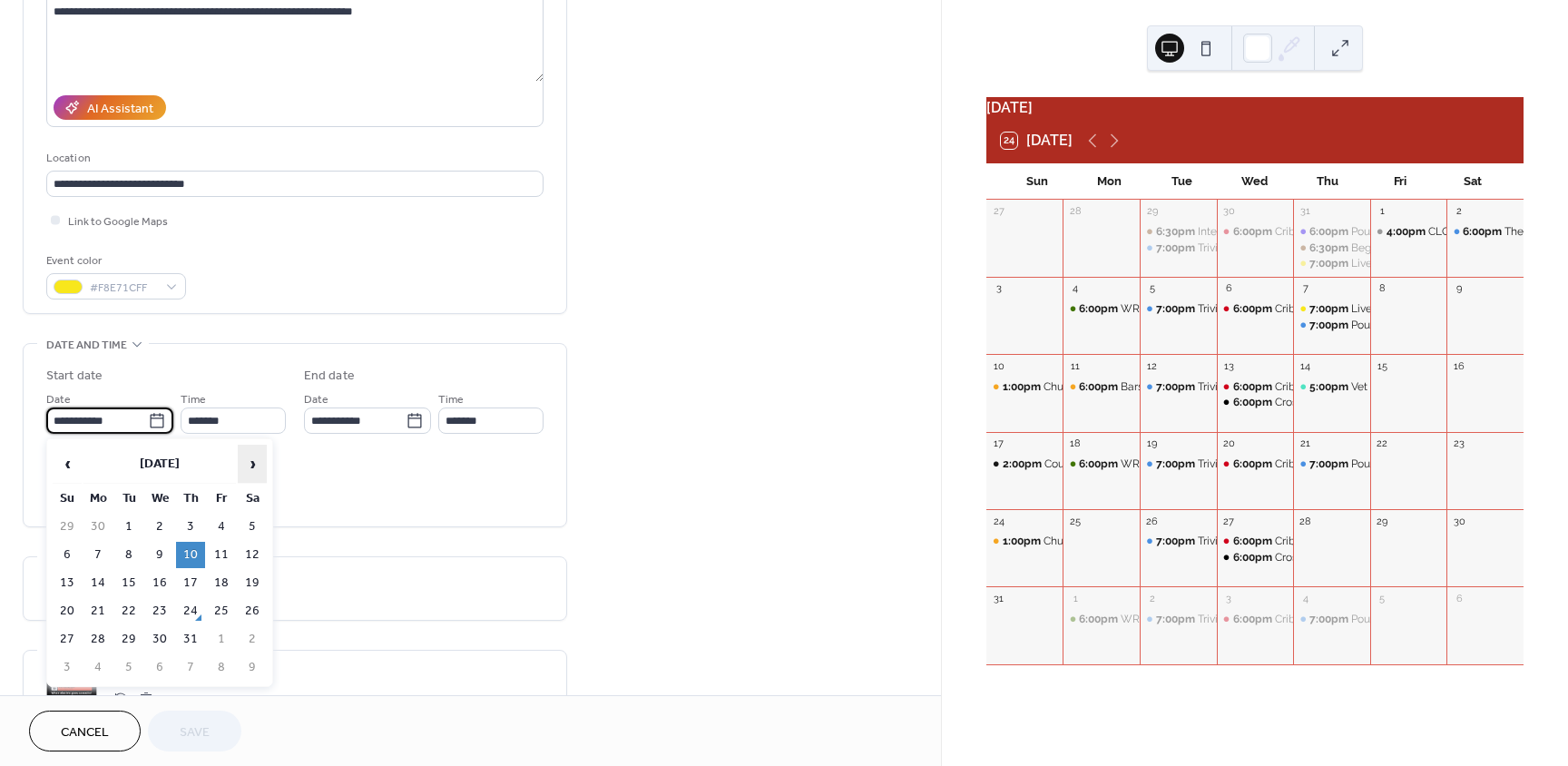 click on "›" at bounding box center (252, 464) 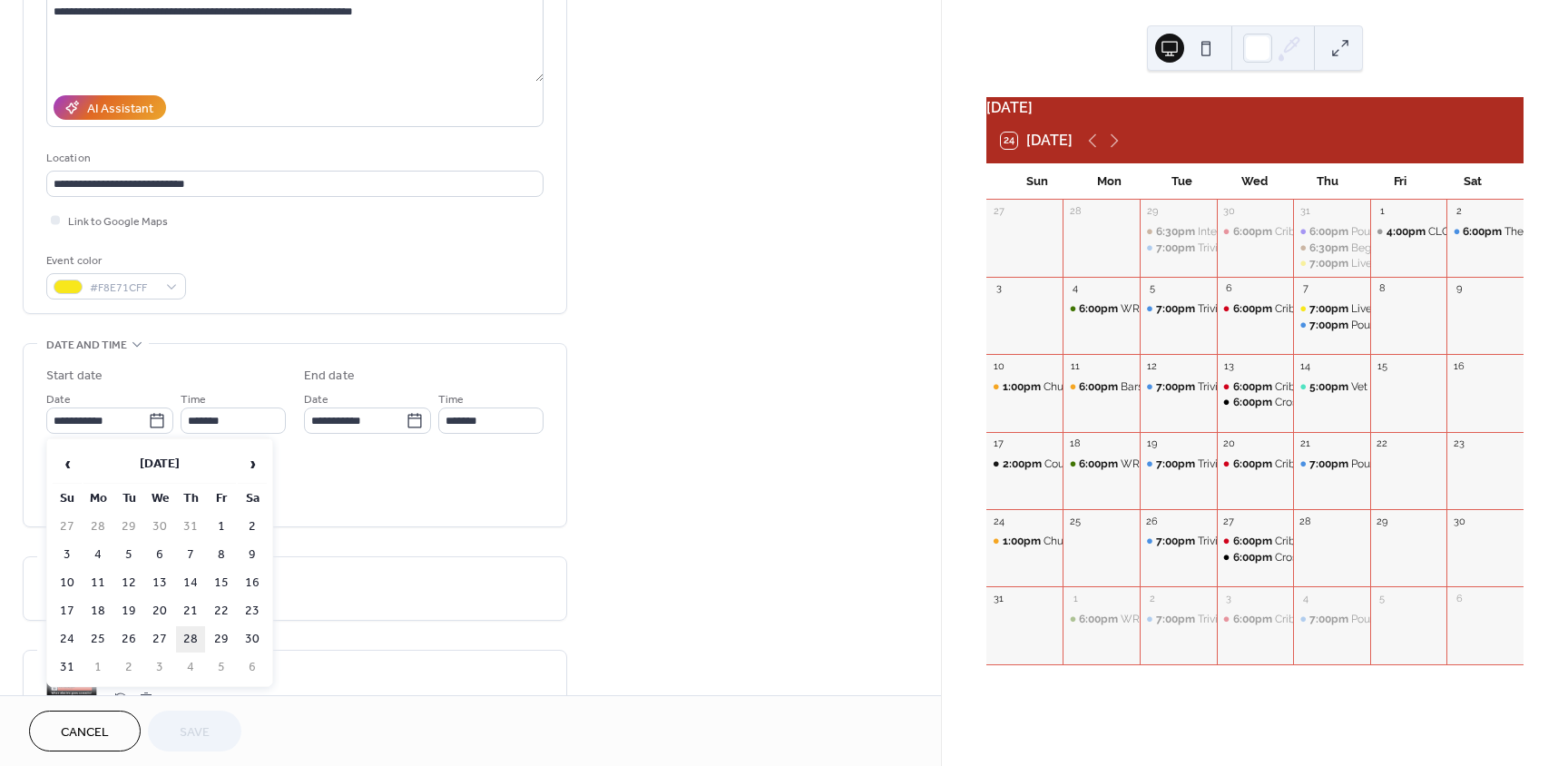 click on "28" at bounding box center (191, 639) 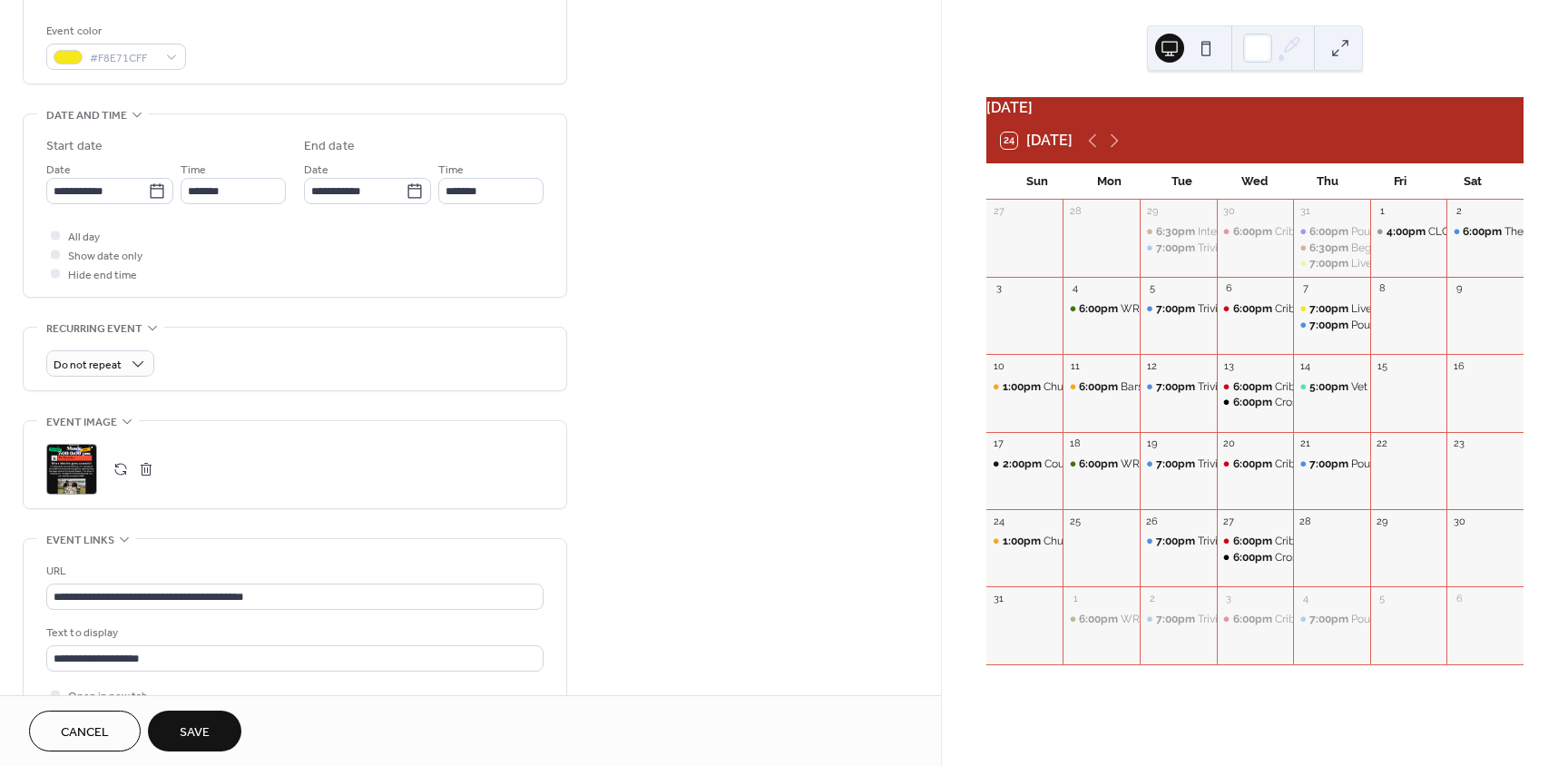 scroll, scrollTop: 523, scrollLeft: 0, axis: vertical 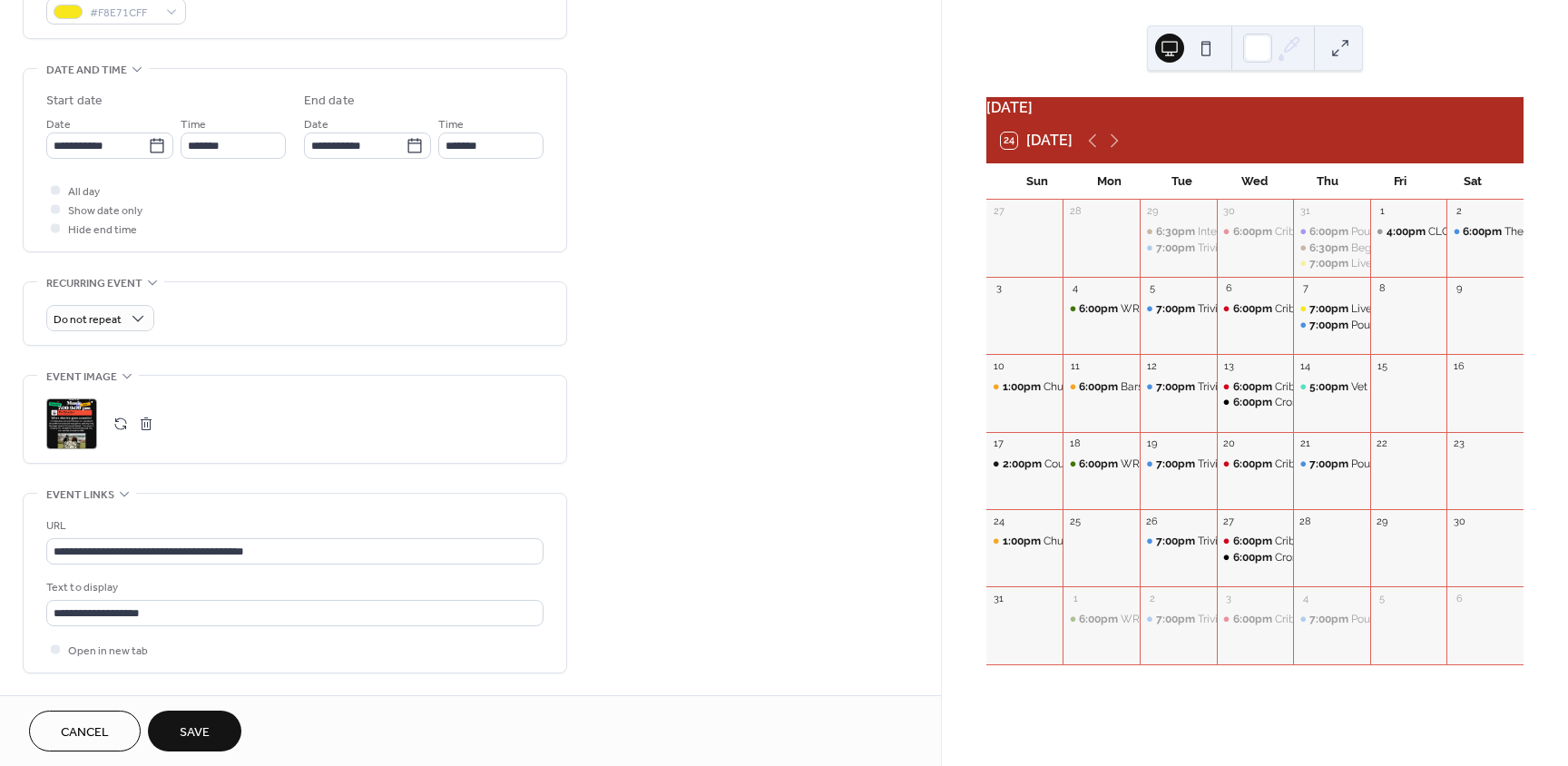 click at bounding box center (146, 424) 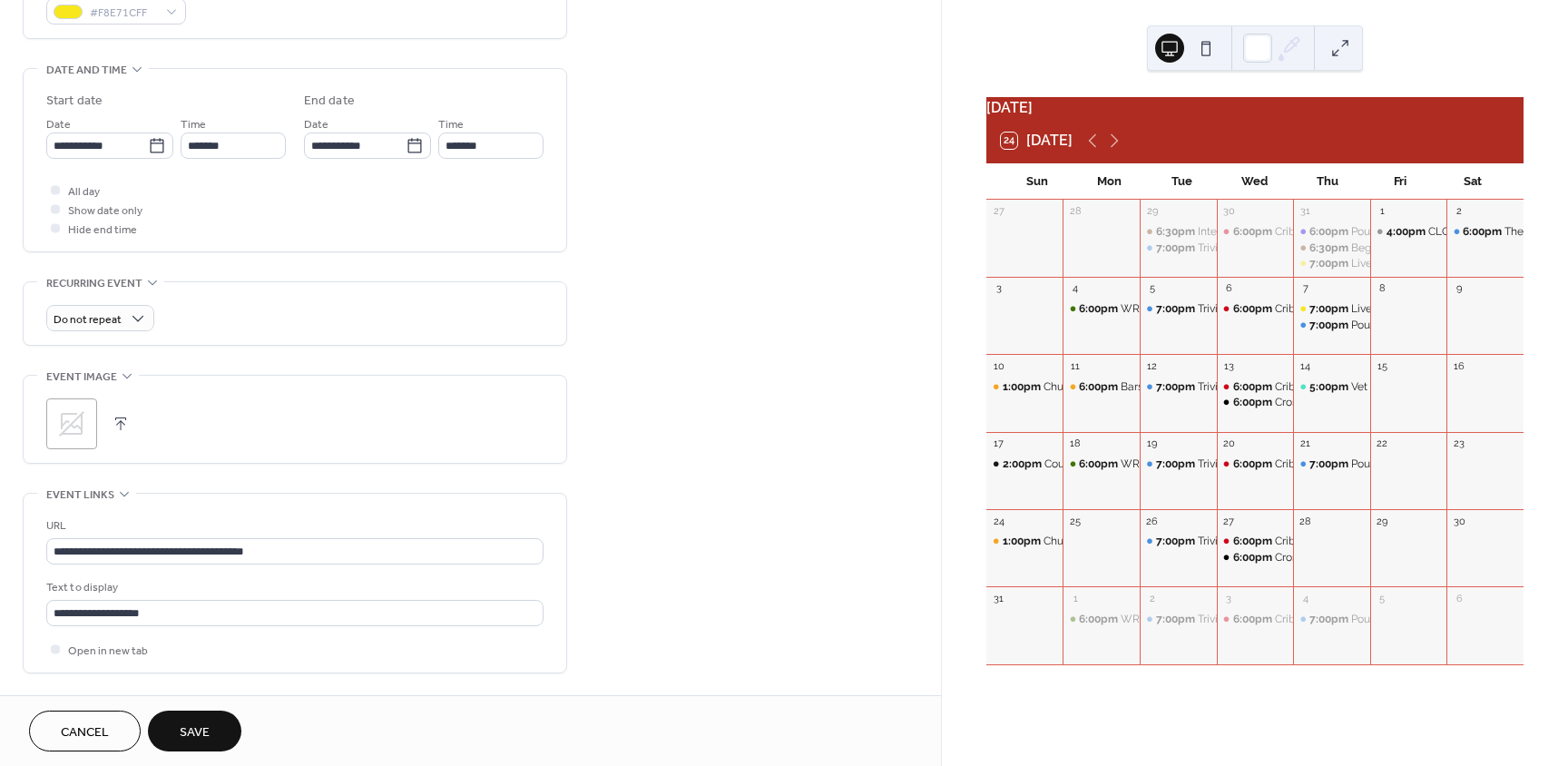click 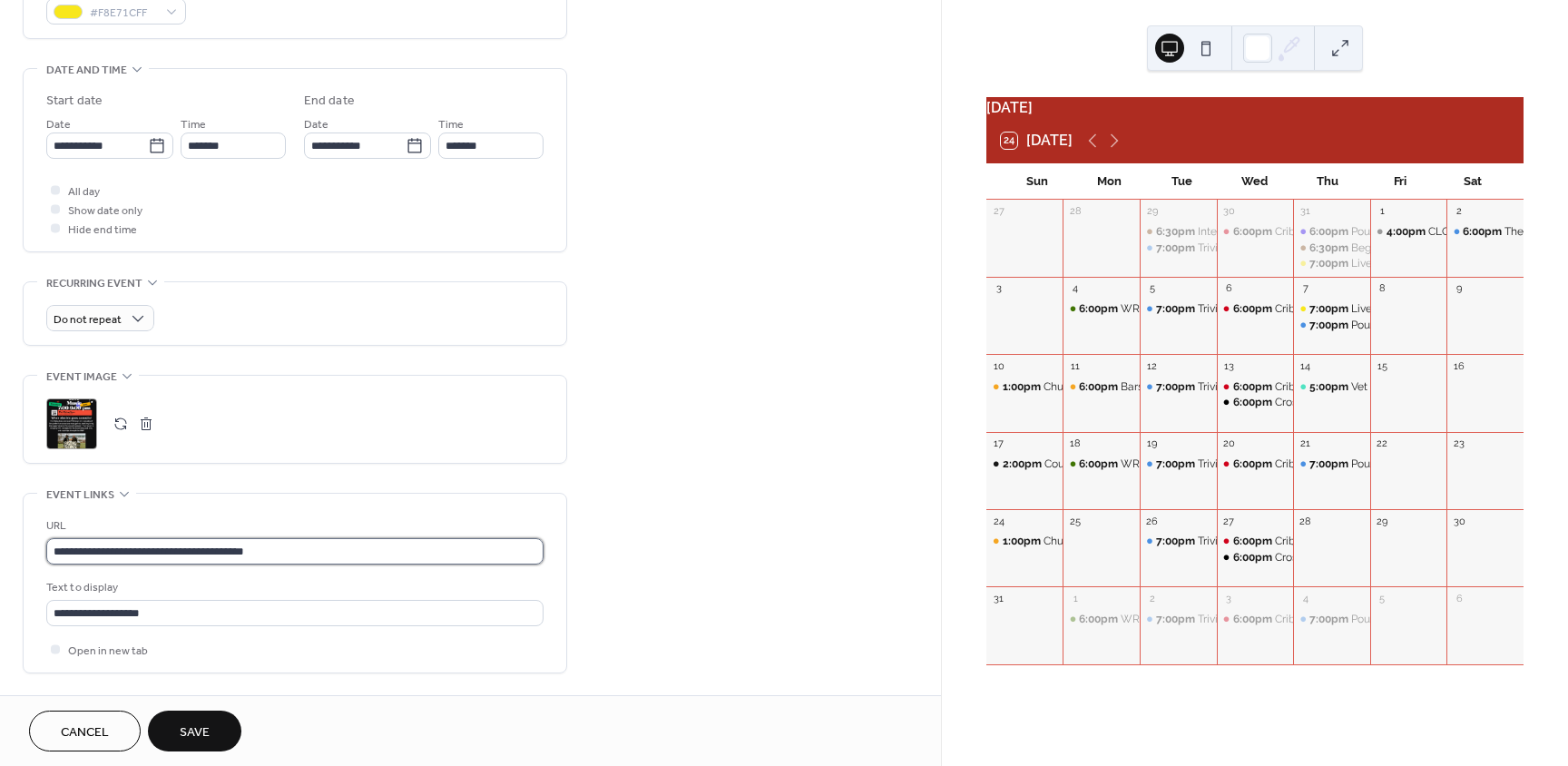 click on "**********" at bounding box center (295, 551) 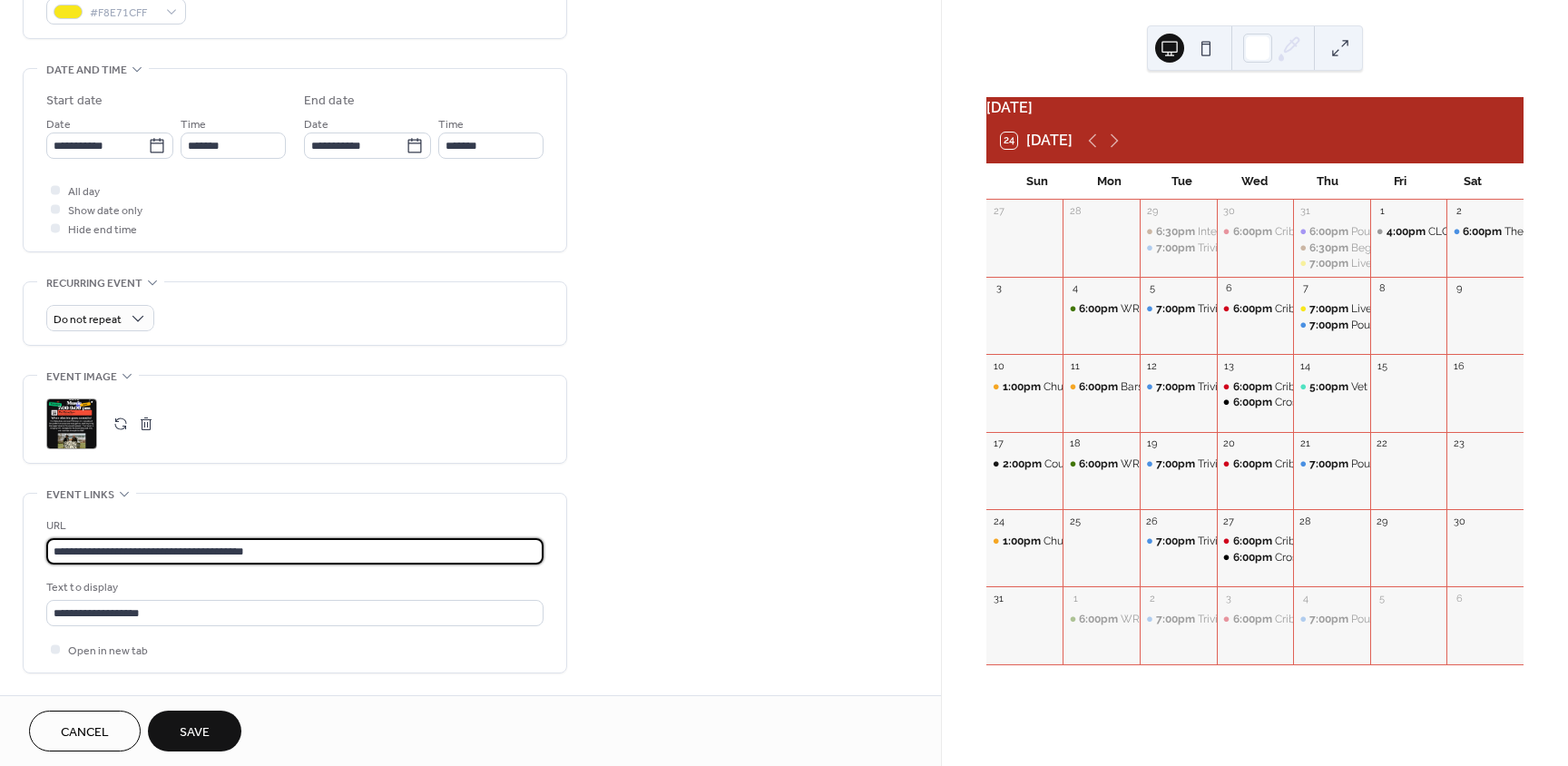 click on "**********" at bounding box center [295, 551] 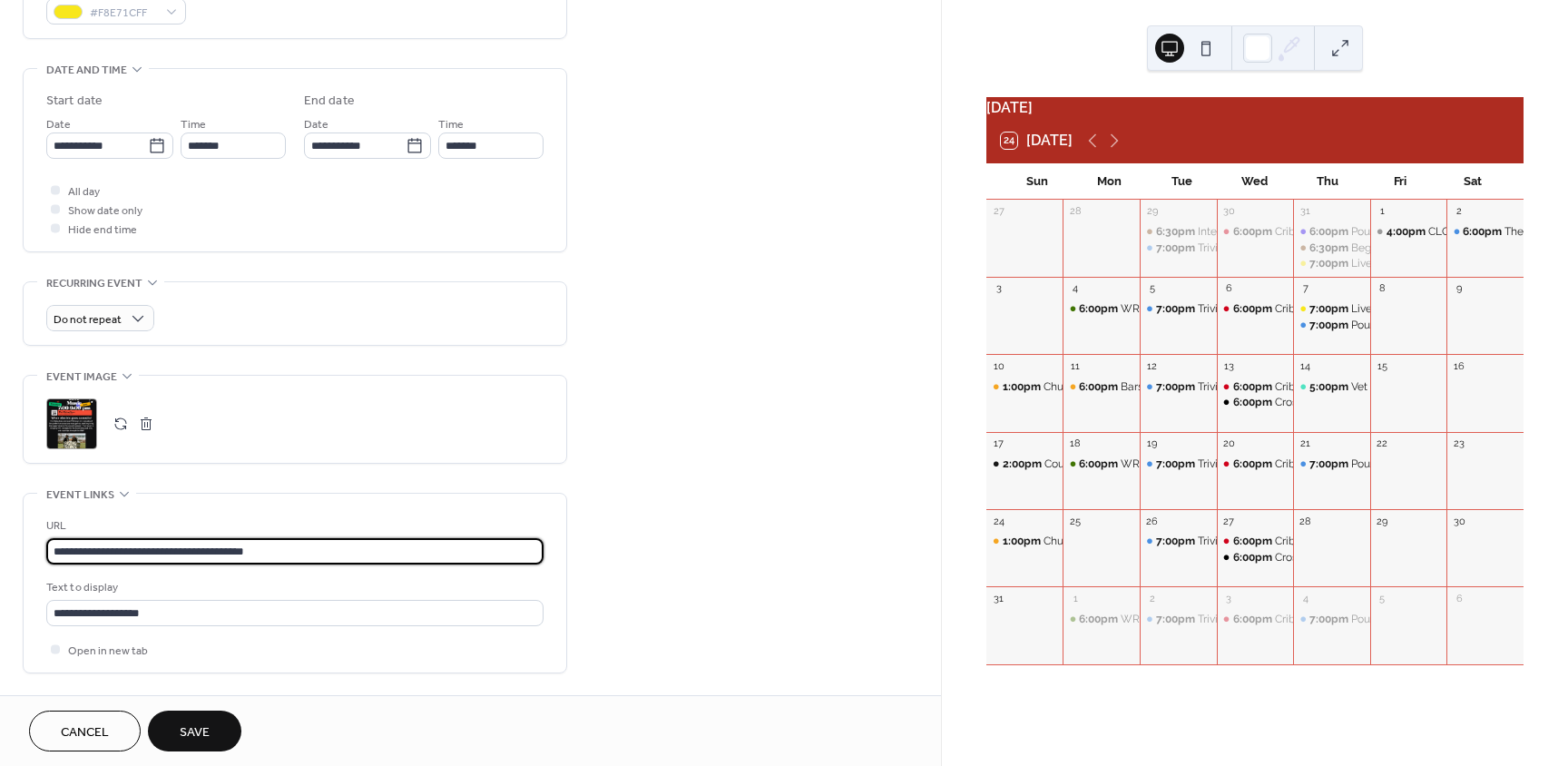 paste 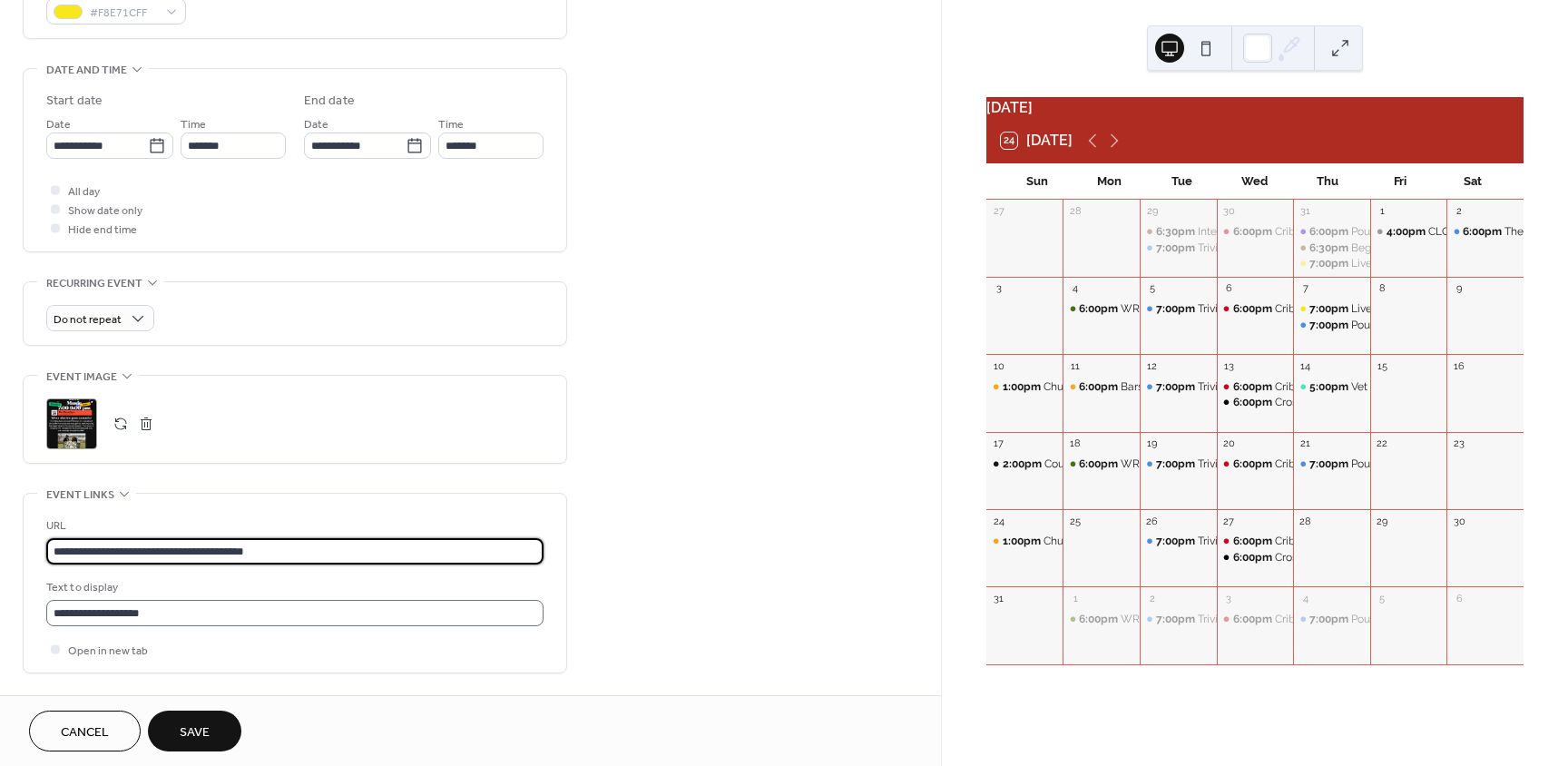 scroll, scrollTop: 0, scrollLeft: 0, axis: both 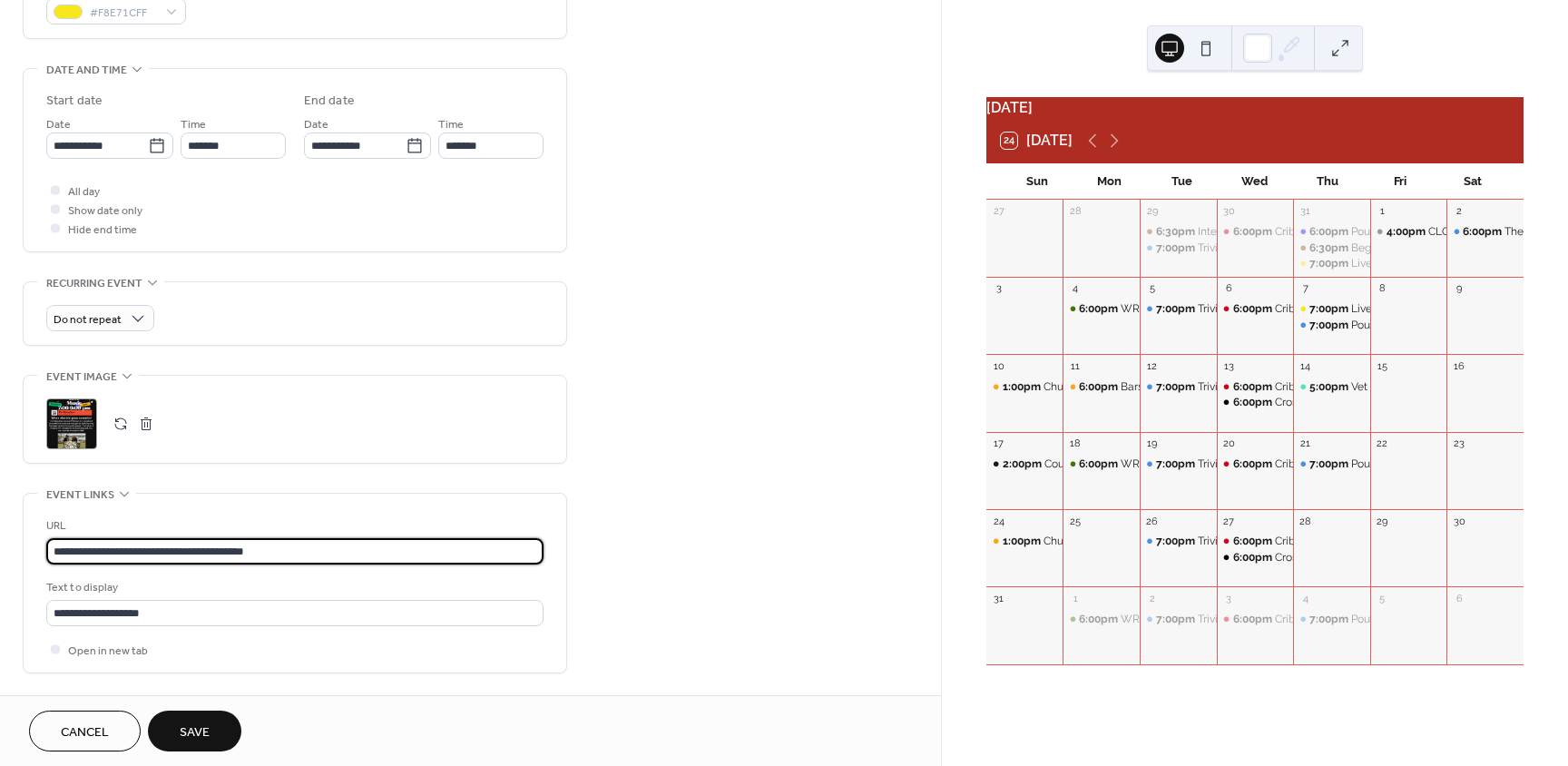 type on "**********" 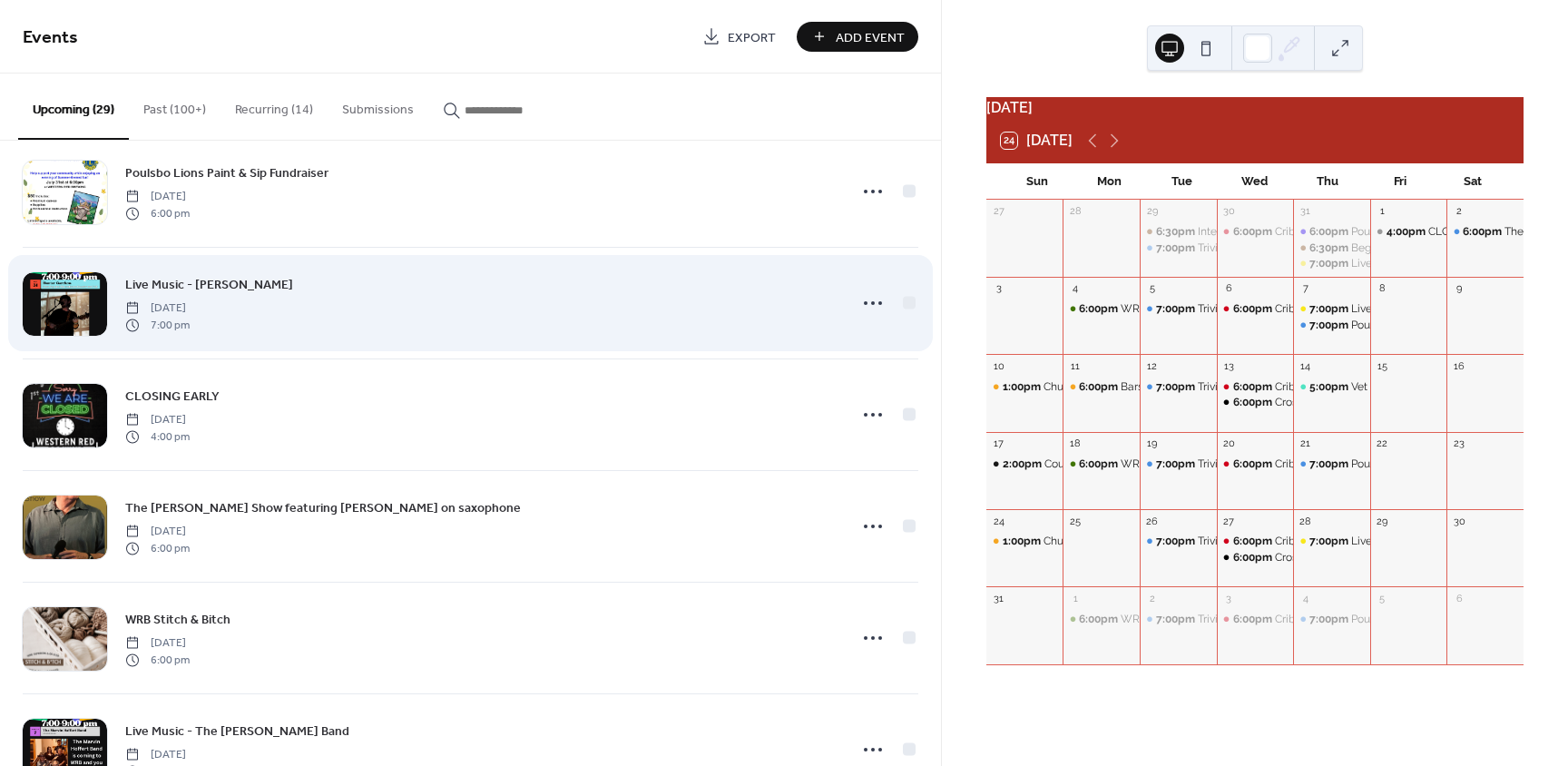 scroll, scrollTop: 256, scrollLeft: 0, axis: vertical 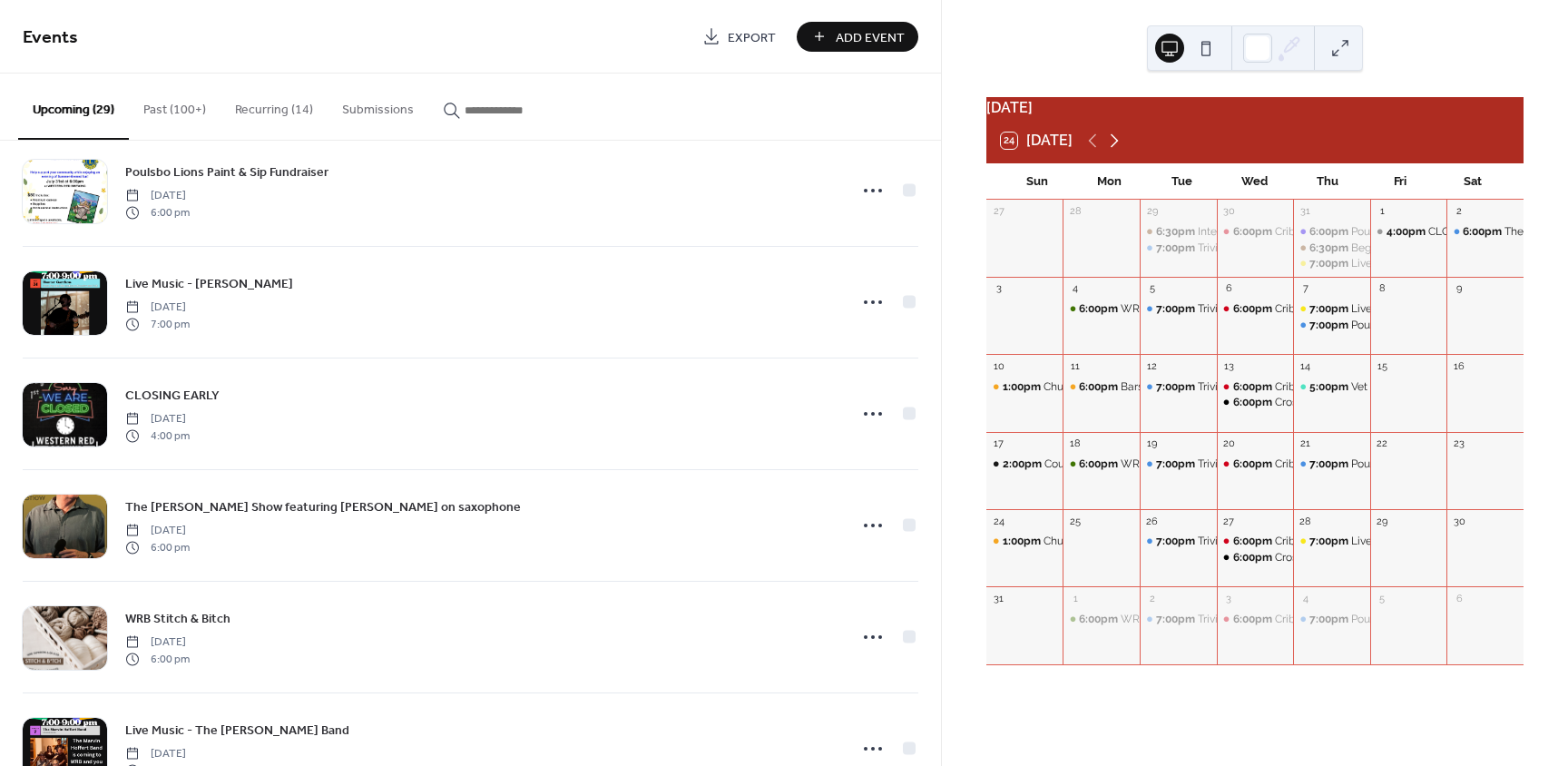 click 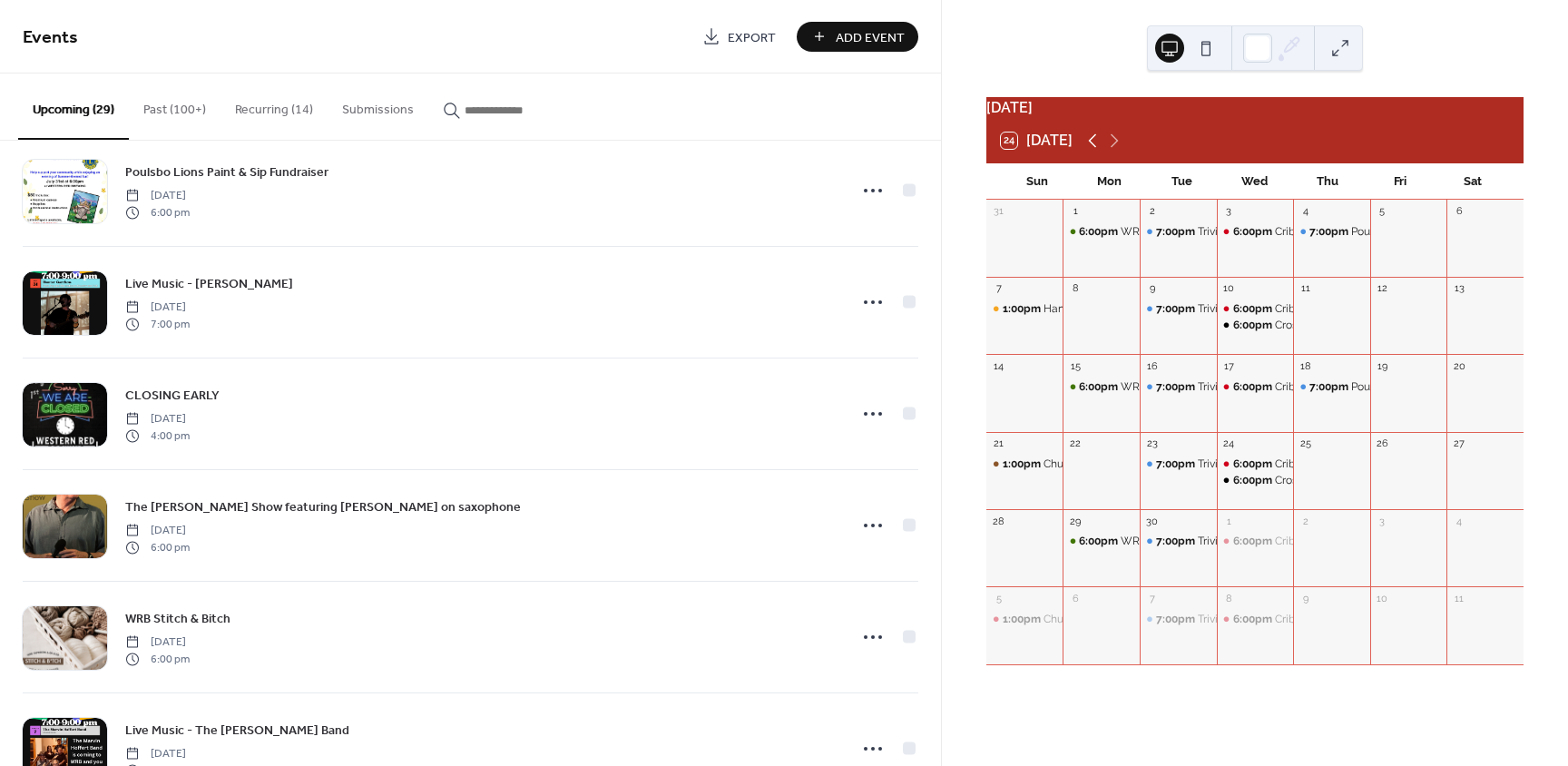click 